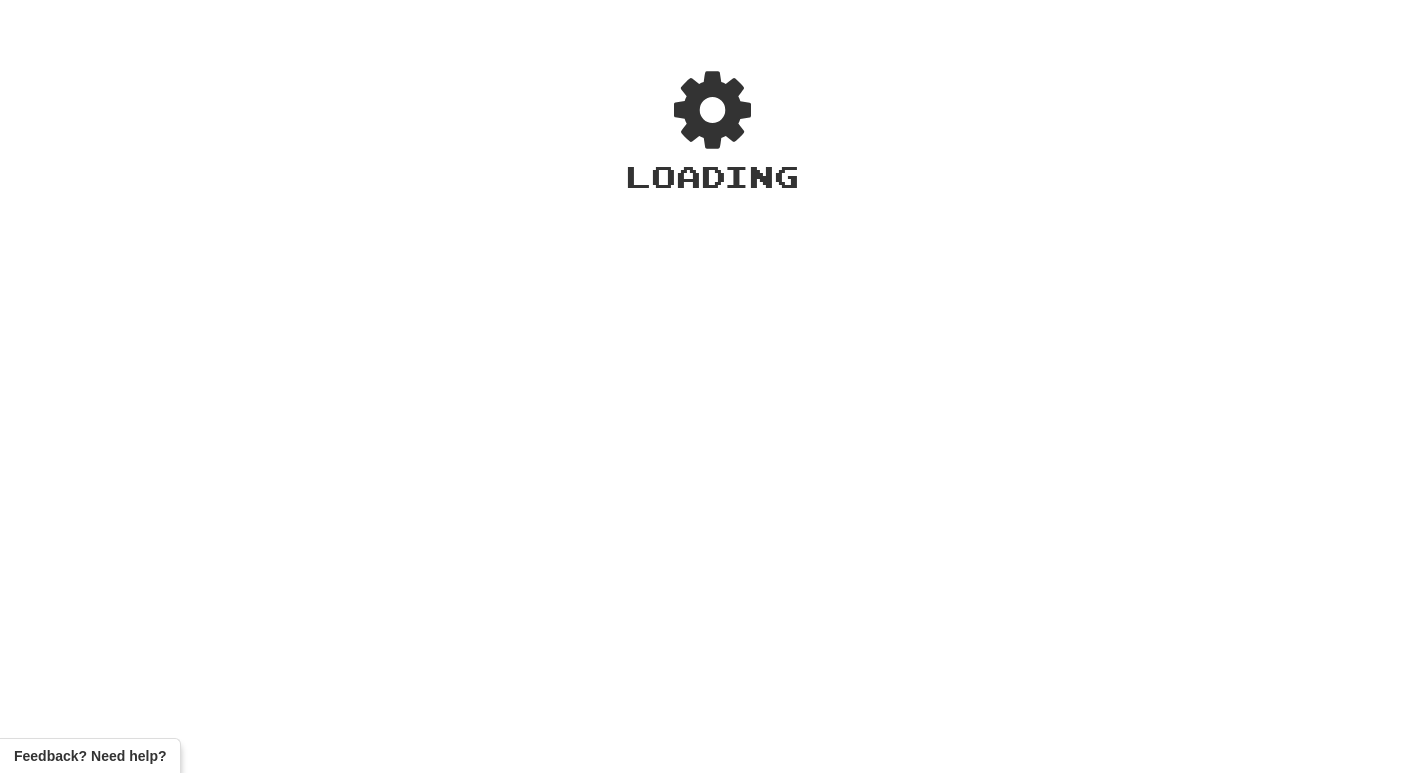 scroll, scrollTop: 0, scrollLeft: 0, axis: both 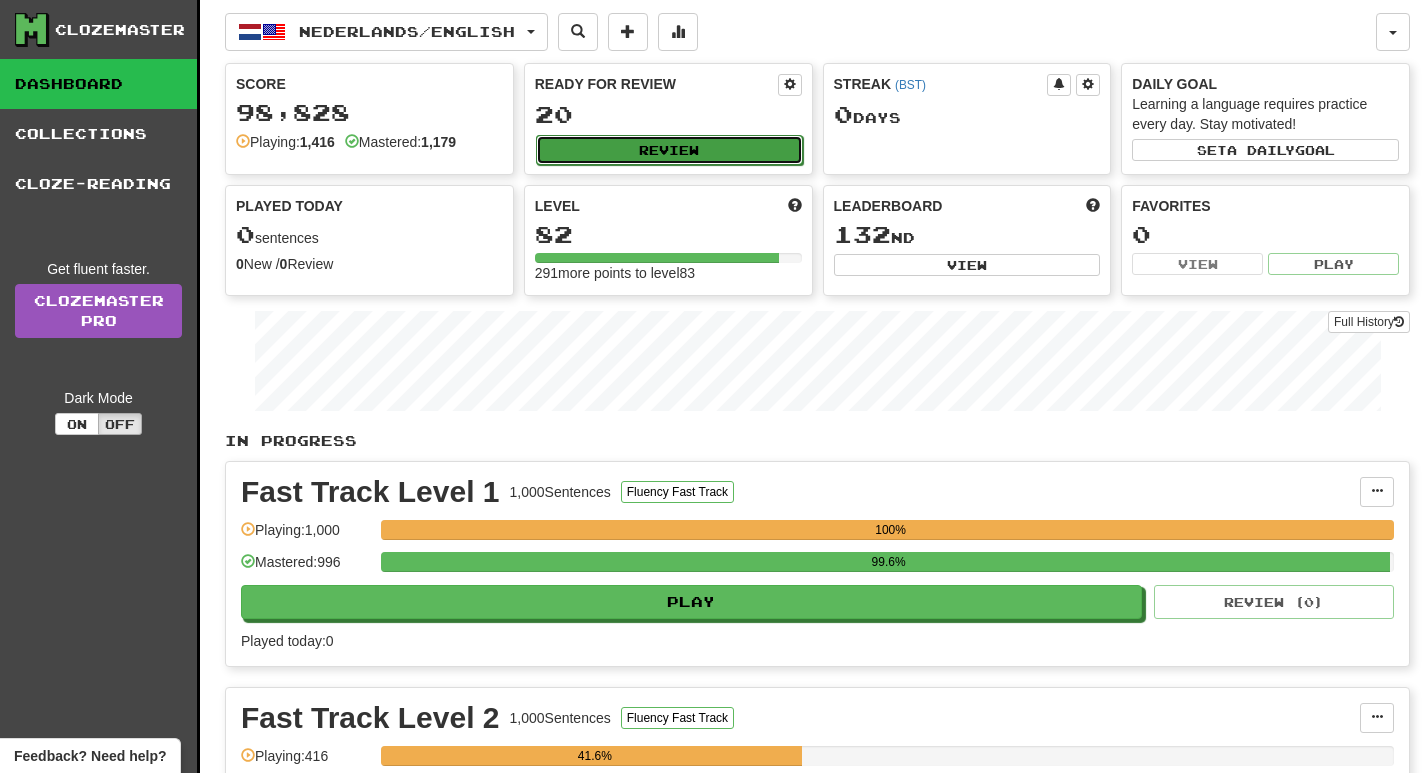 click on "Review" at bounding box center (669, 150) 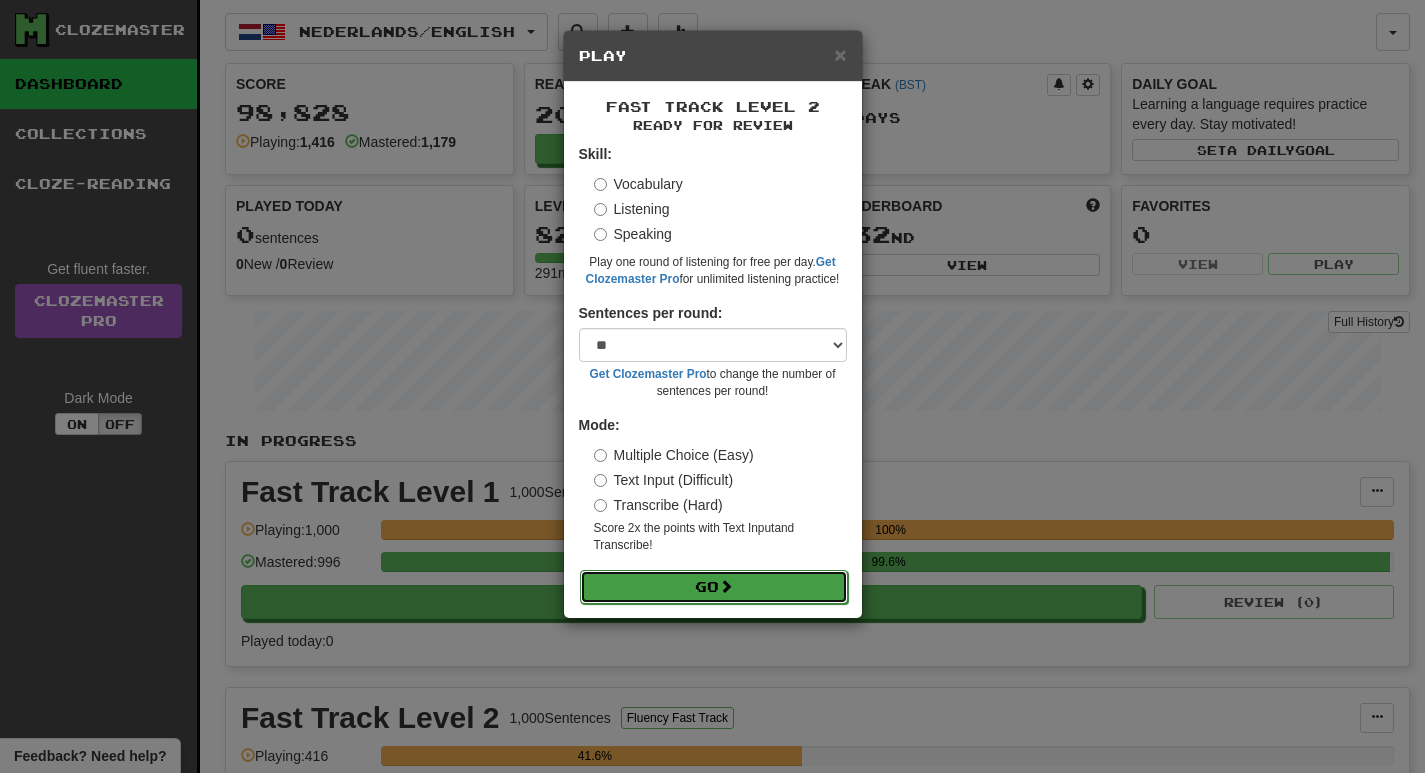 click on "Go" at bounding box center [714, 587] 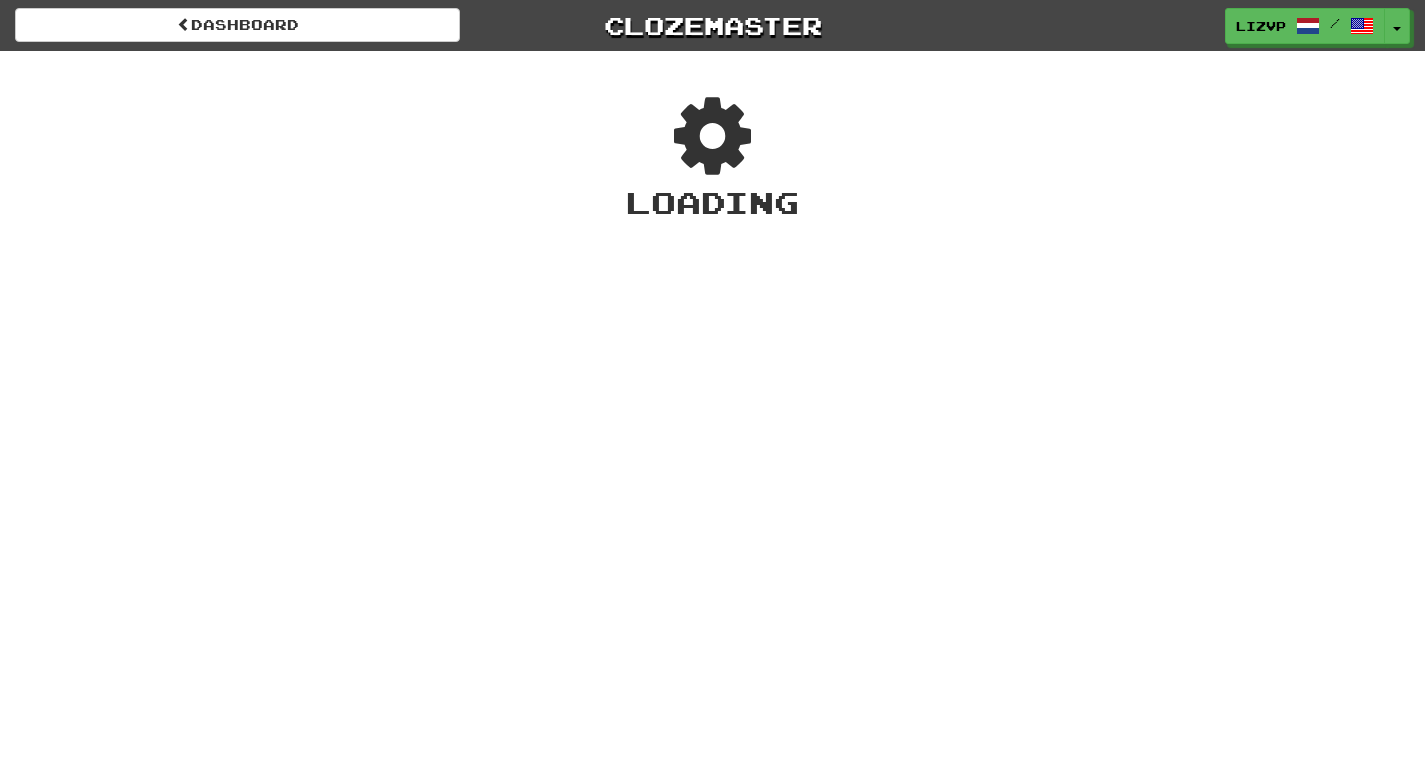 scroll, scrollTop: 0, scrollLeft: 0, axis: both 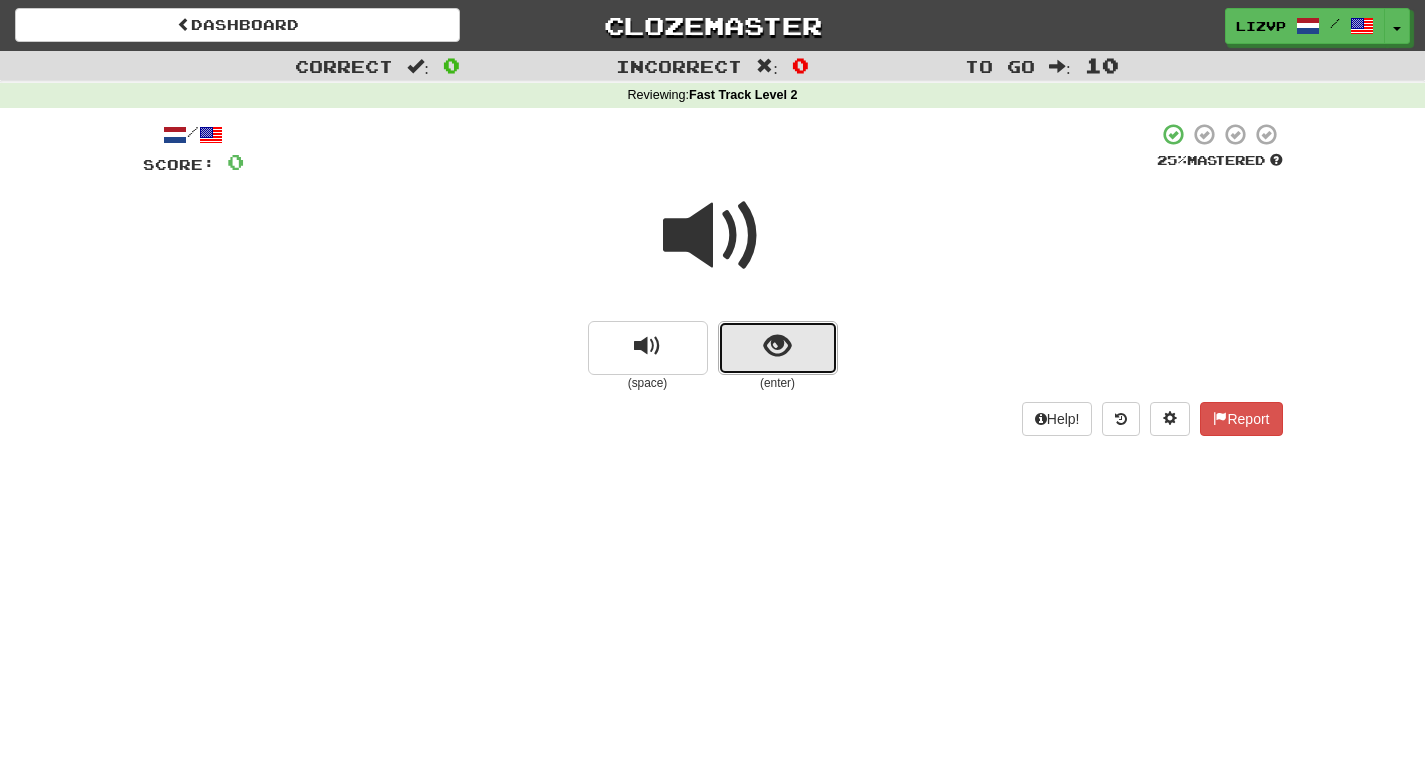 click at bounding box center (778, 348) 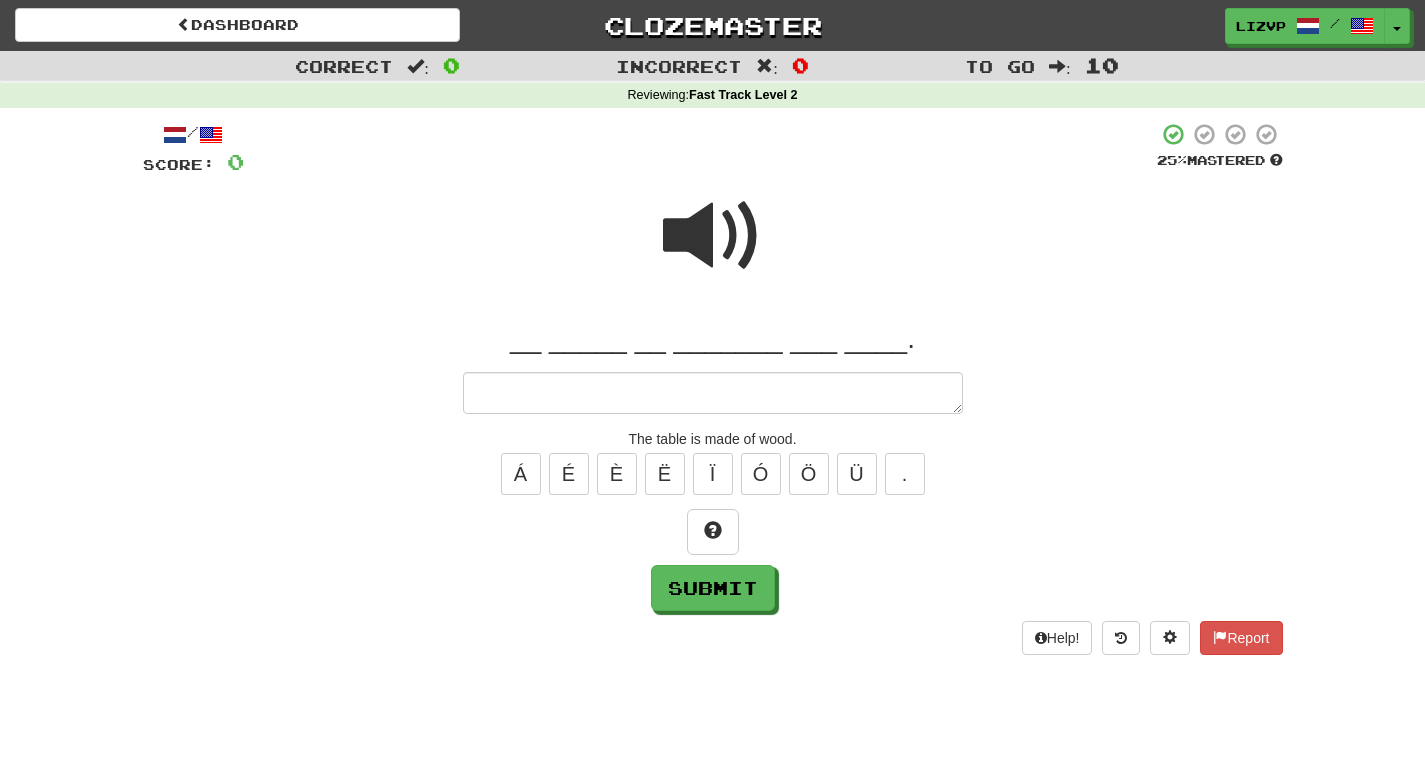 type on "*" 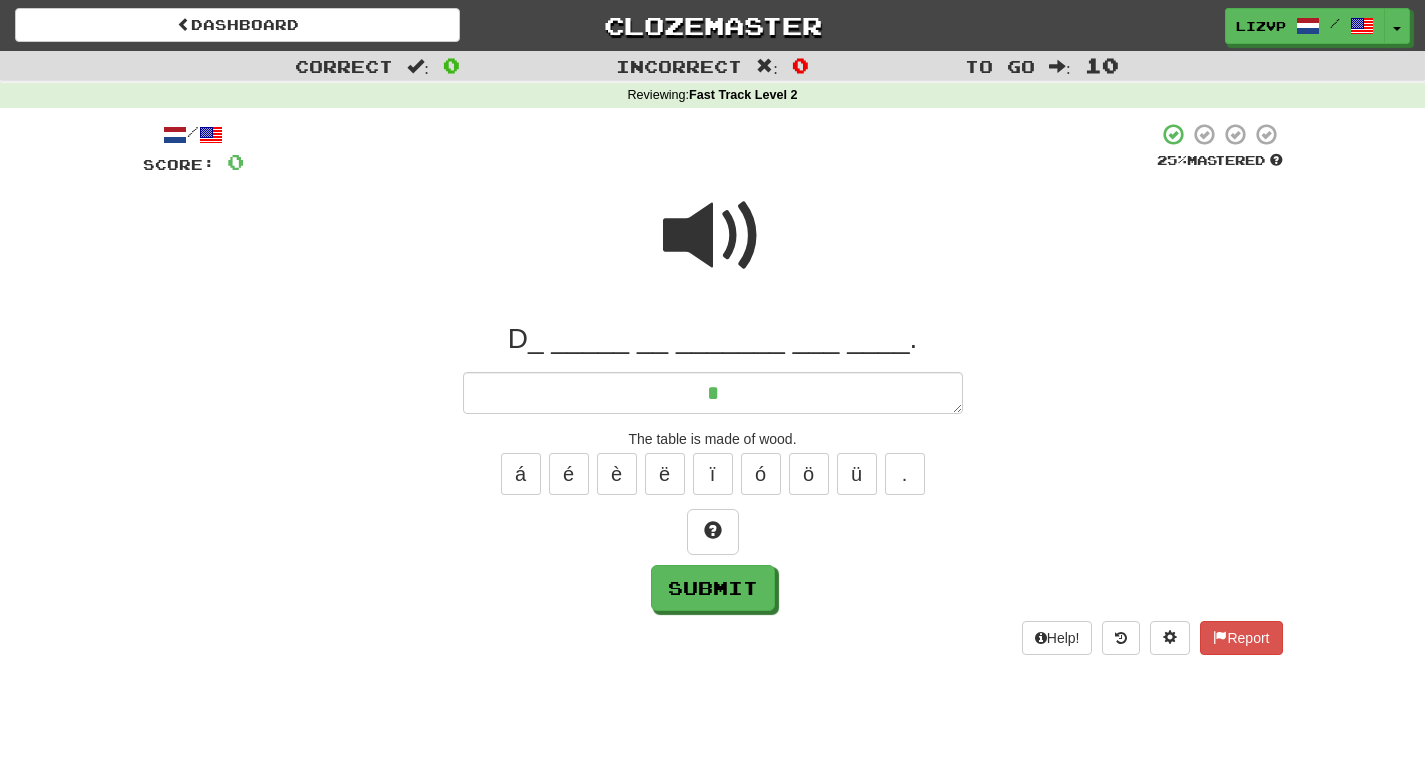 type on "*" 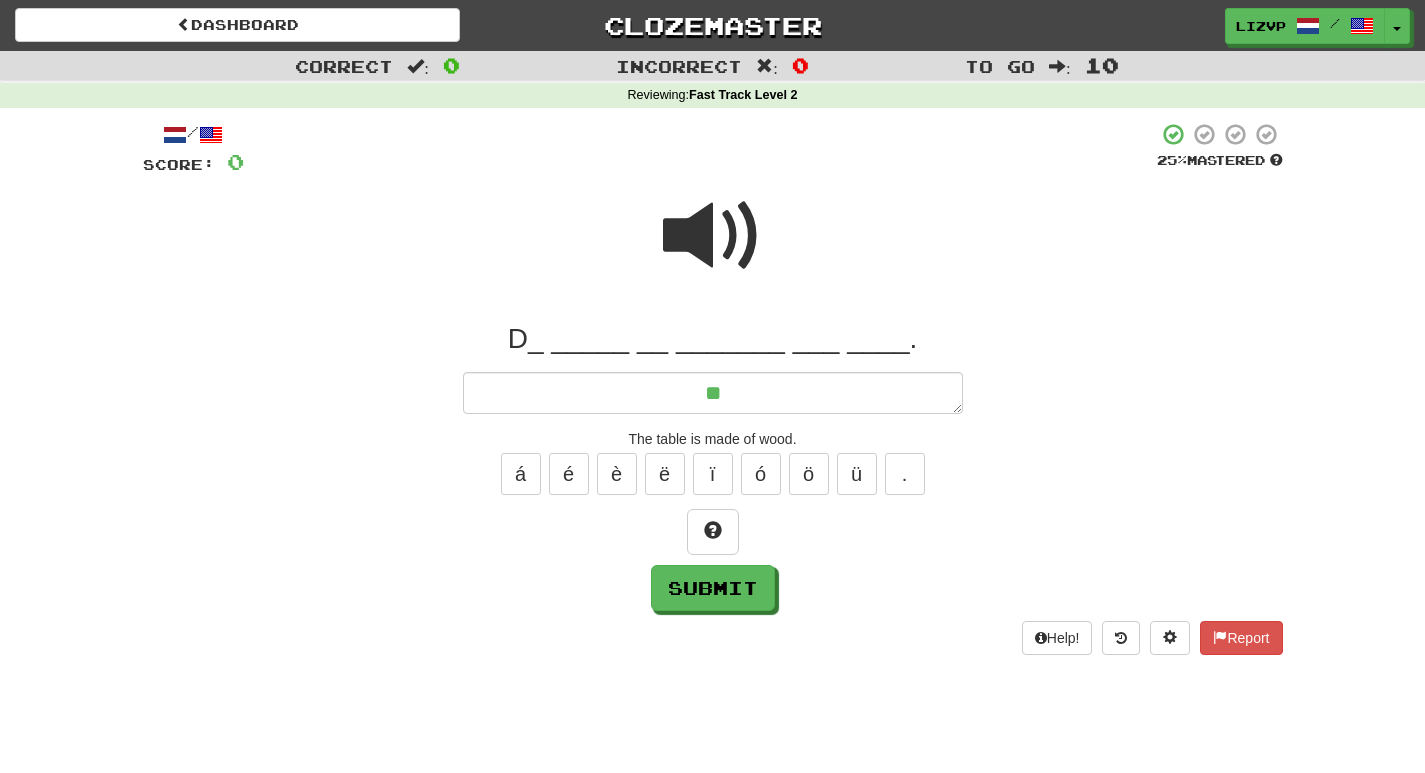 type on "*" 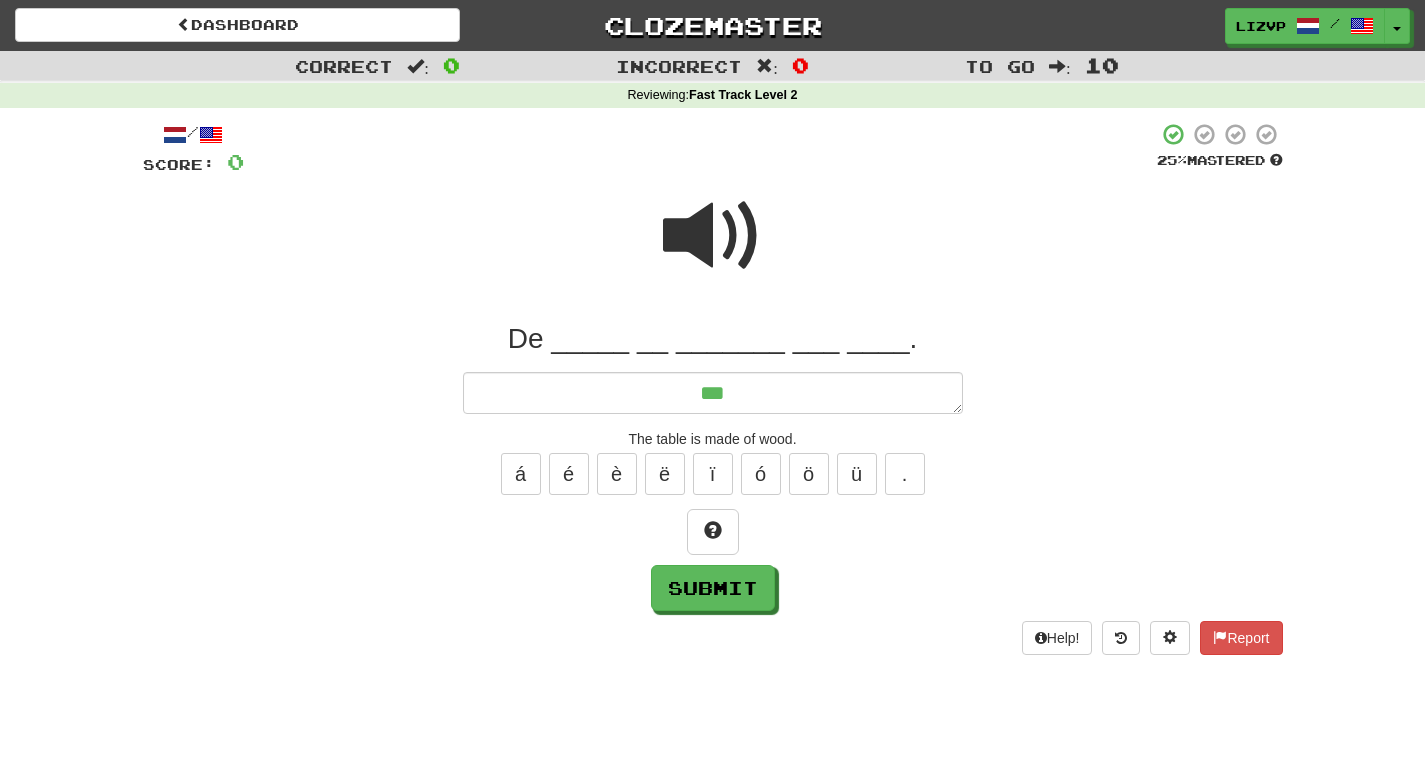 type on "*" 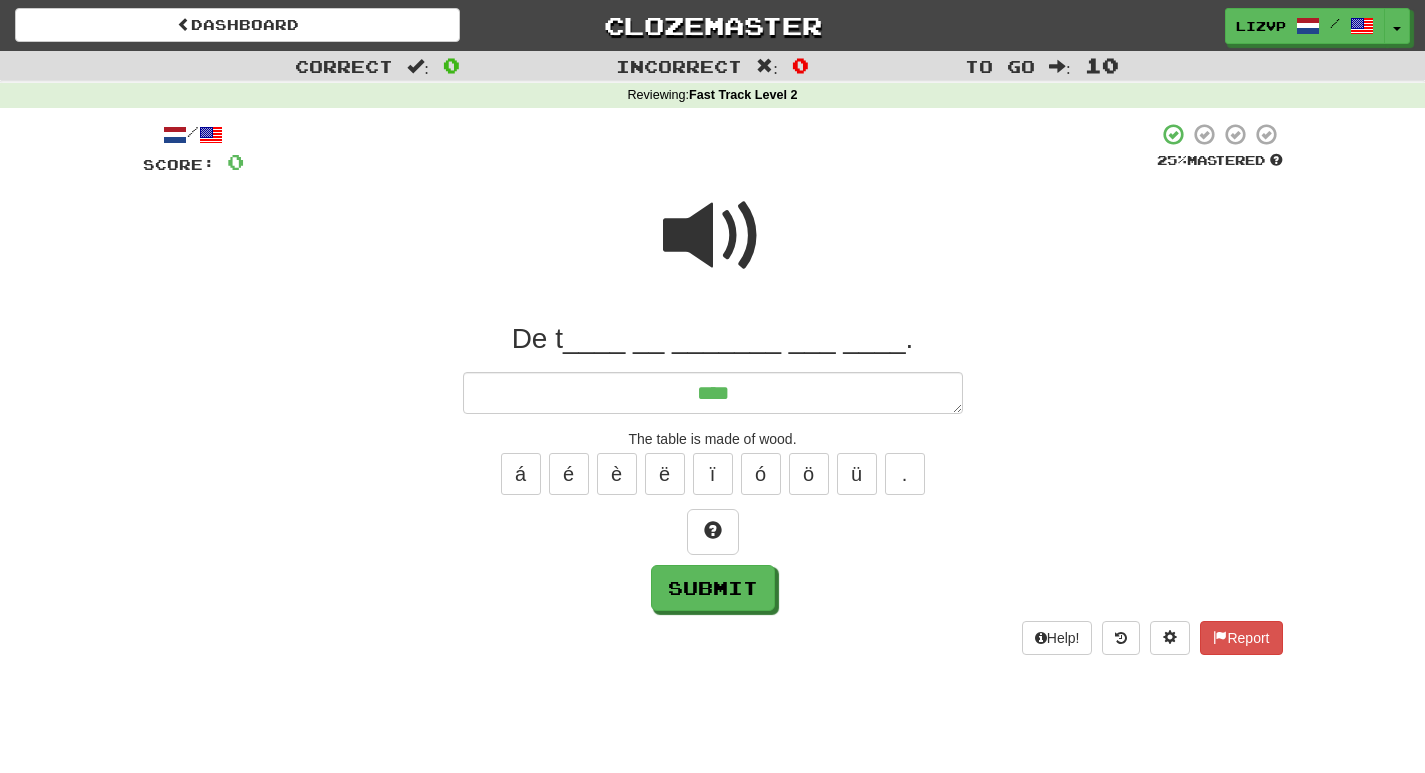 type on "*" 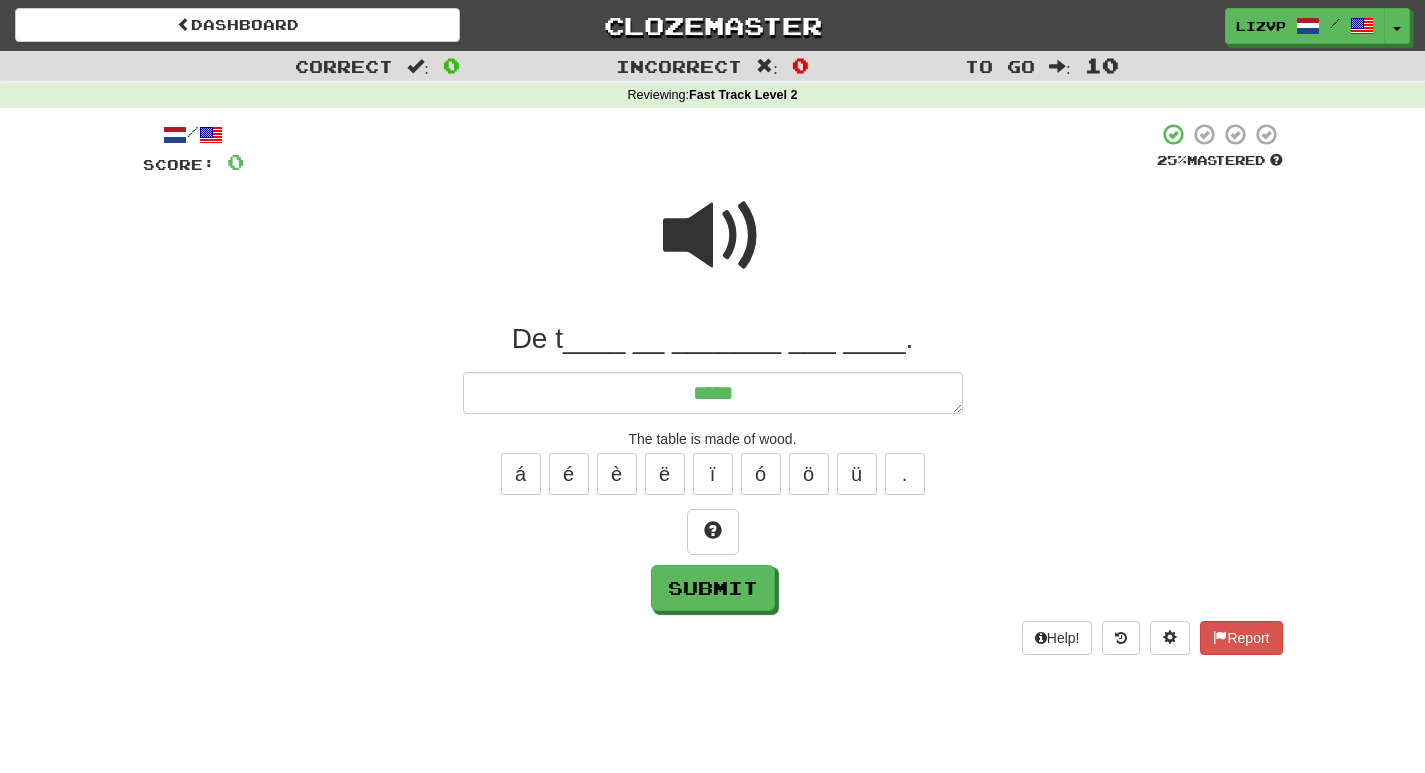 type on "*" 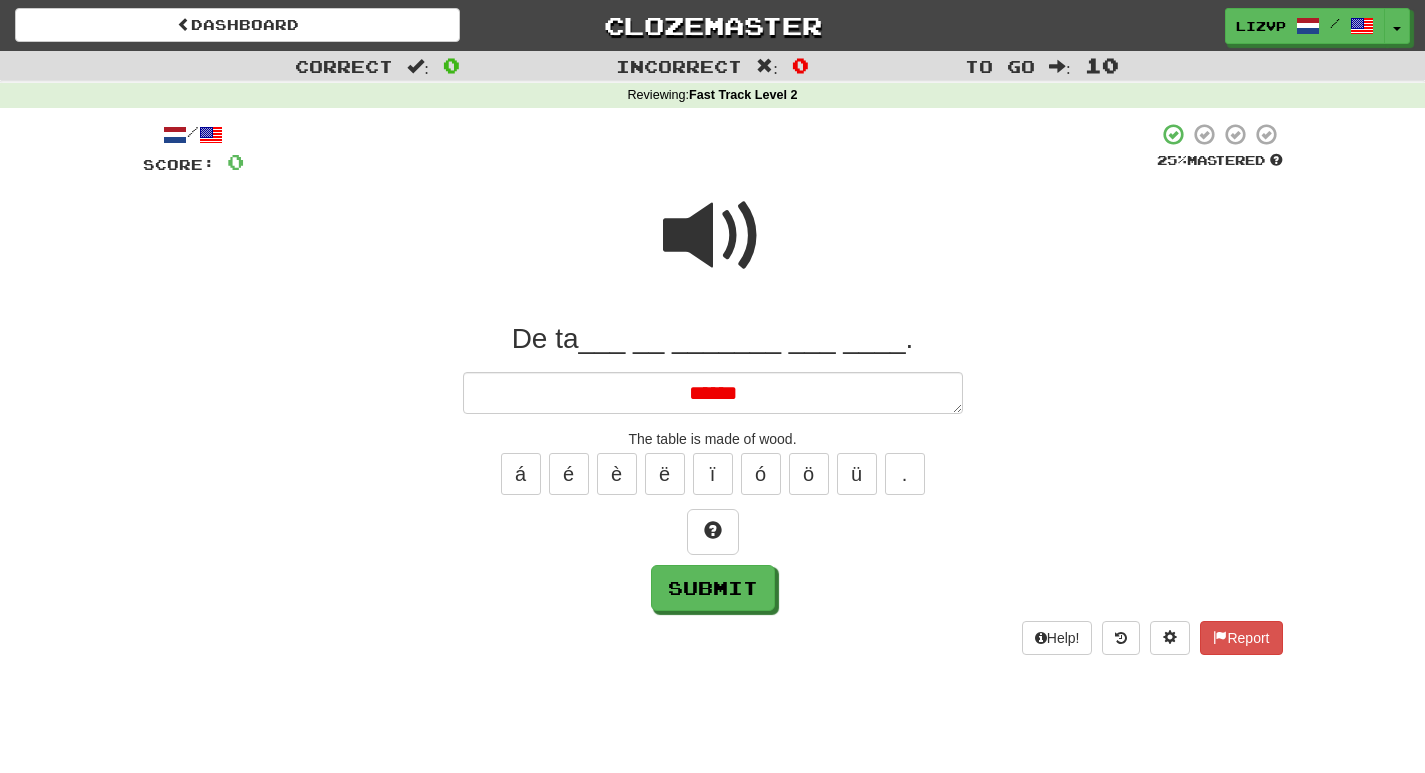 type on "*" 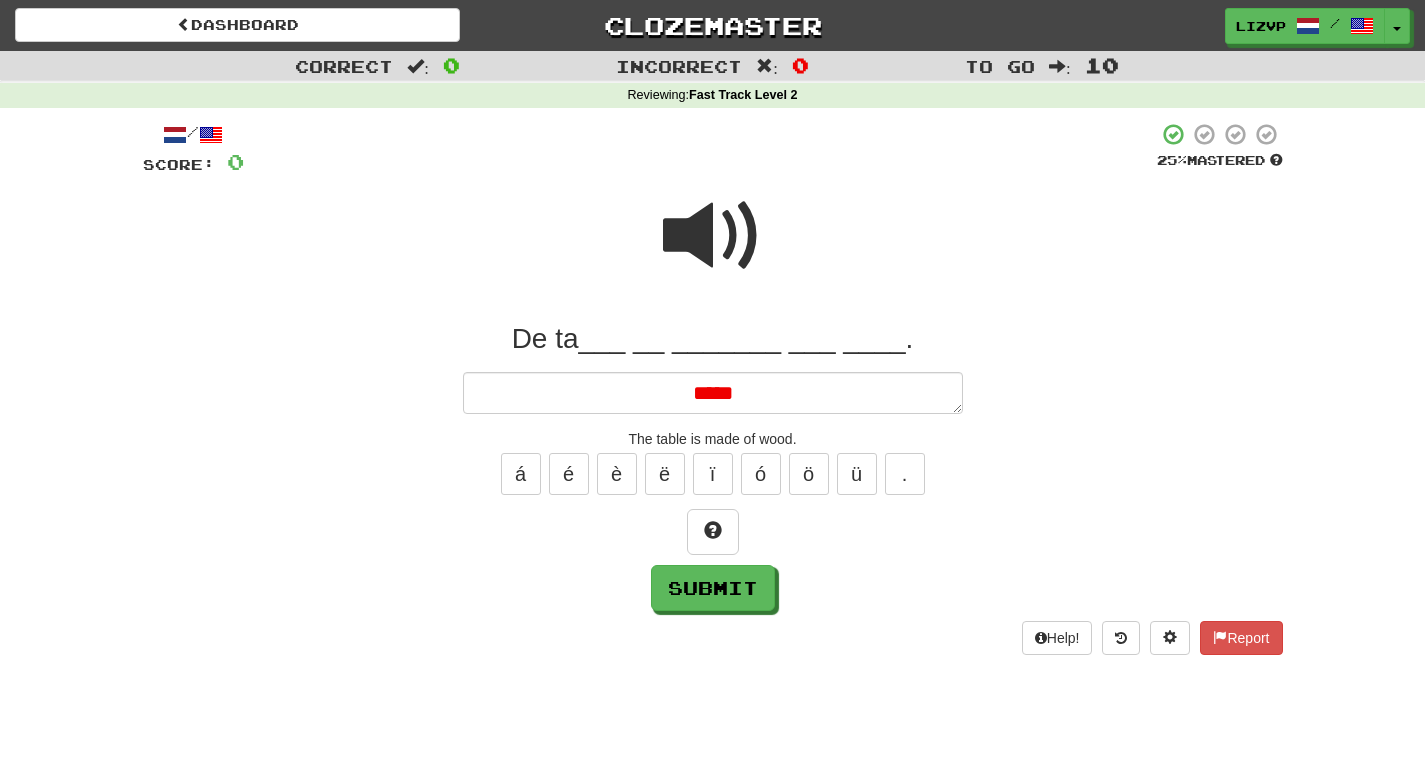 type on "*" 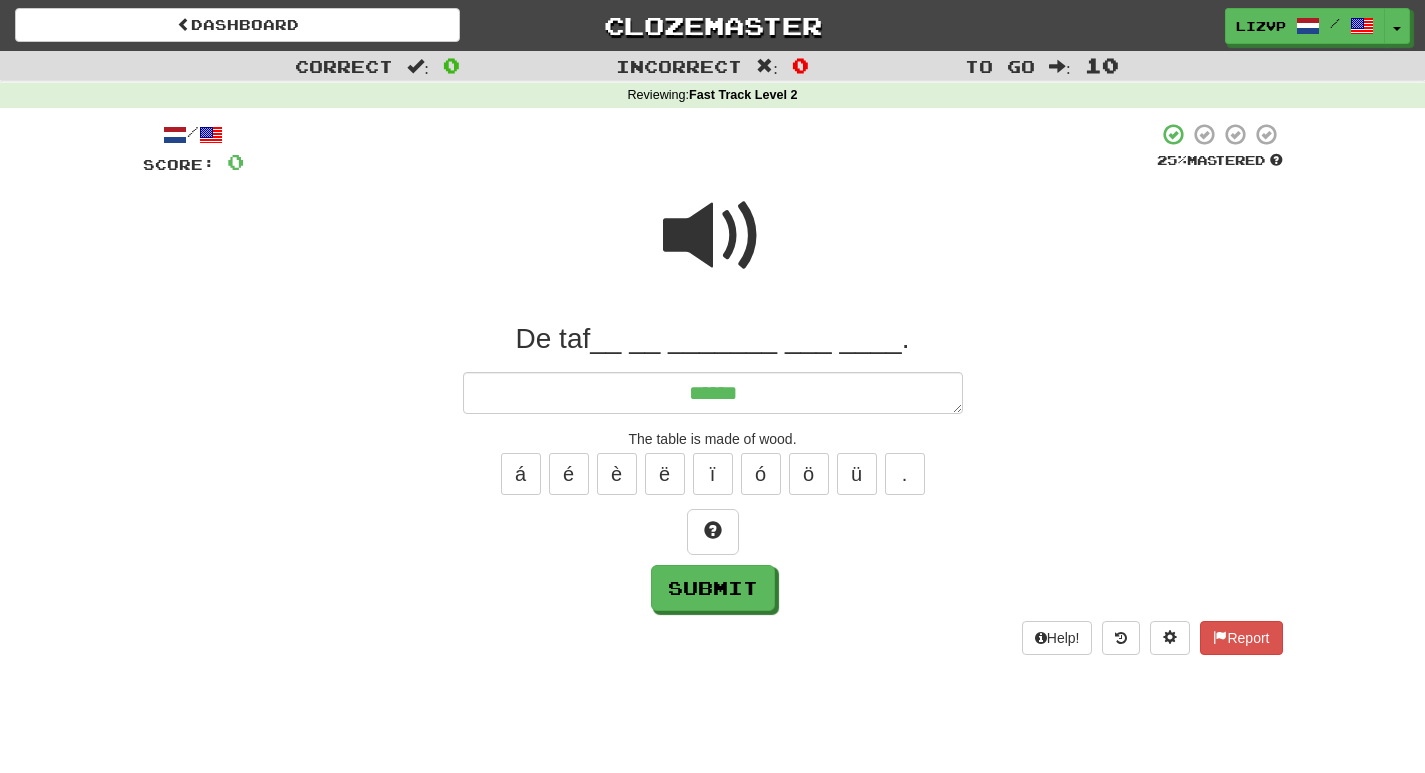 type on "*" 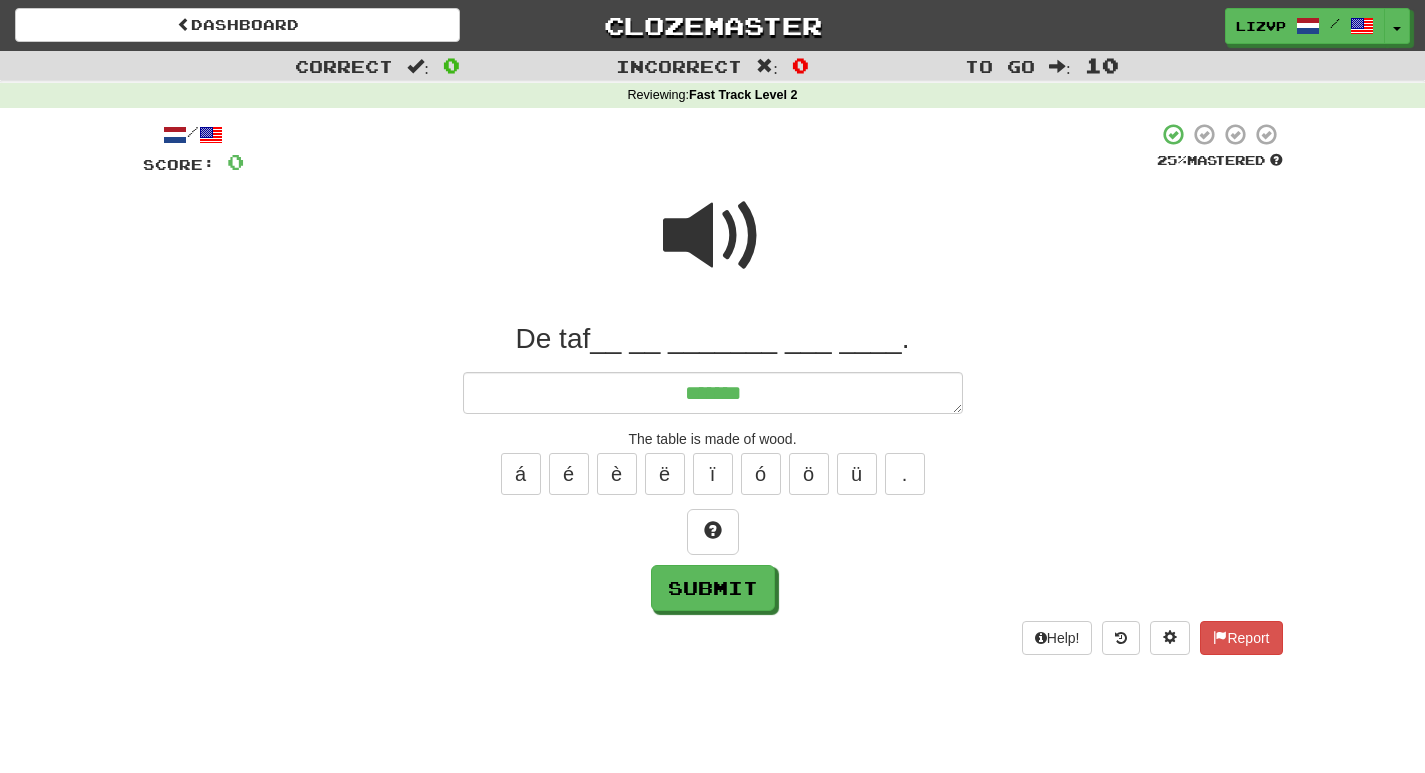 type on "*" 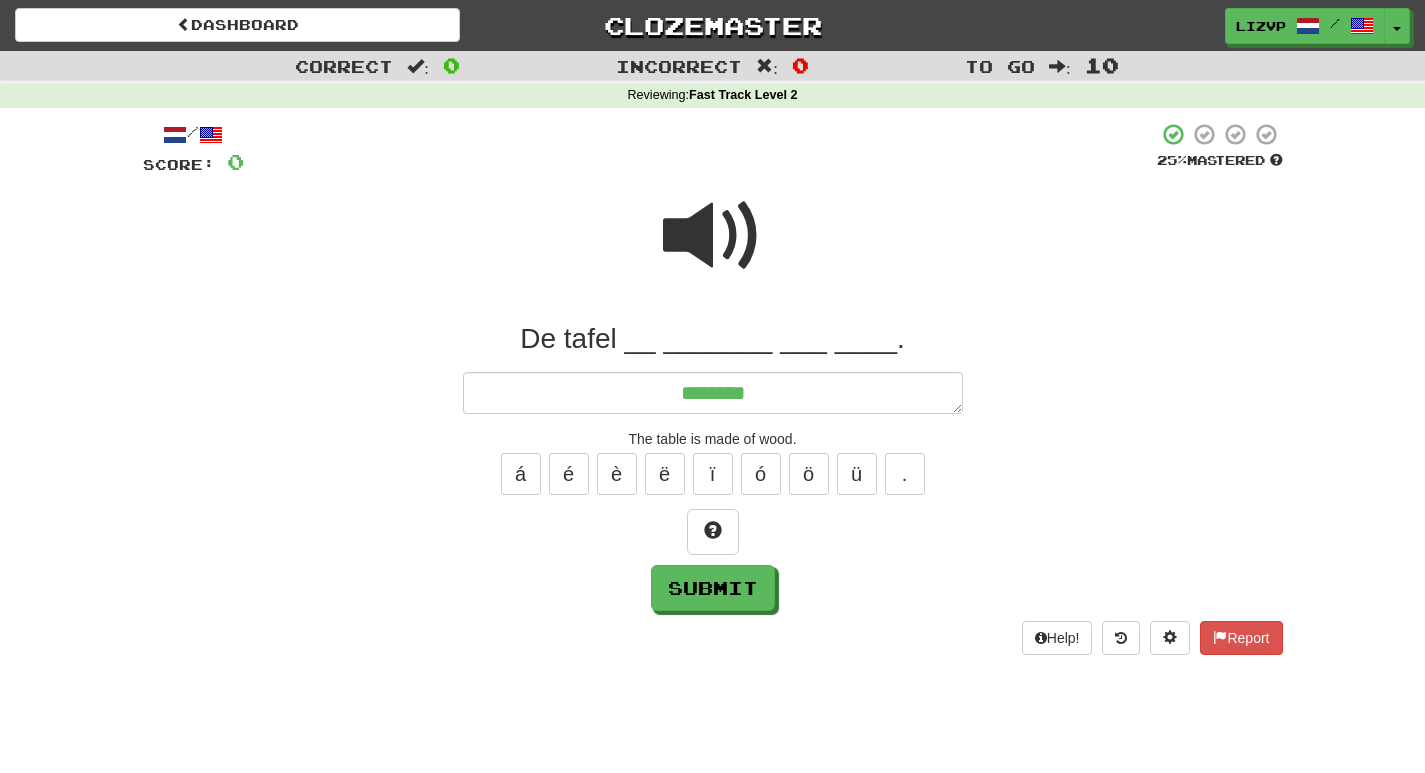 type on "*" 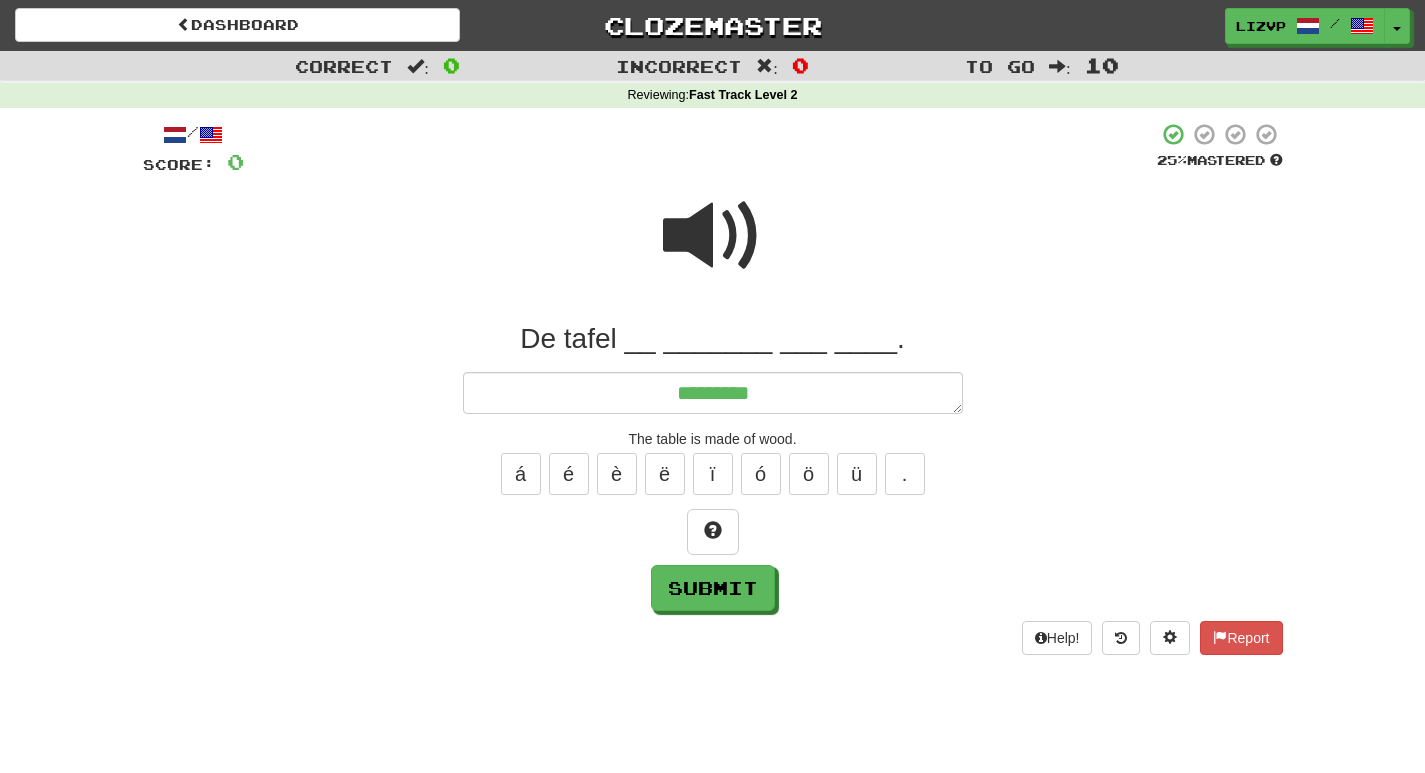 type on "*" 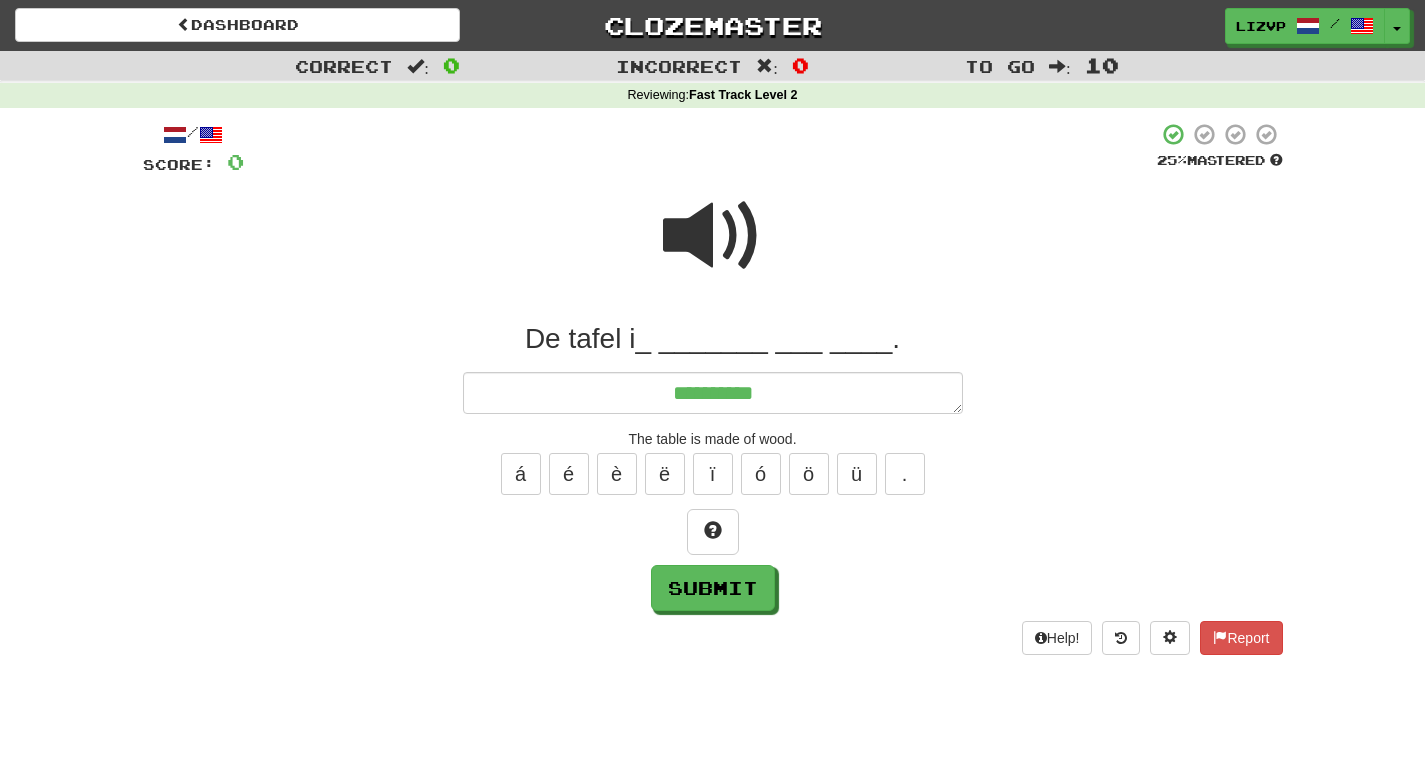 type on "*" 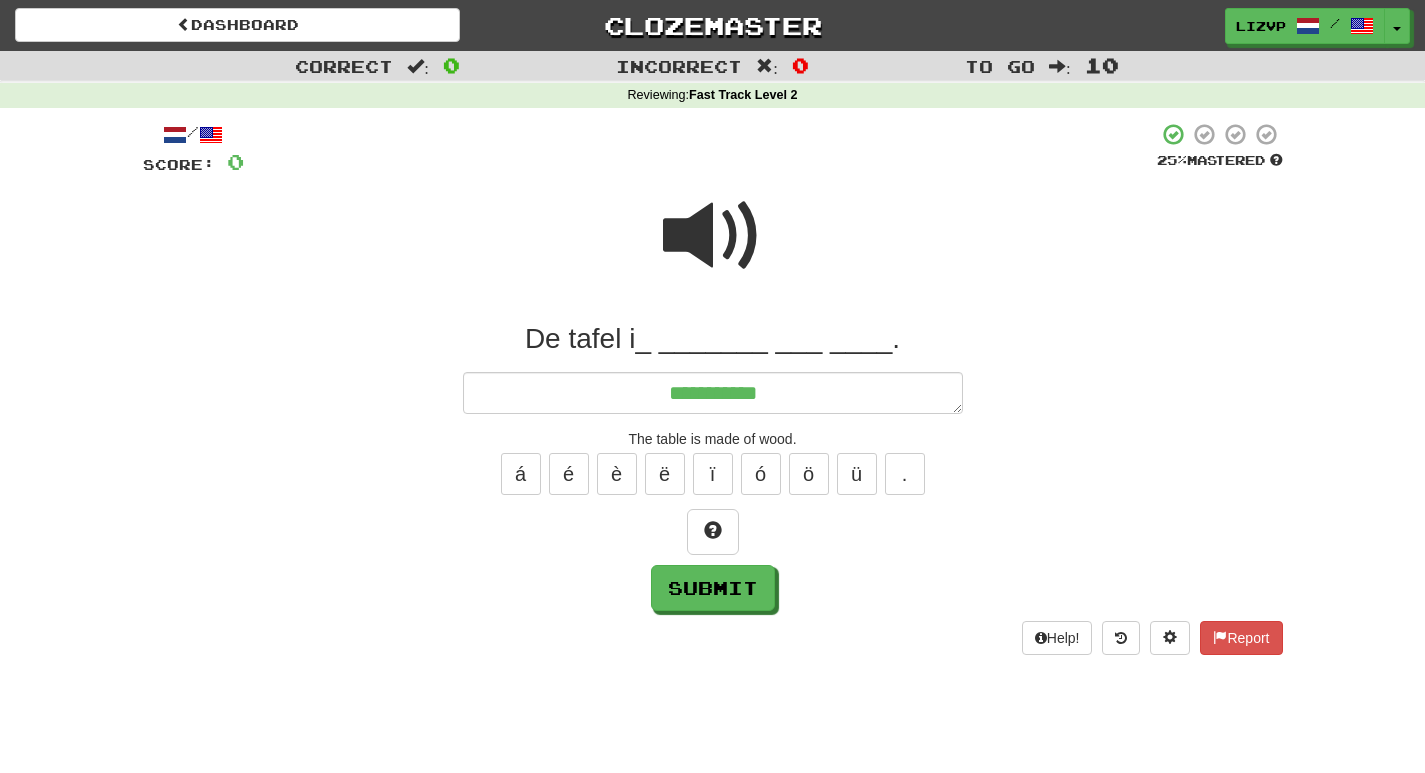 type on "*" 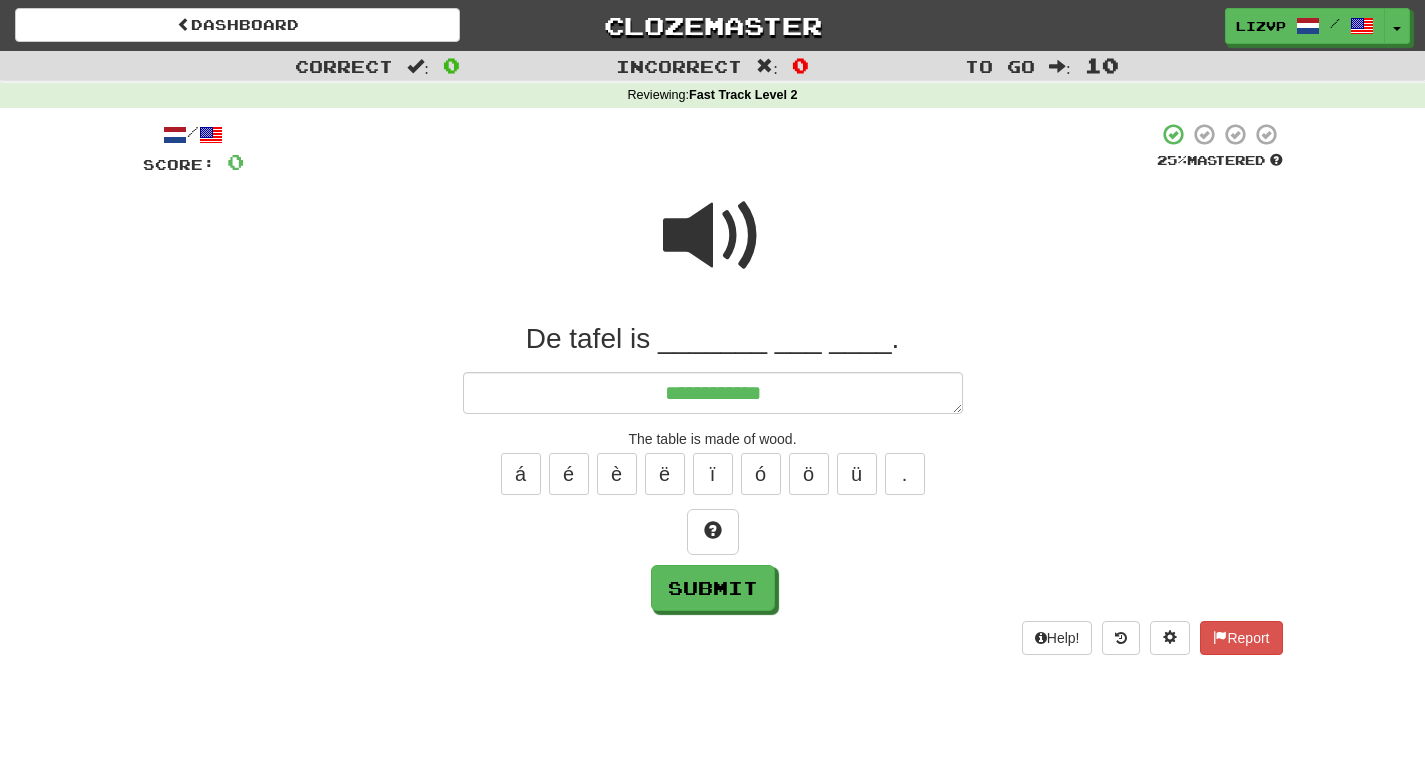 type on "*" 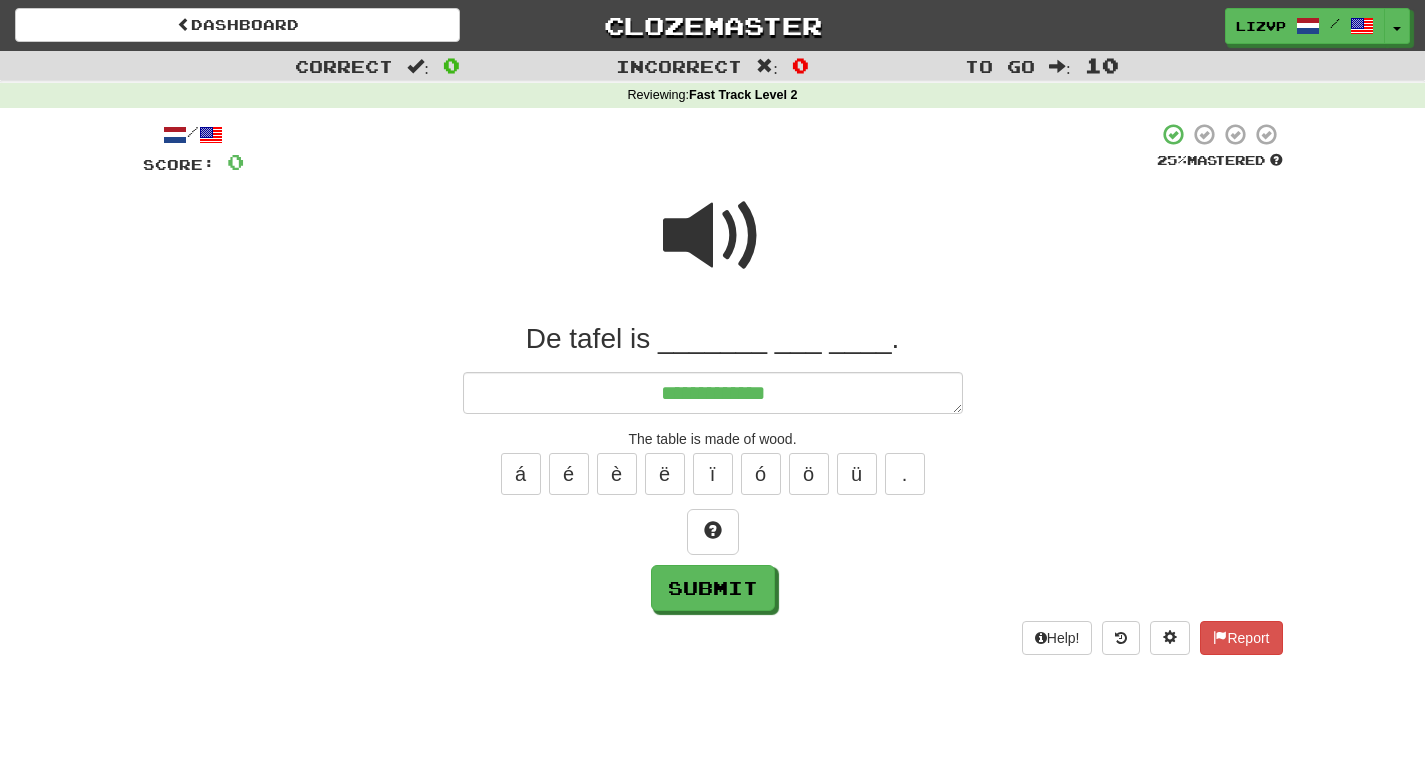 type on "*" 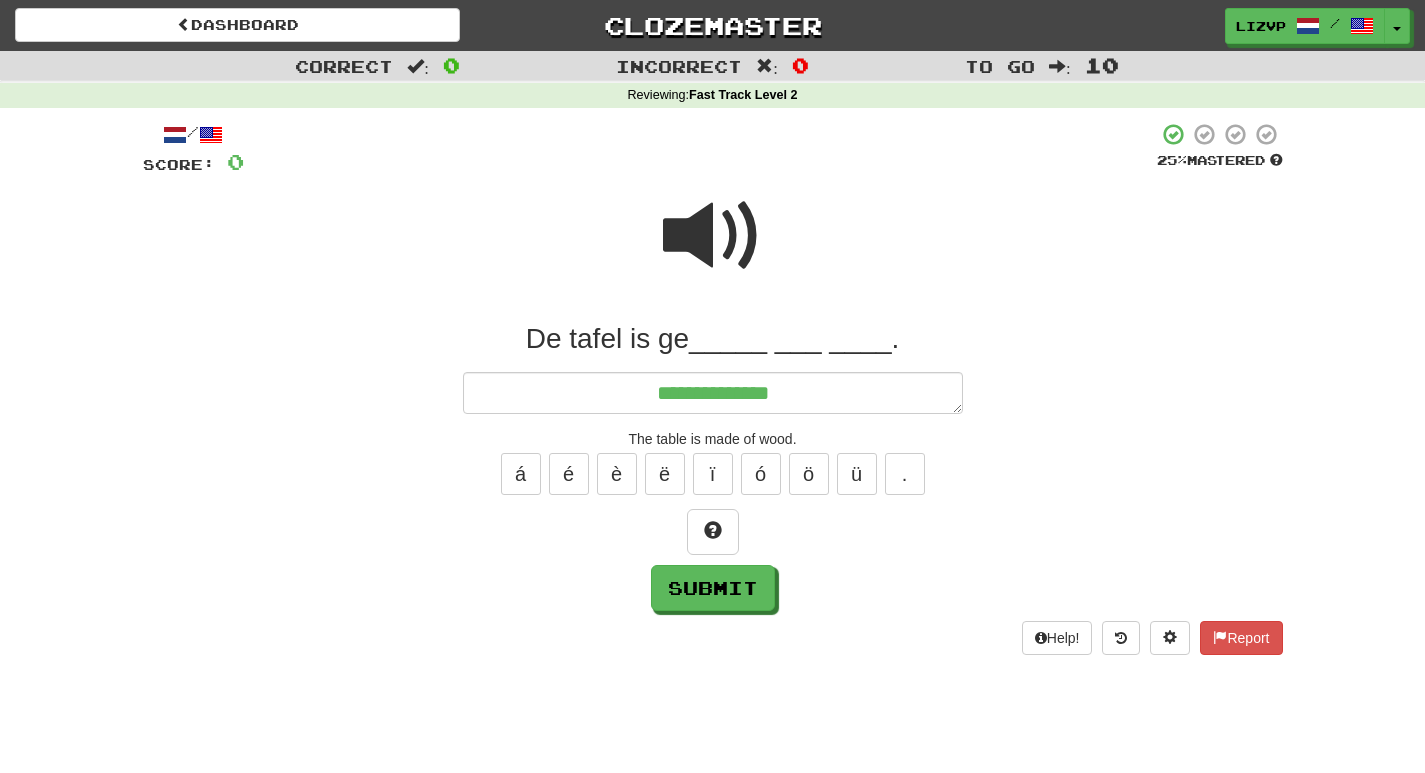 type on "*" 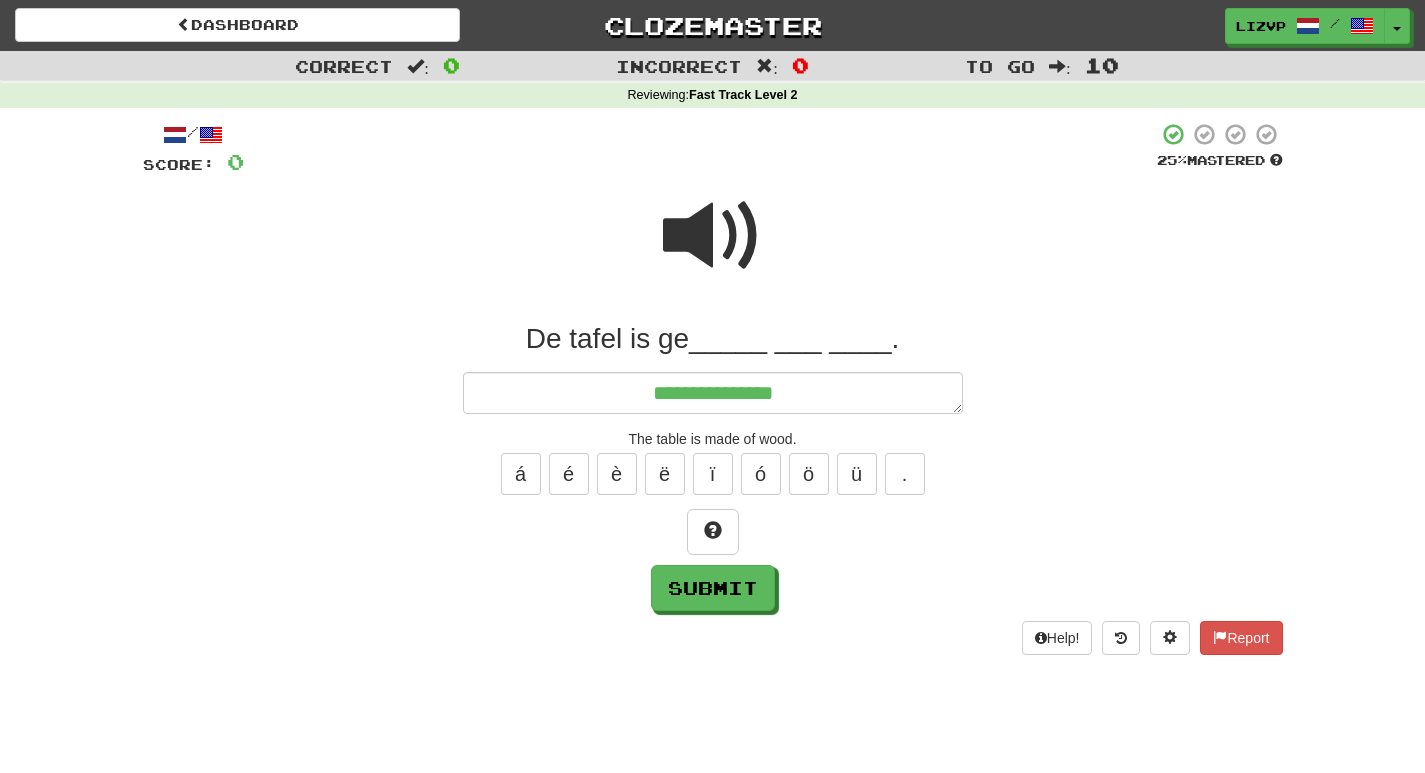 type on "*" 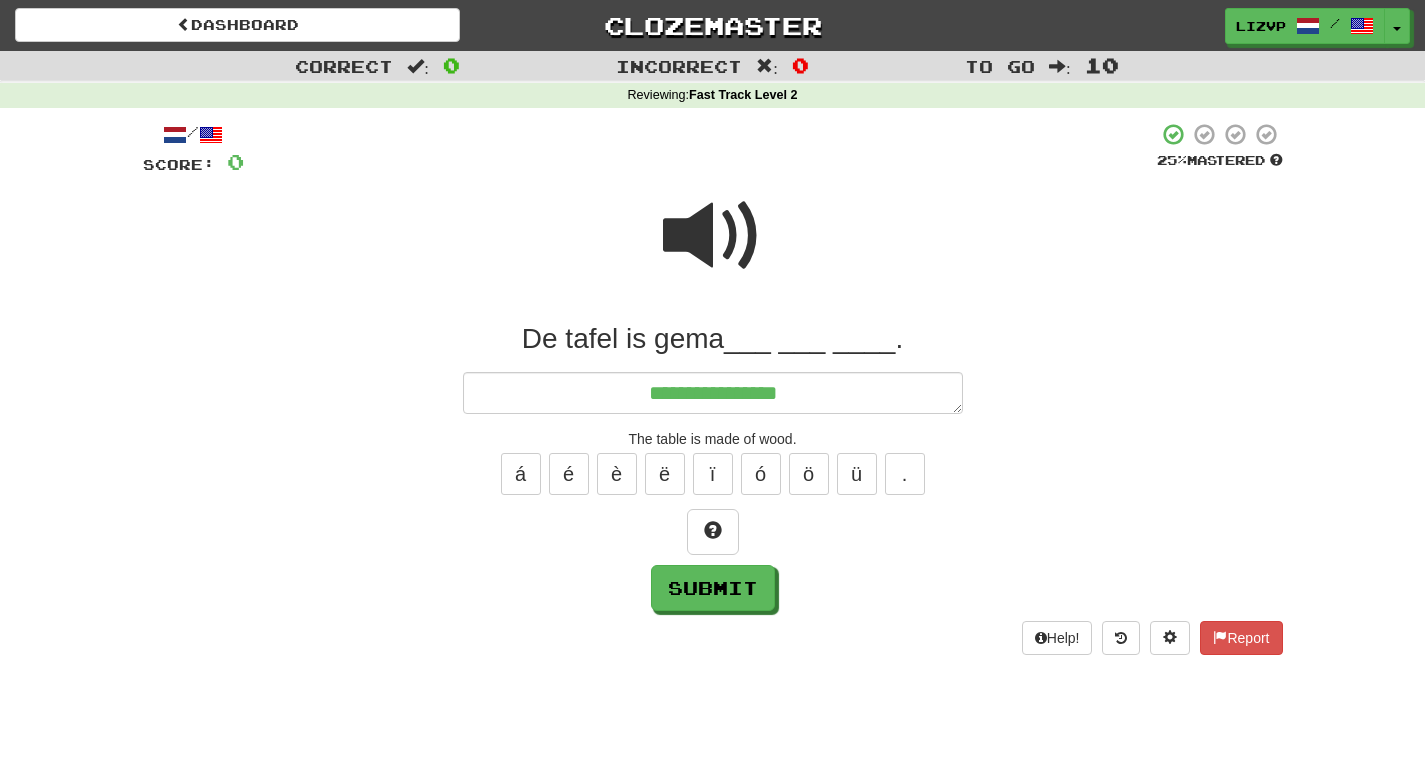 type on "*" 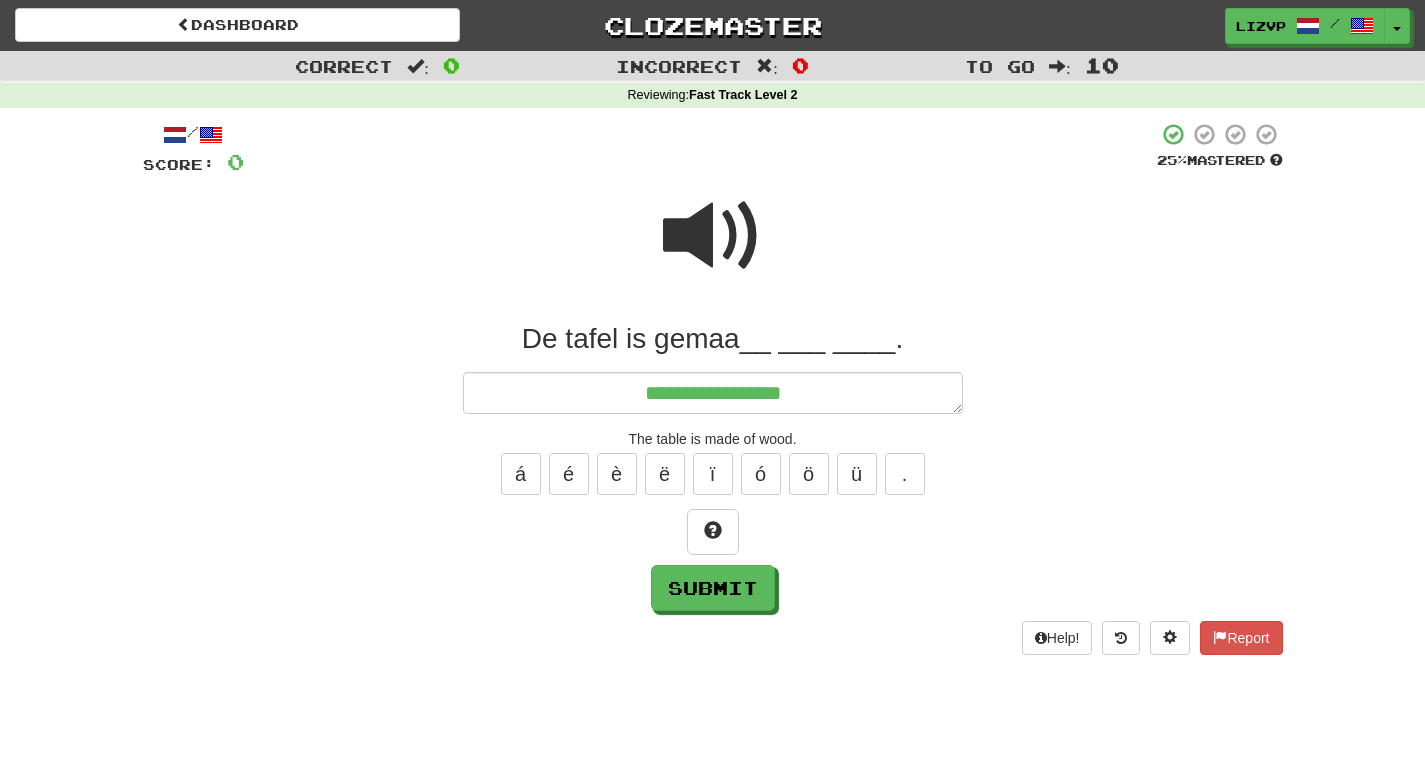 type on "*" 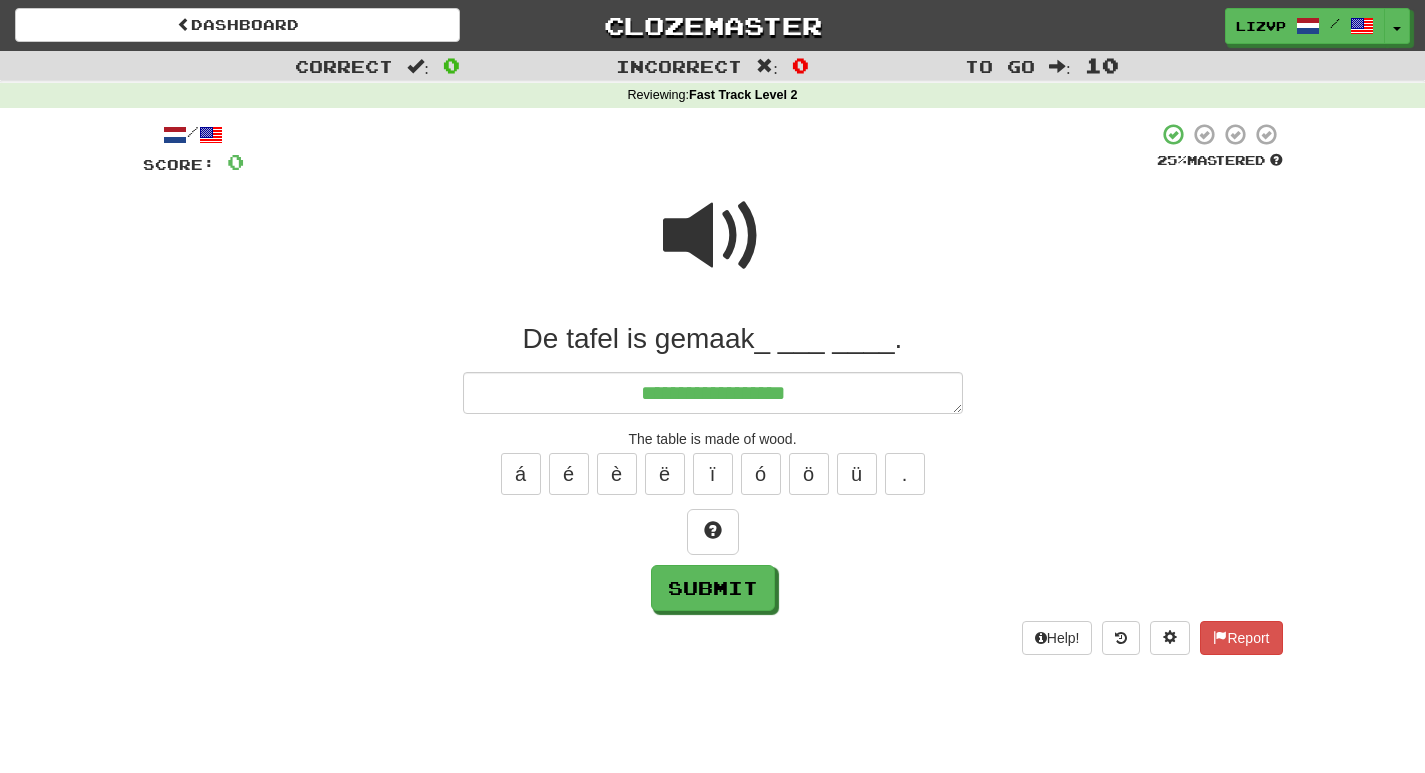 type on "*" 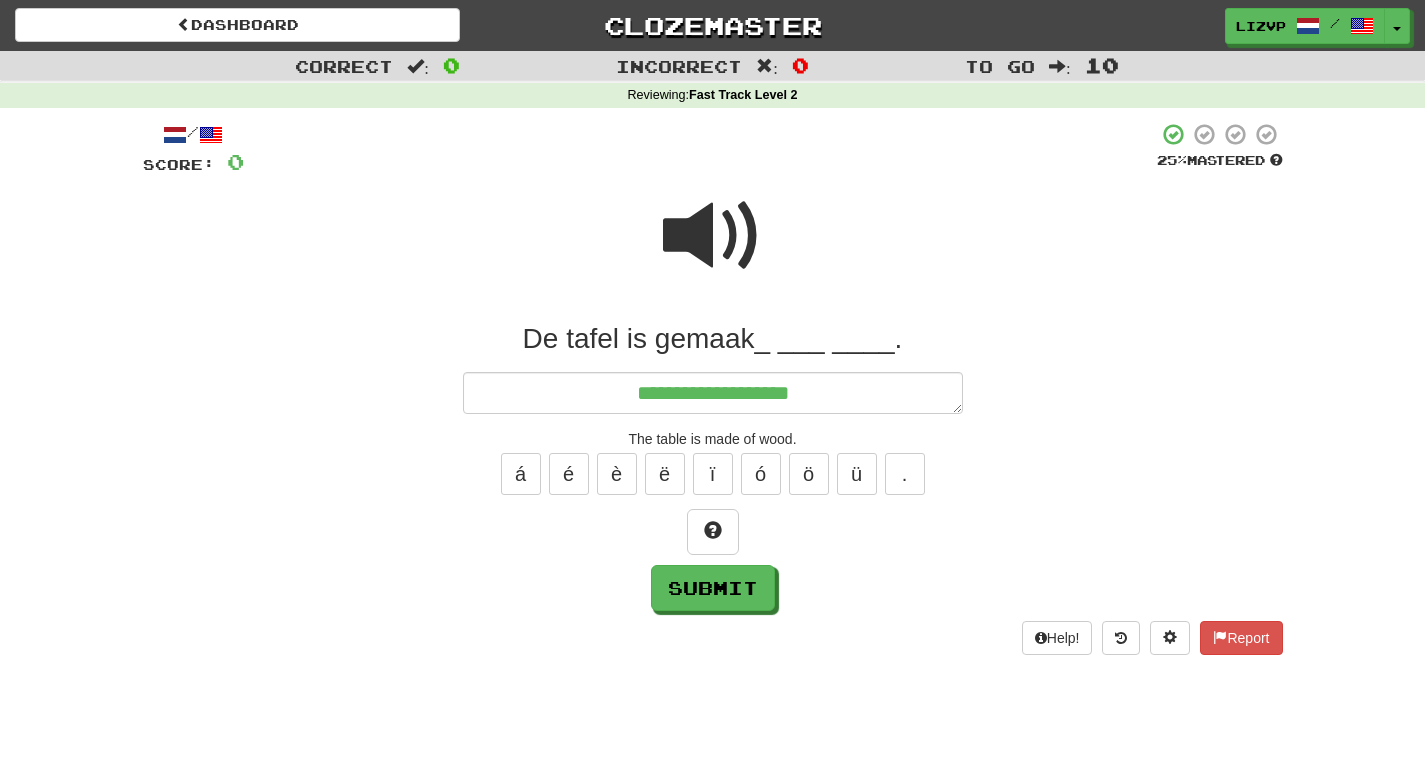 type on "*" 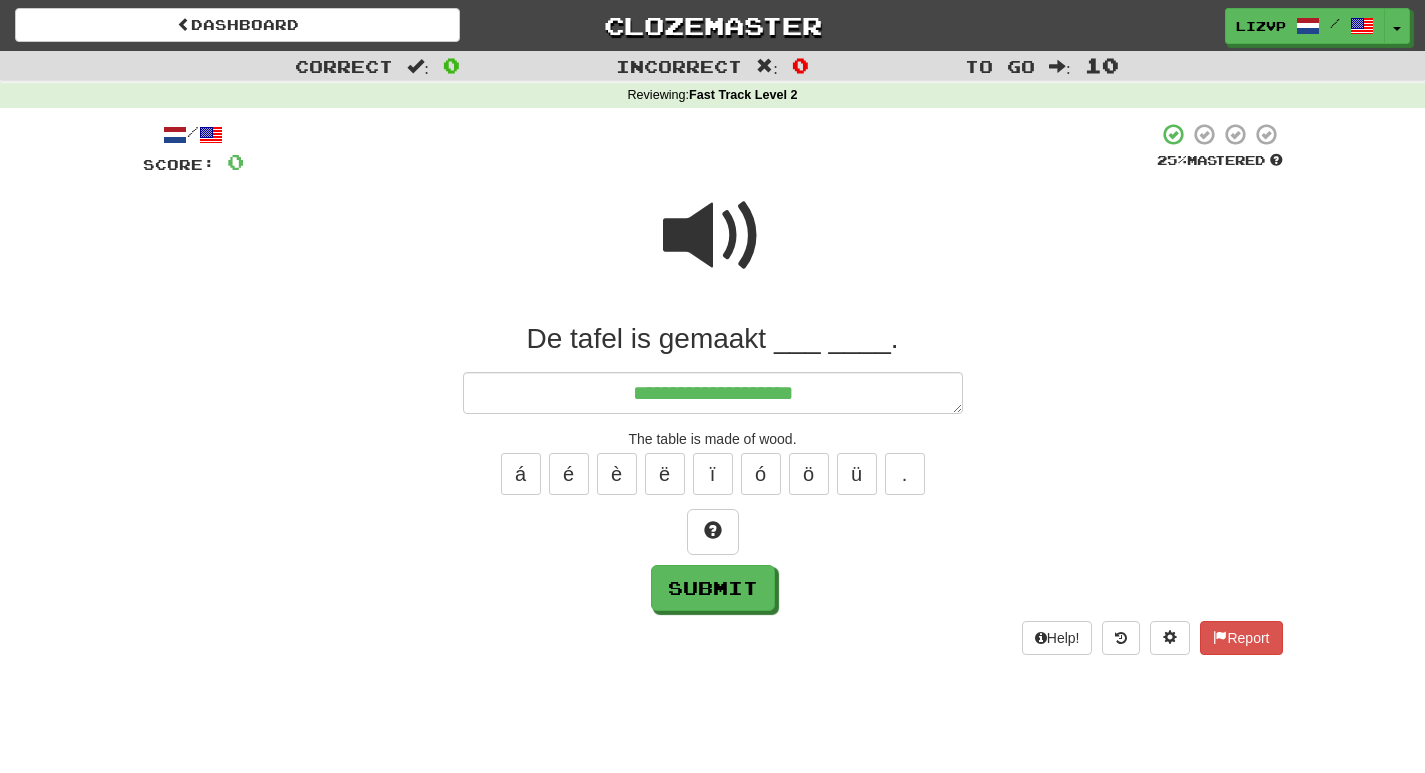 type on "*" 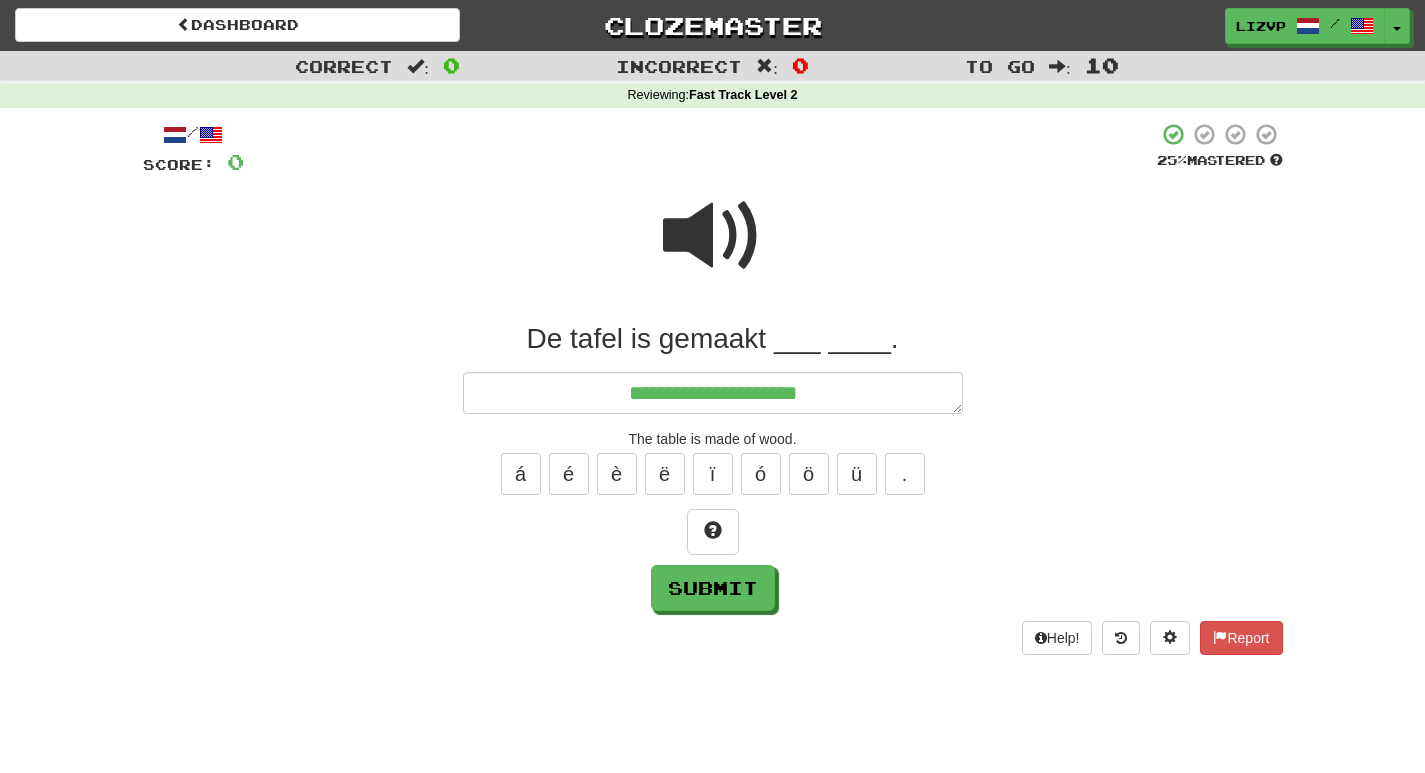 type on "*" 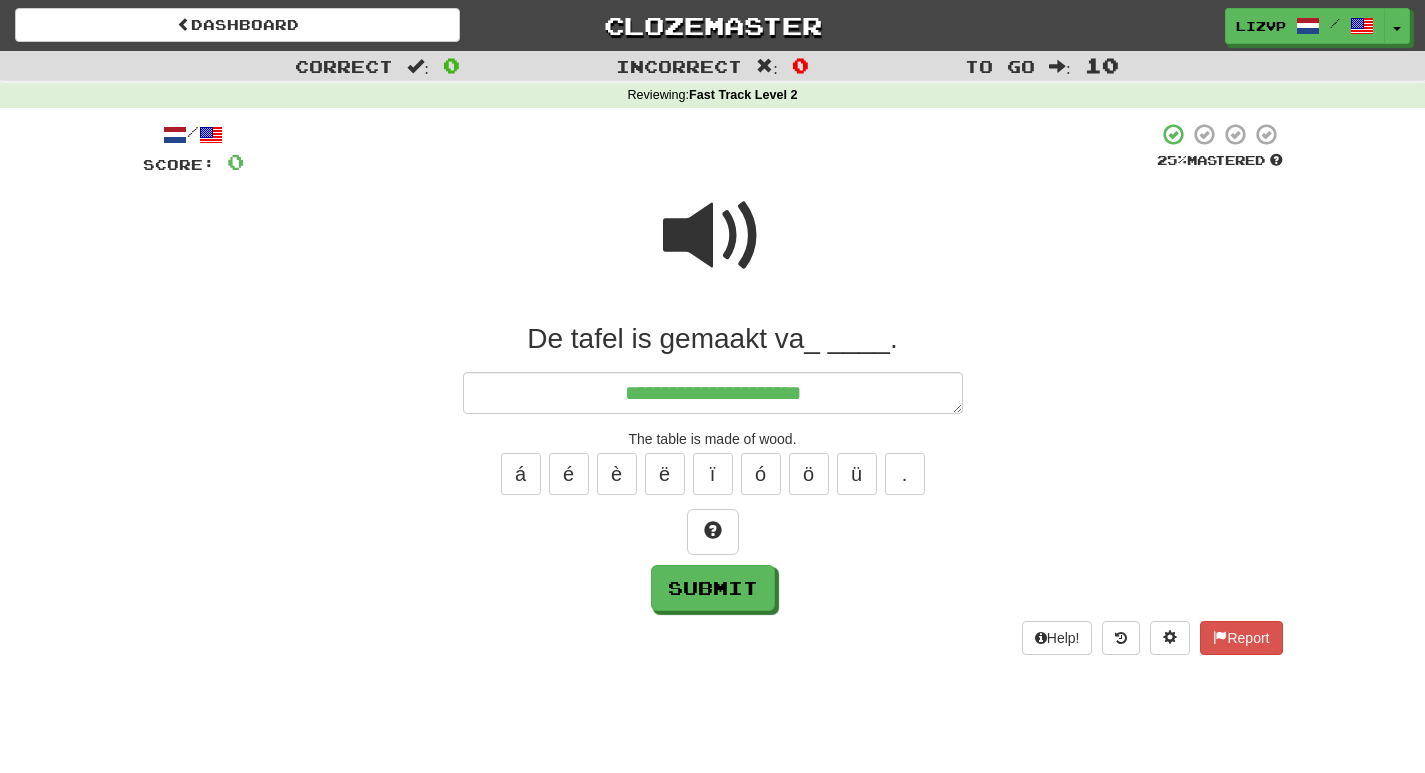 type on "*" 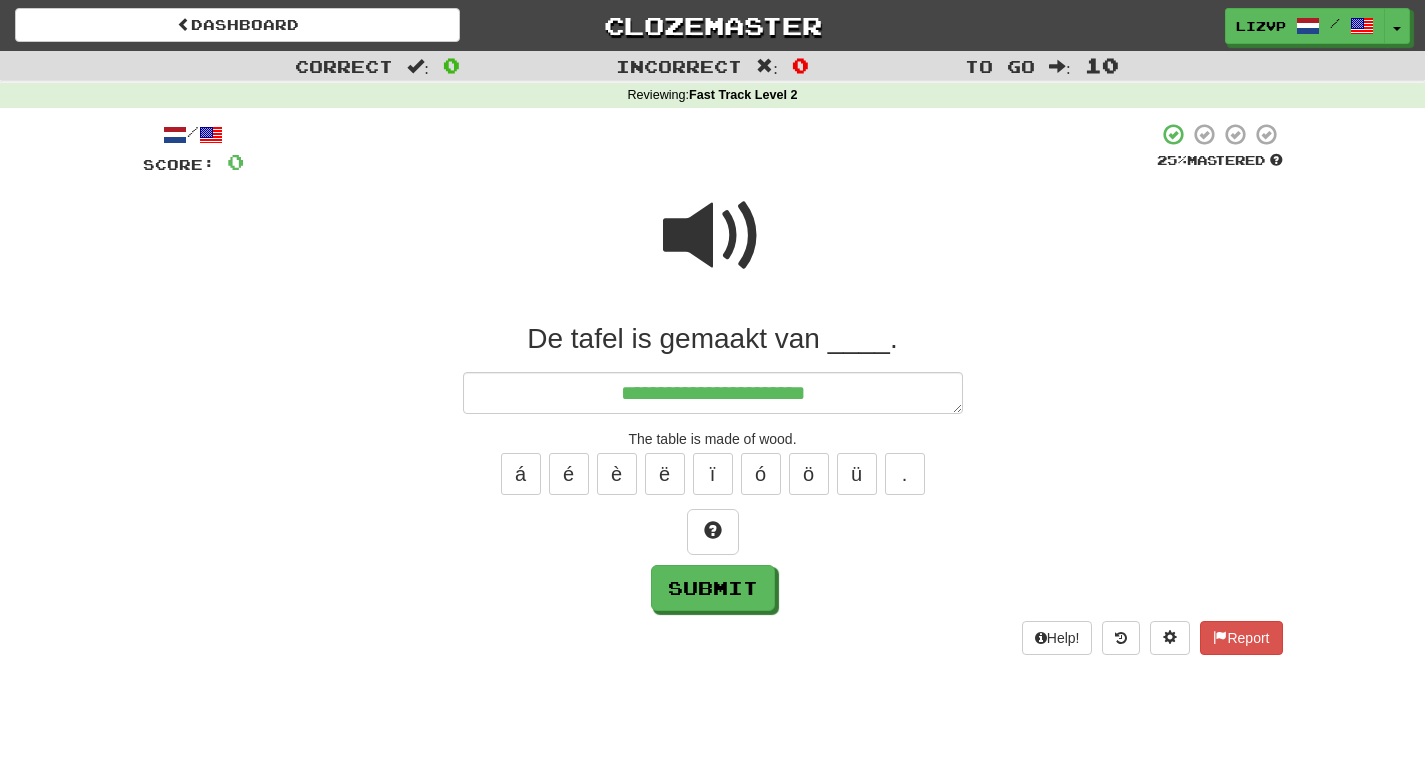 type on "*" 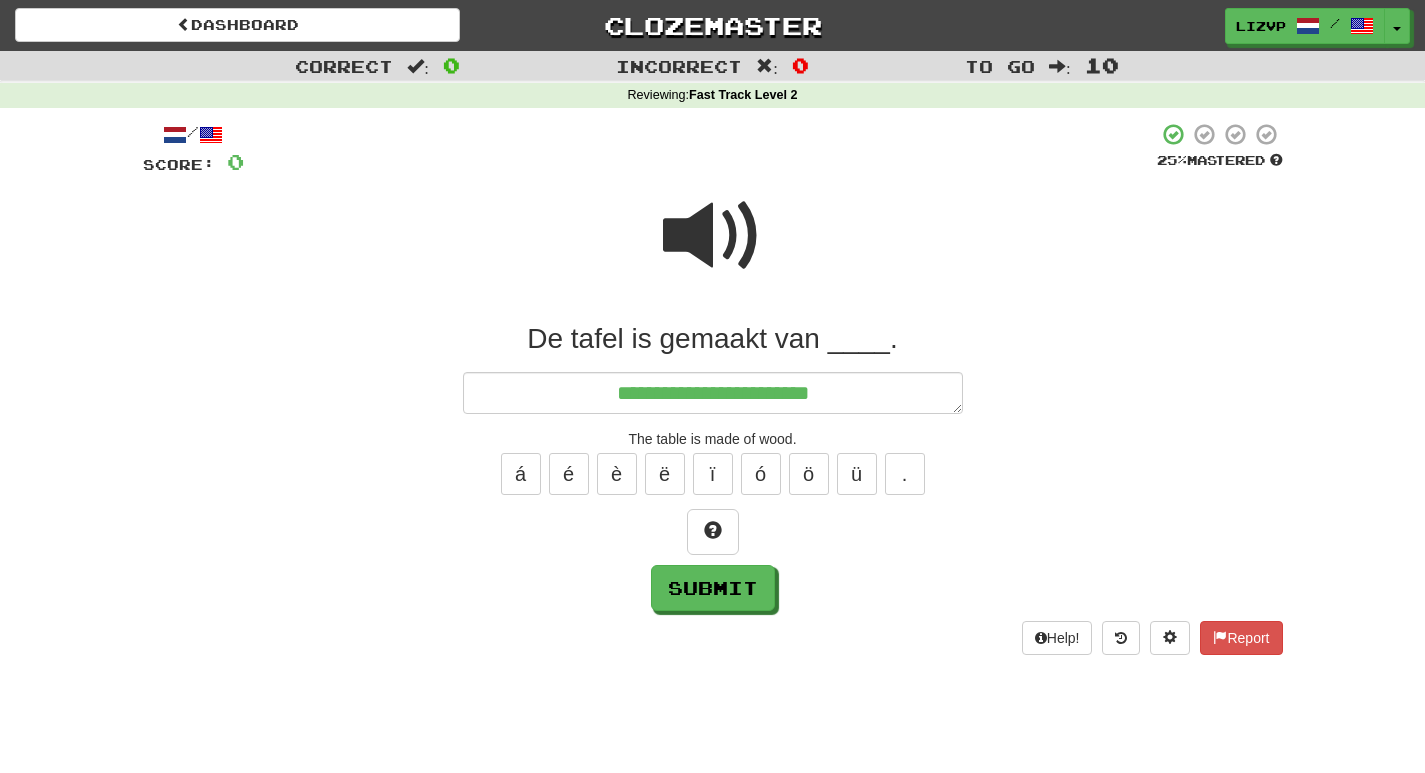 type on "*" 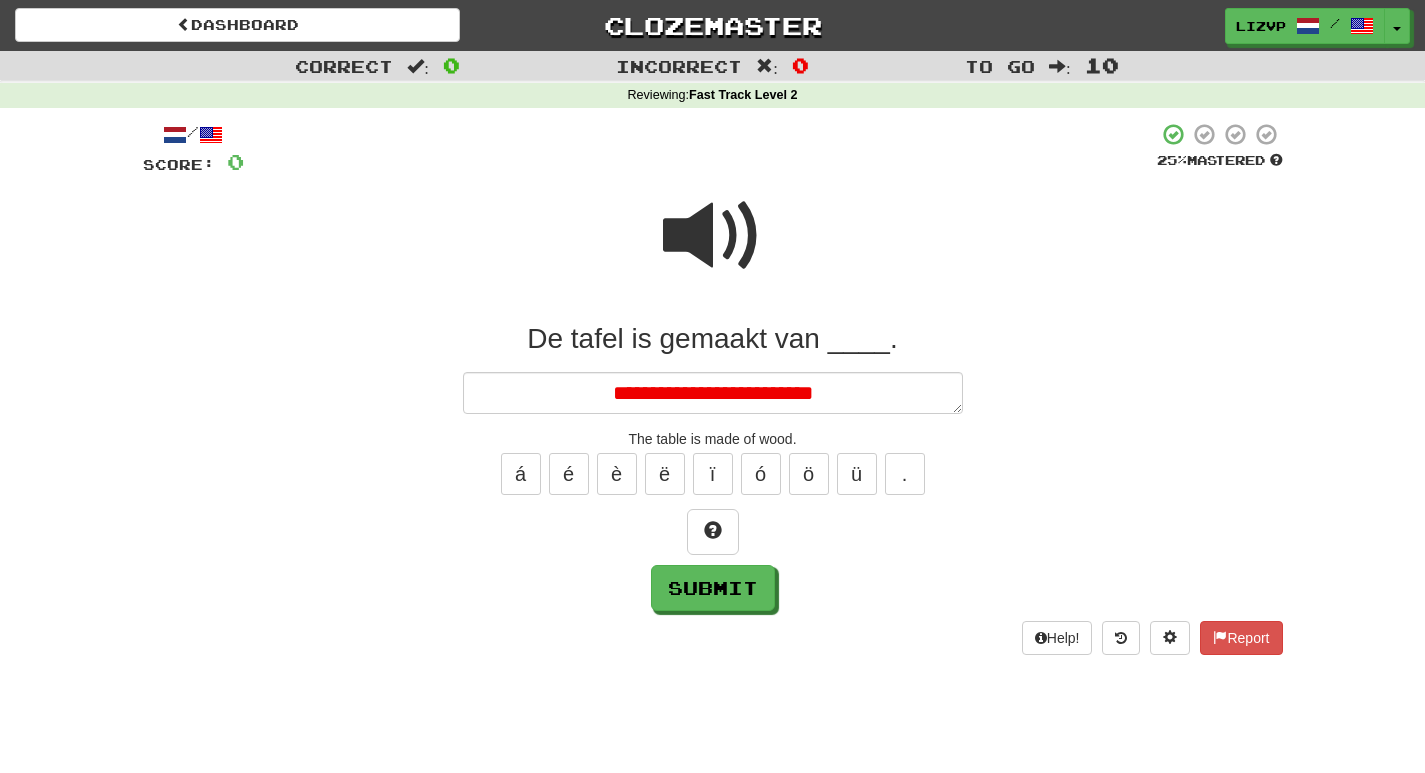 type on "*" 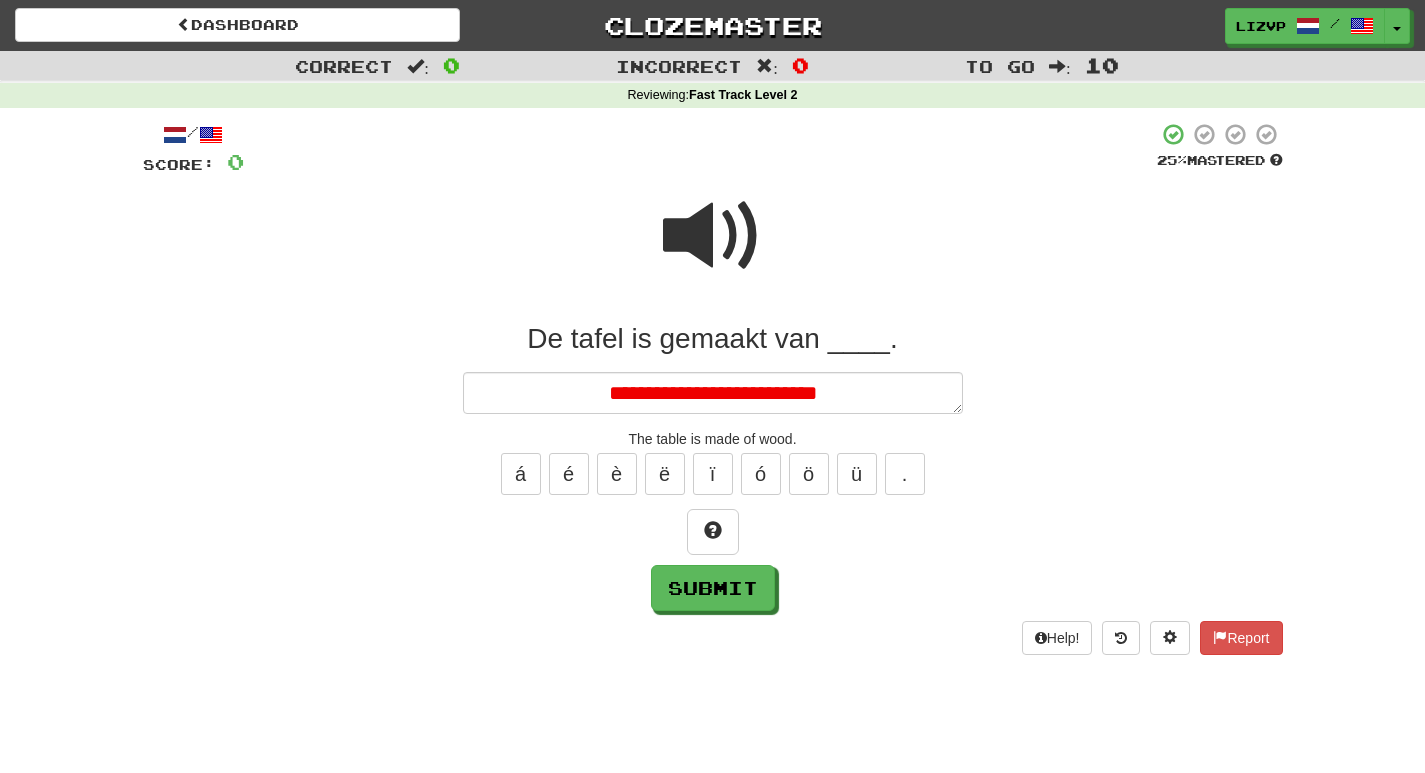 type on "*" 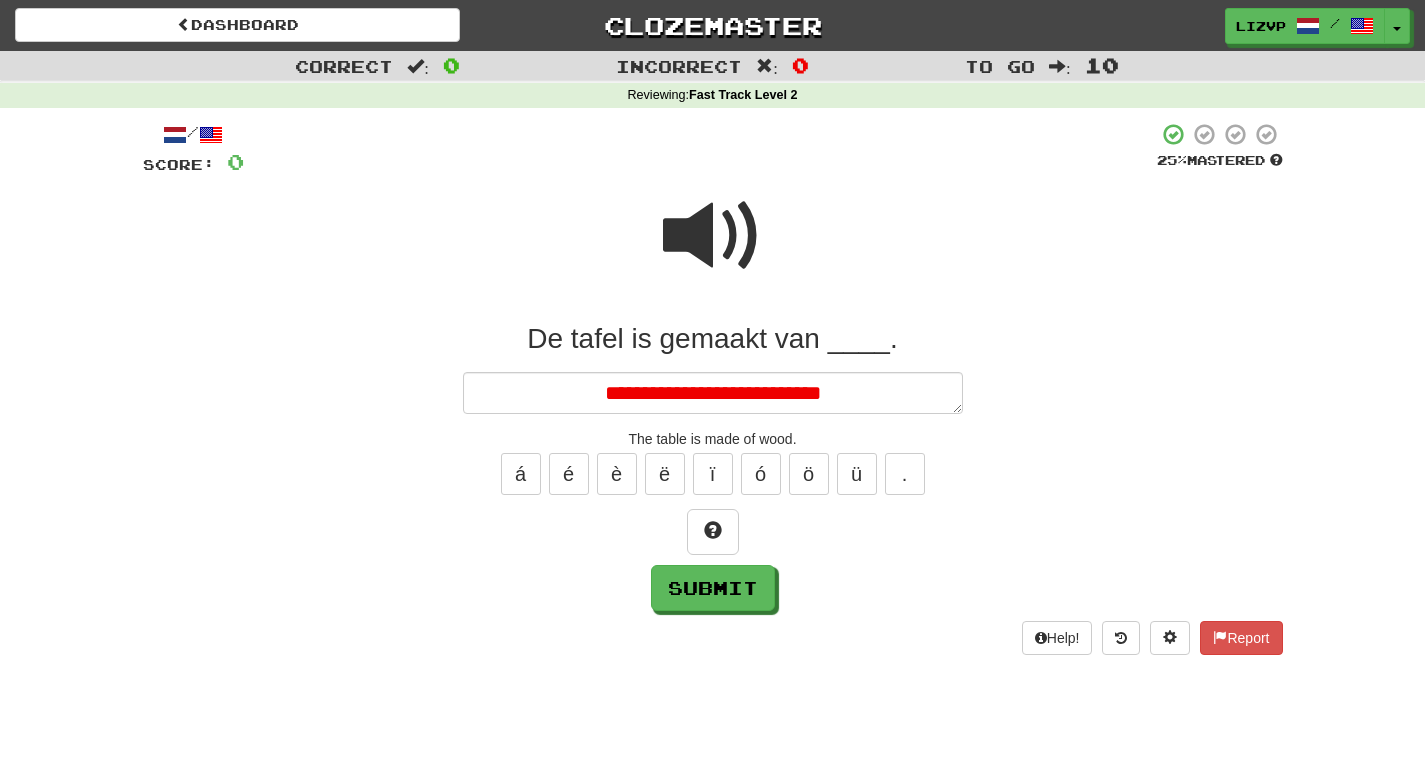 type on "*" 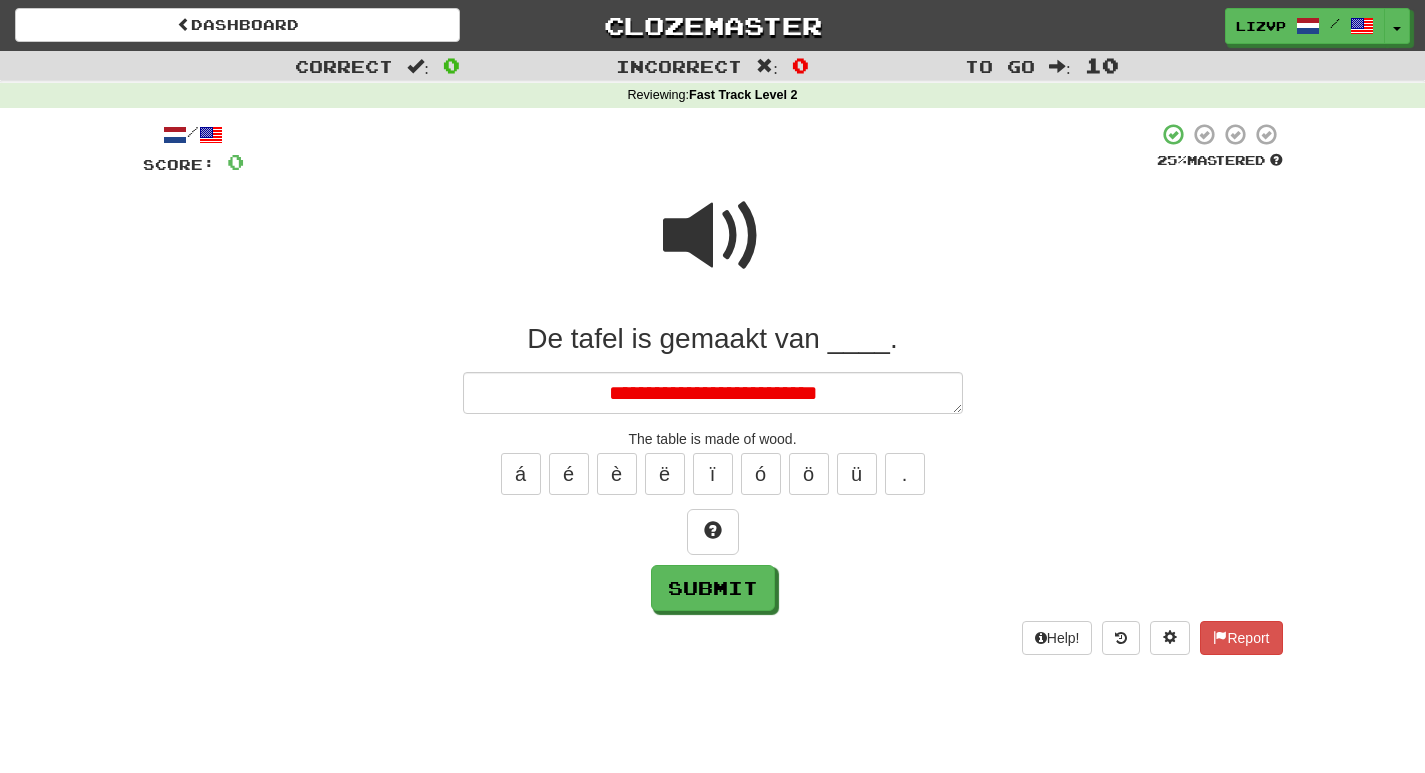 type on "*" 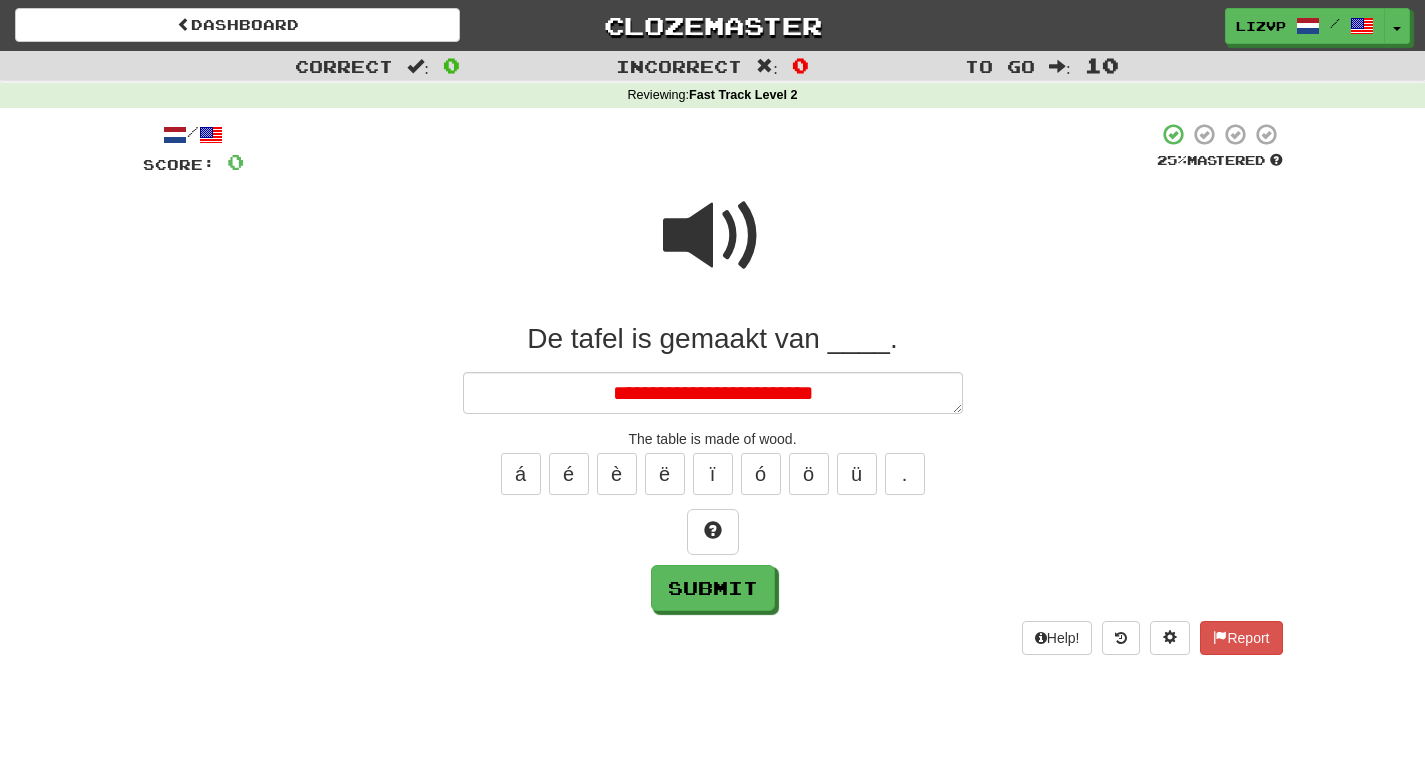 type on "*" 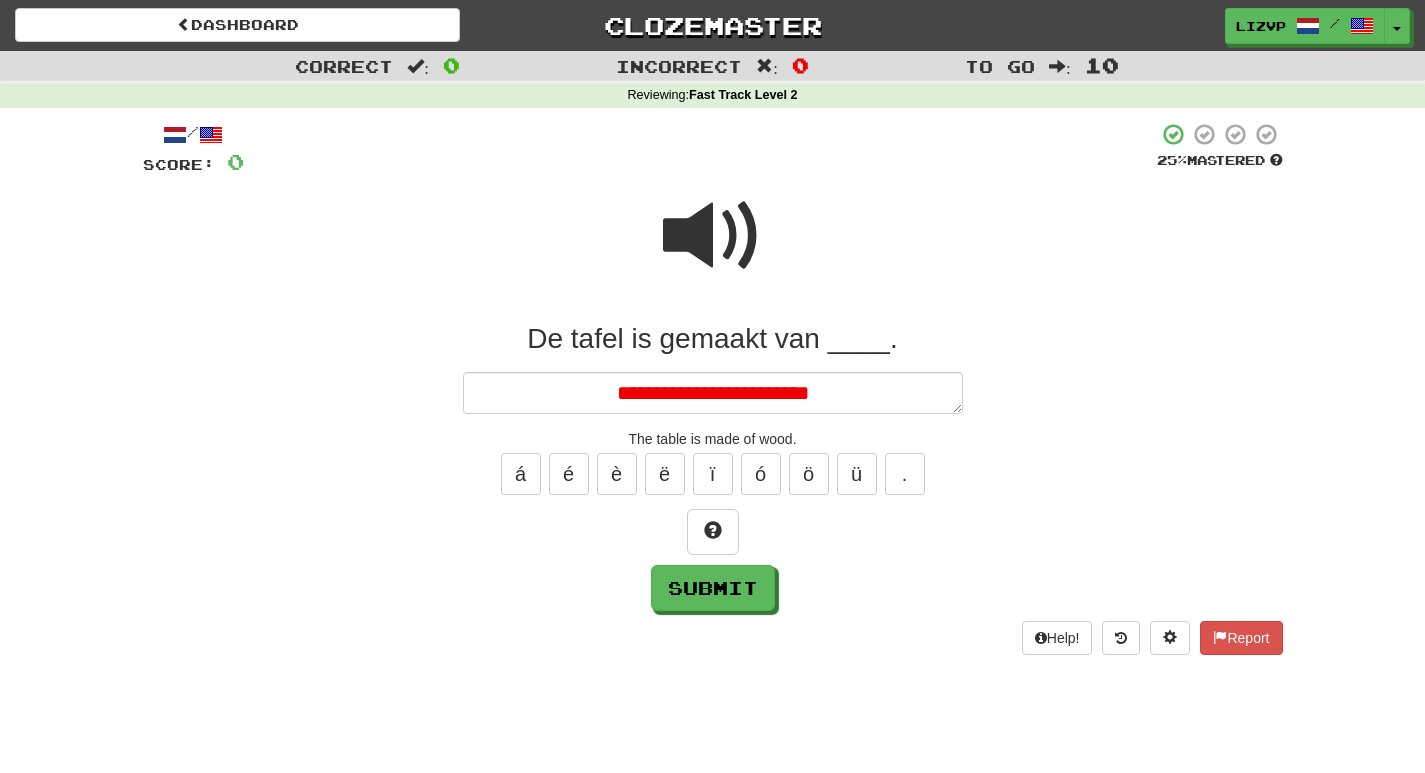 type on "*" 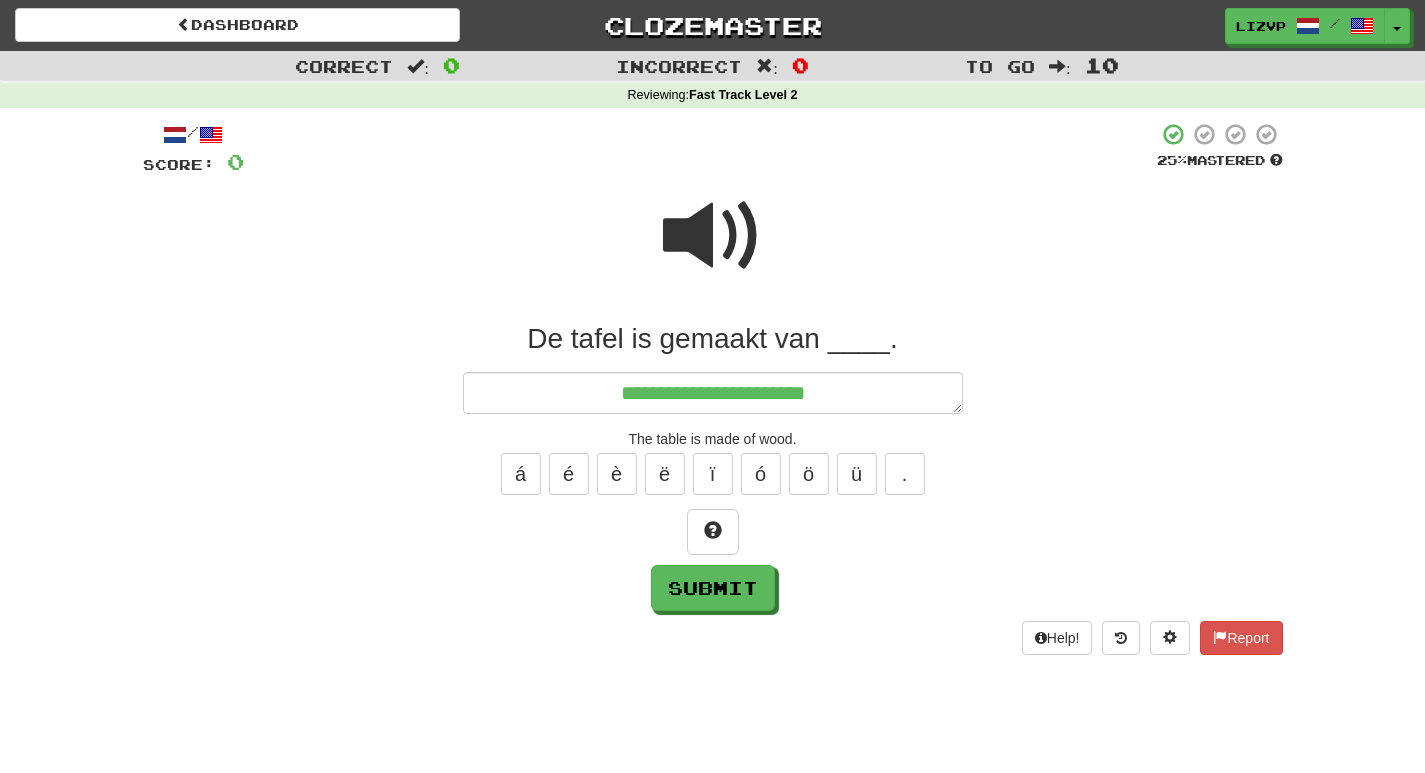 type on "*" 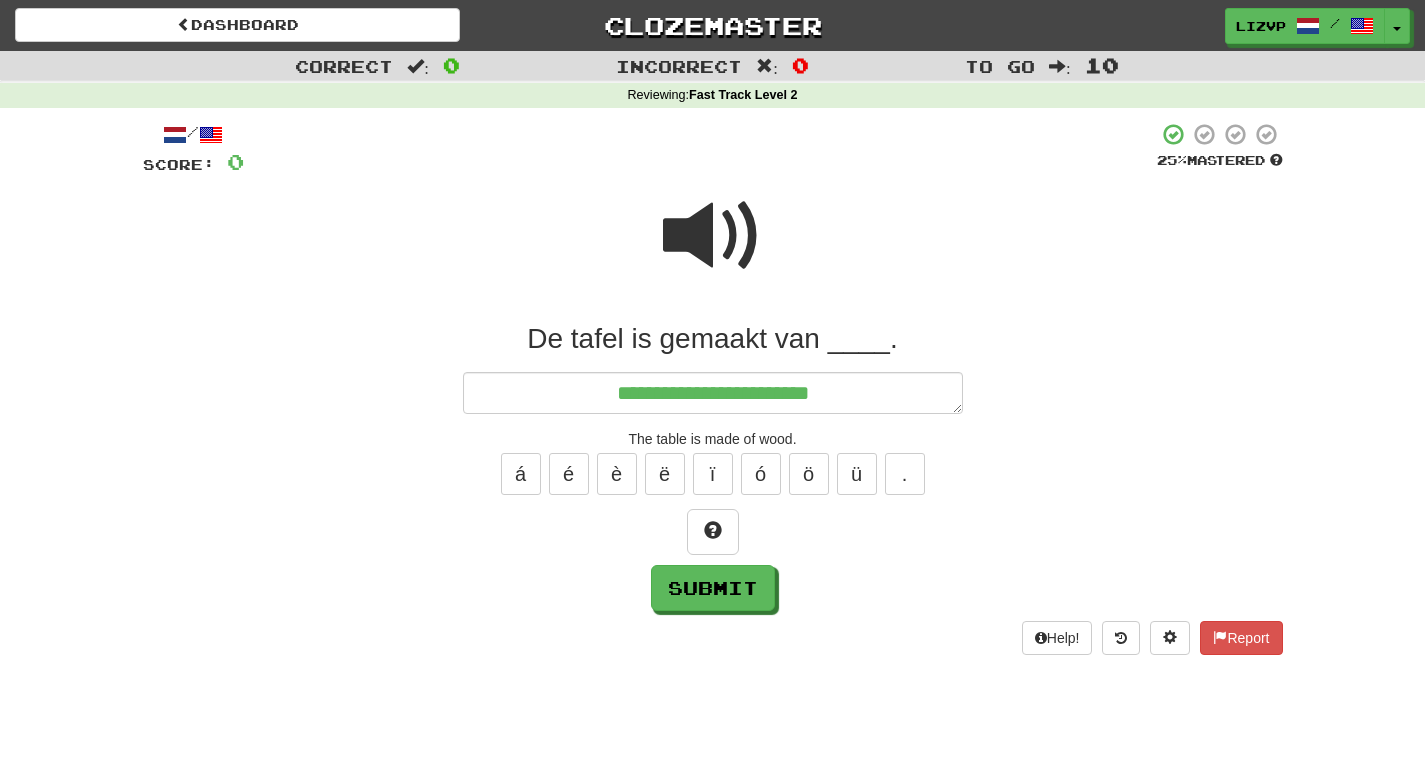 type on "*" 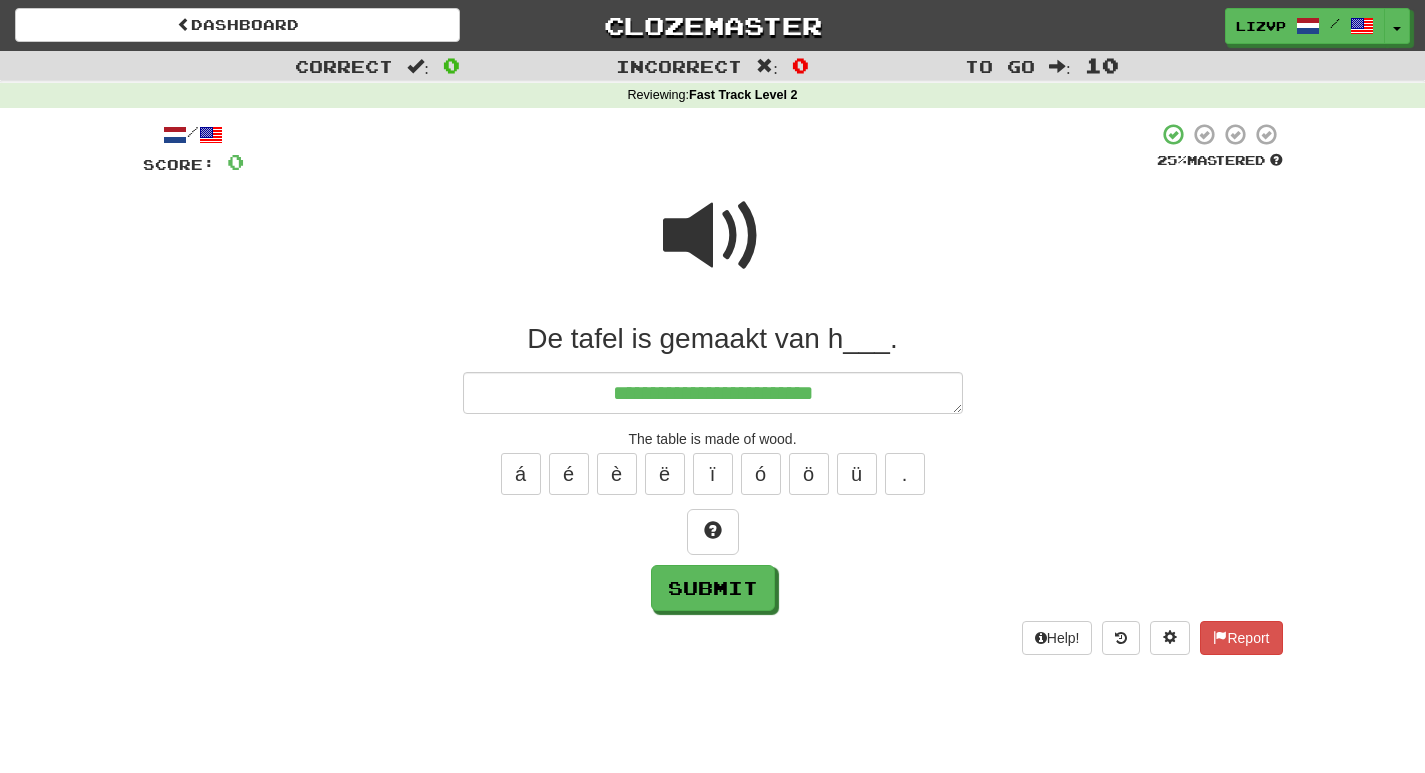 type on "*" 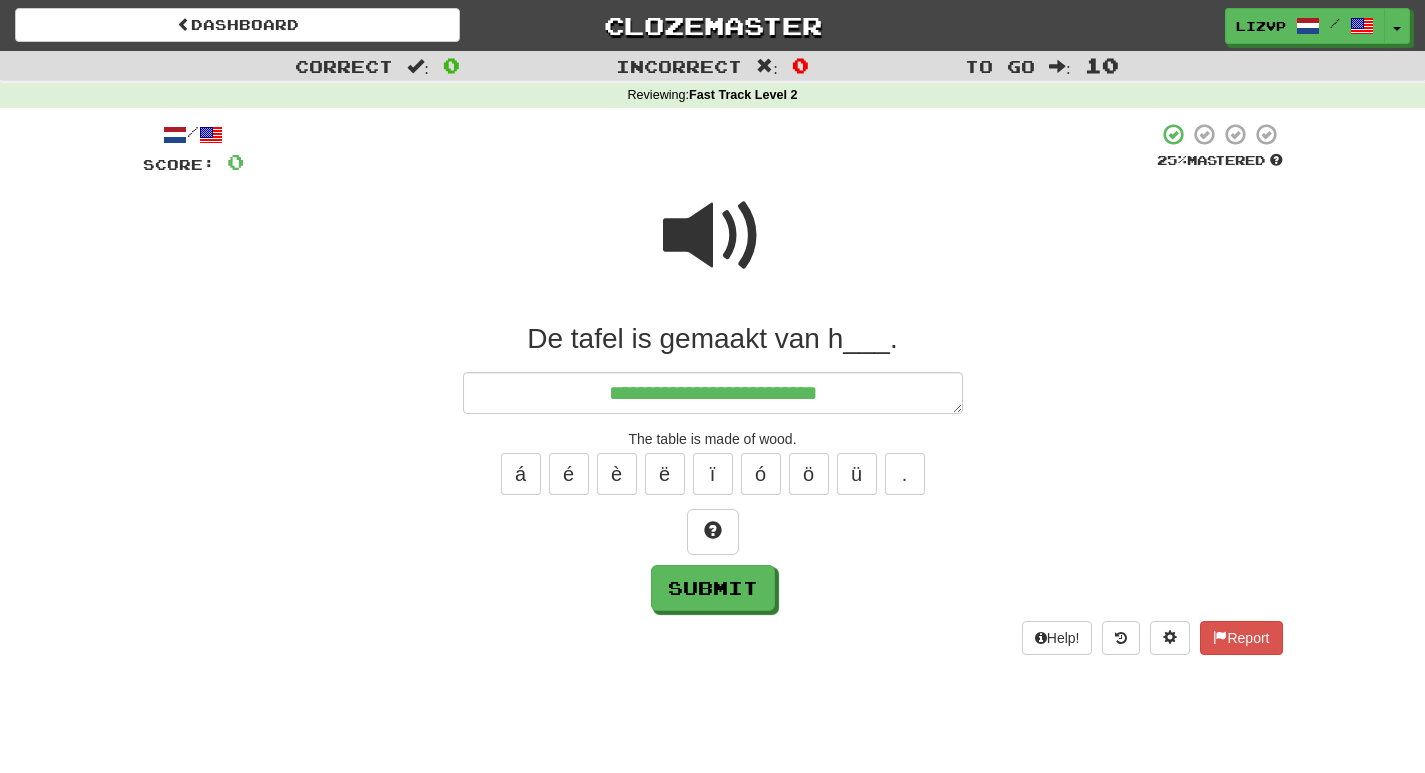 type on "*" 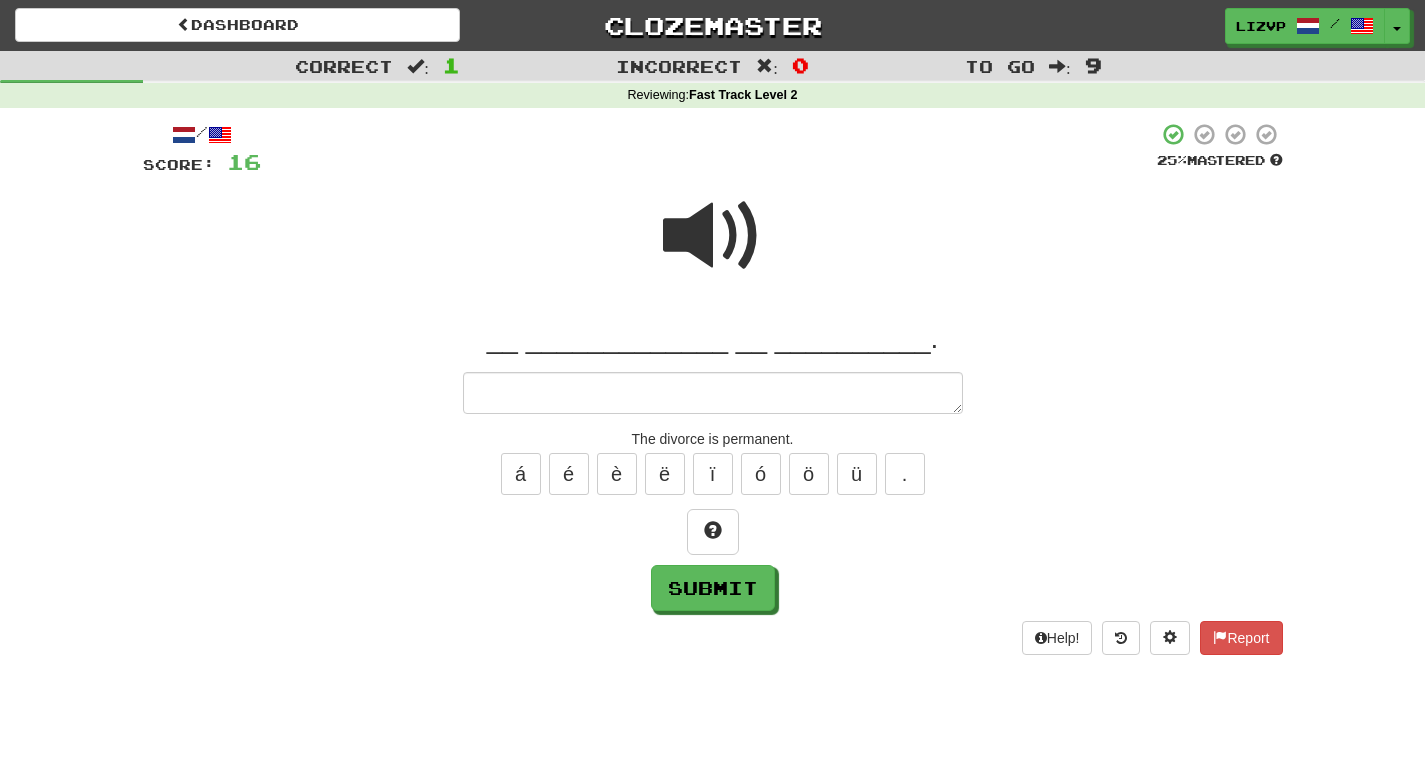 type on "*" 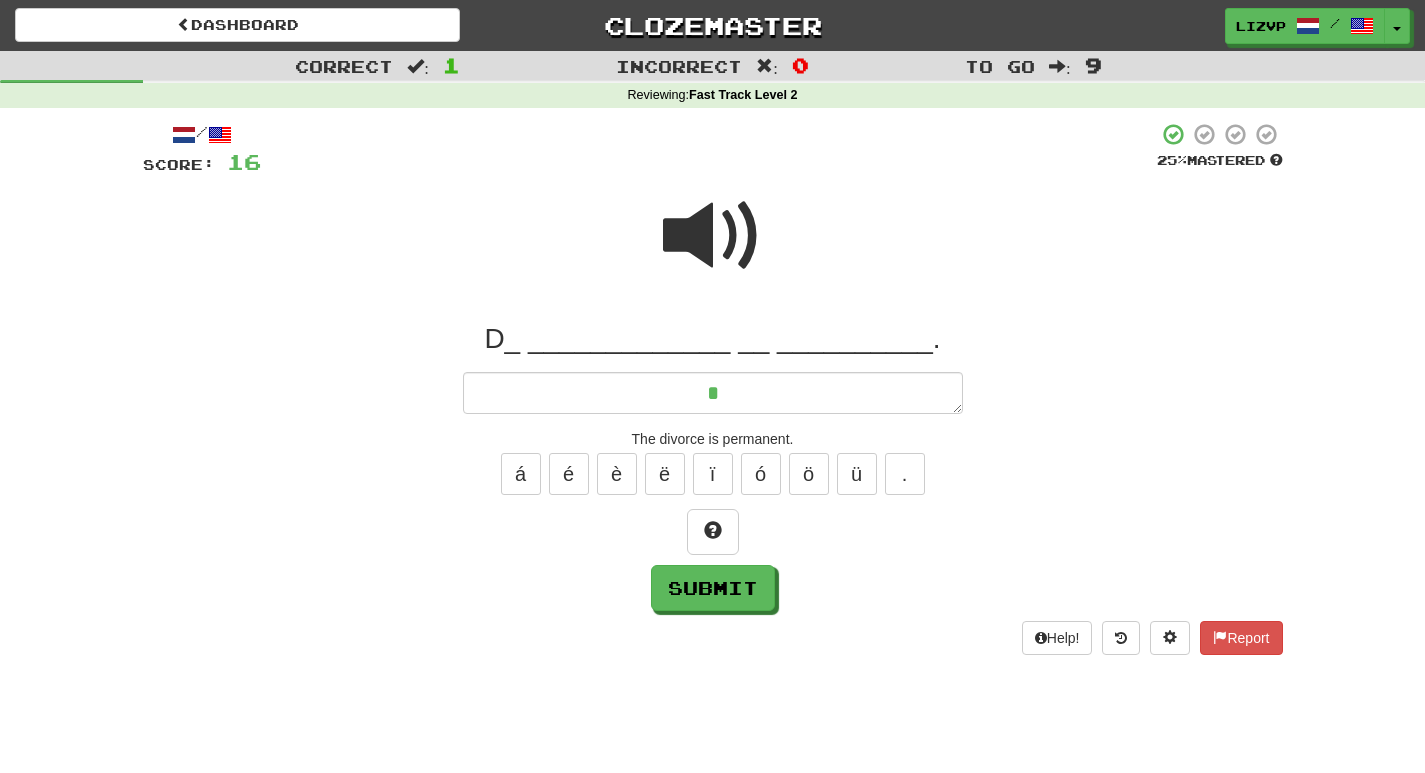 type on "*" 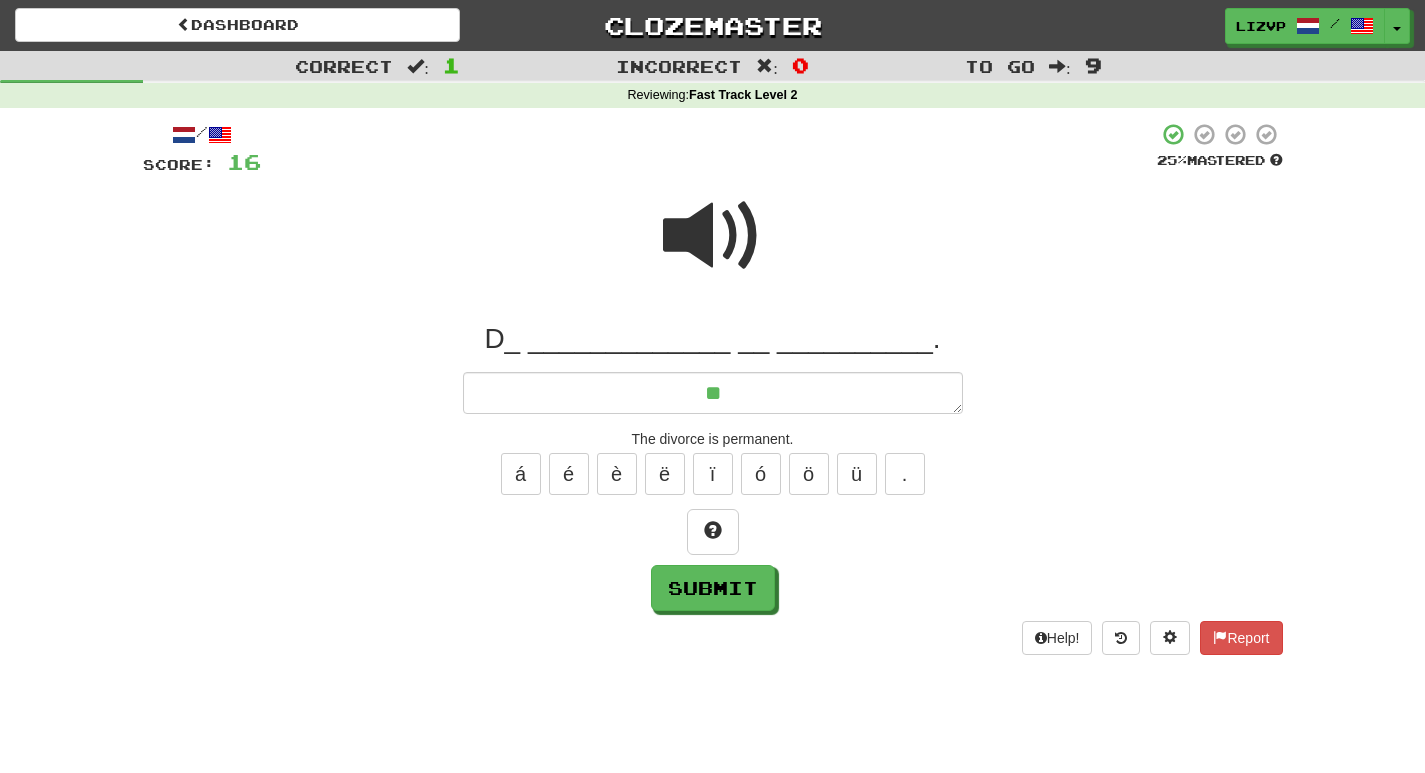 type on "*" 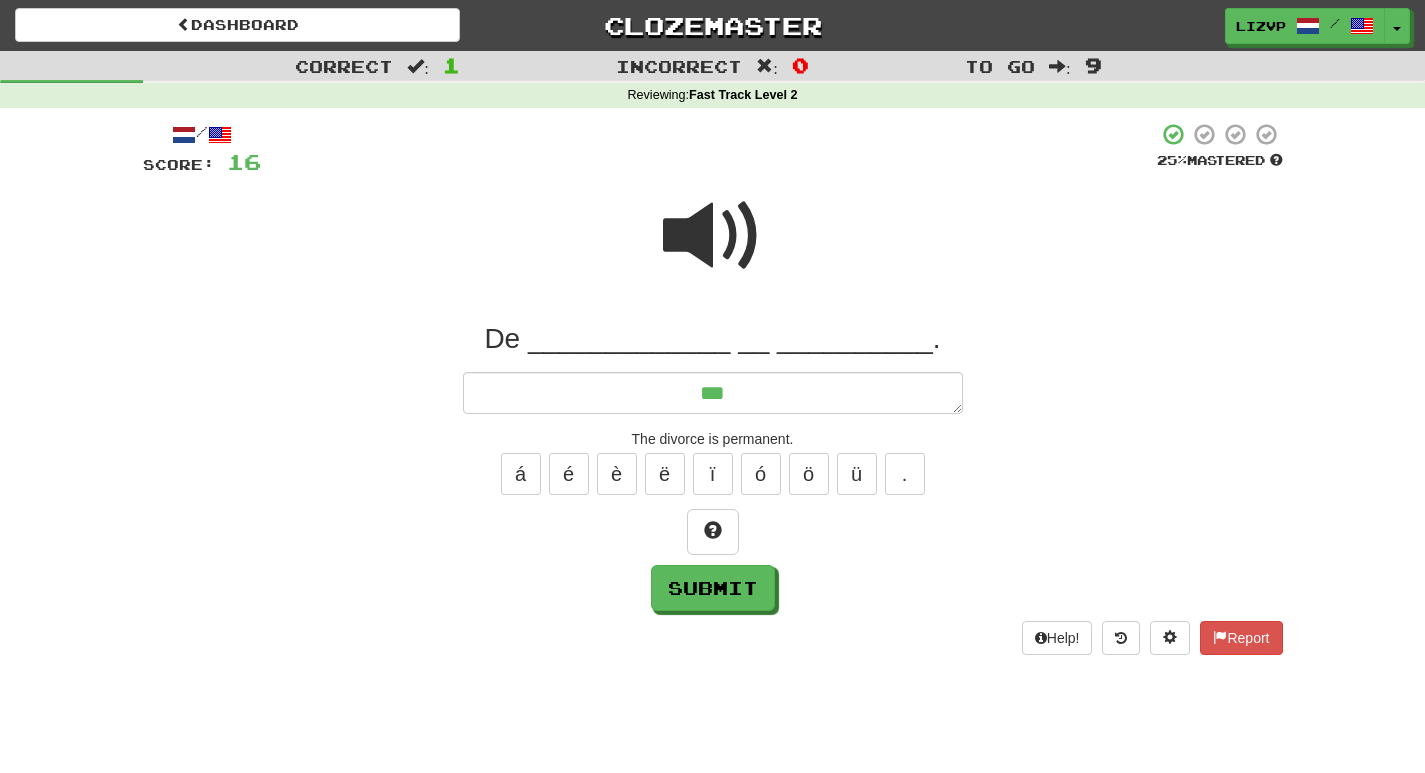 type on "*" 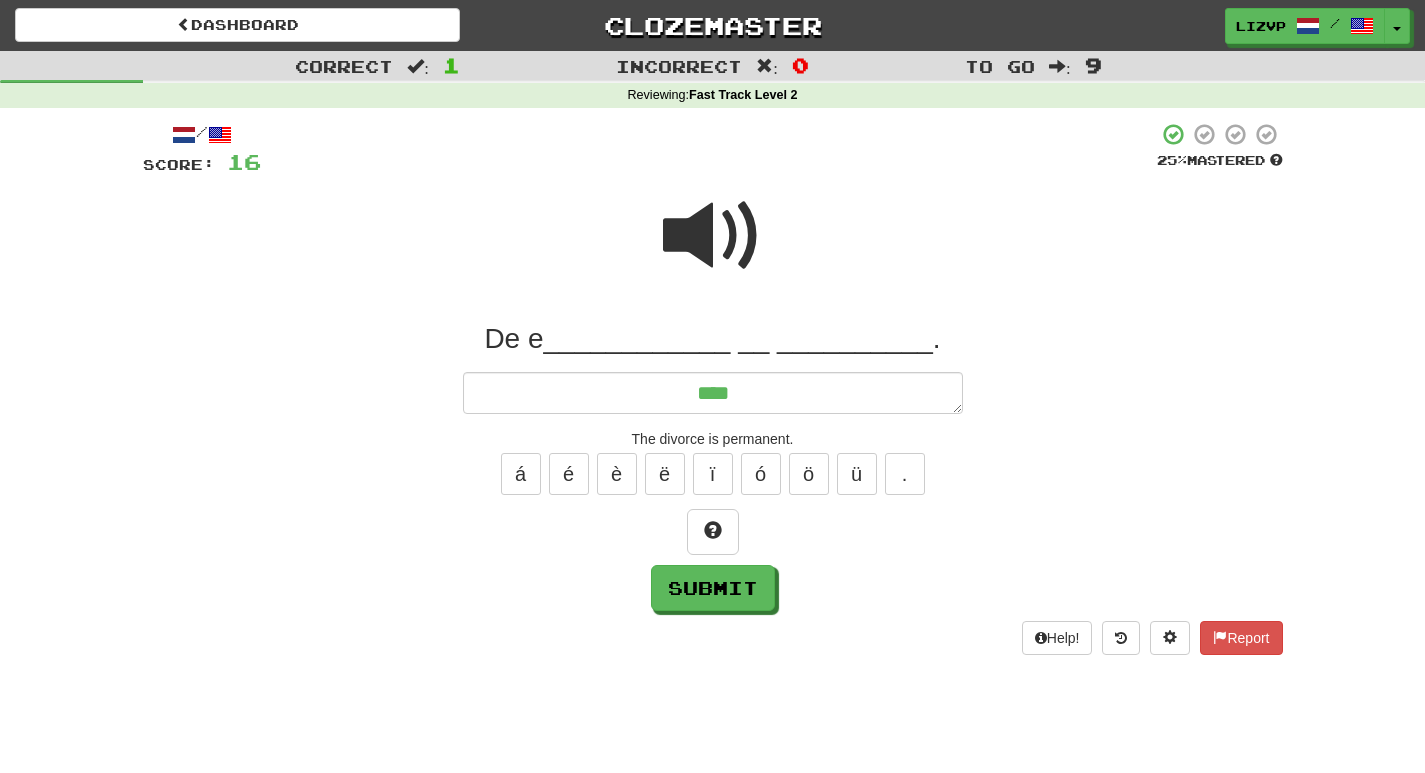 type on "*" 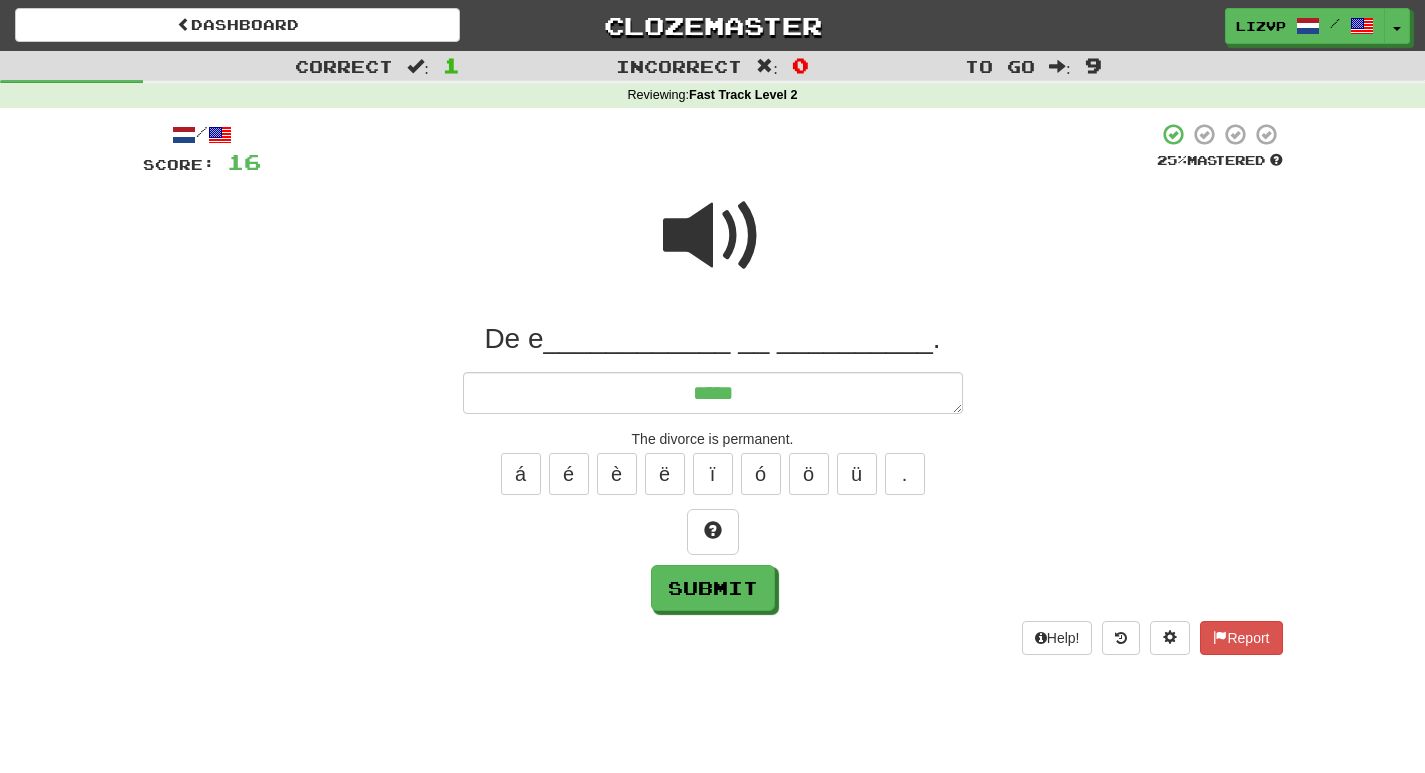 type on "*" 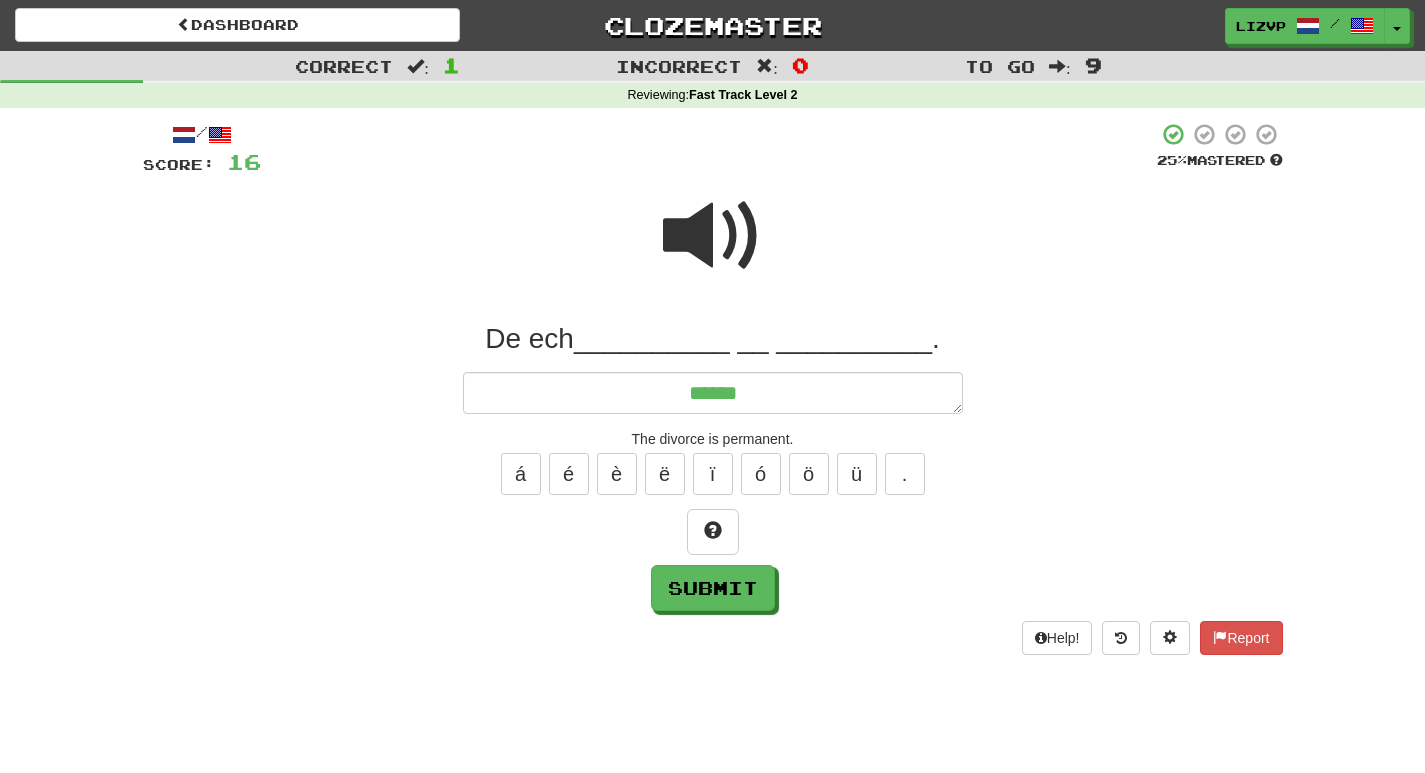 type on "*" 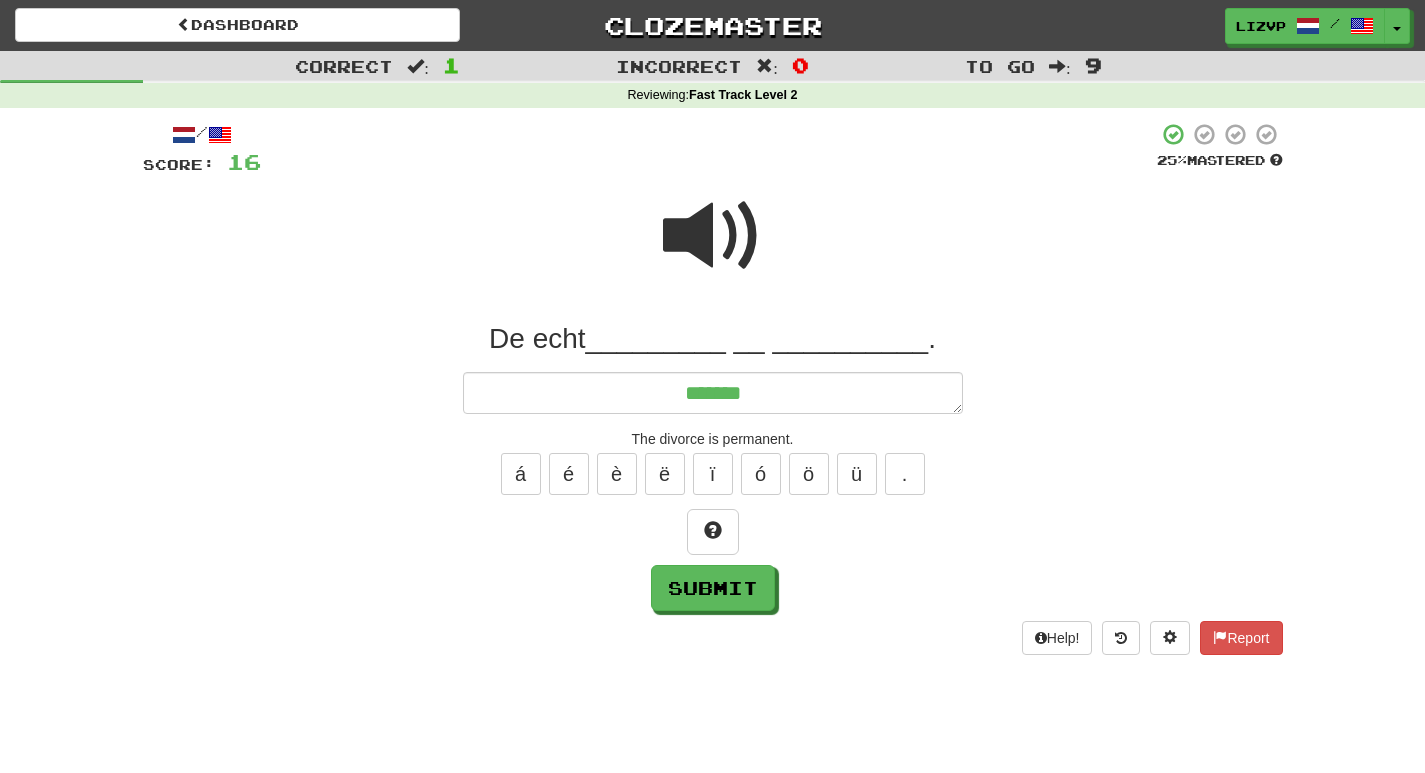 type on "*" 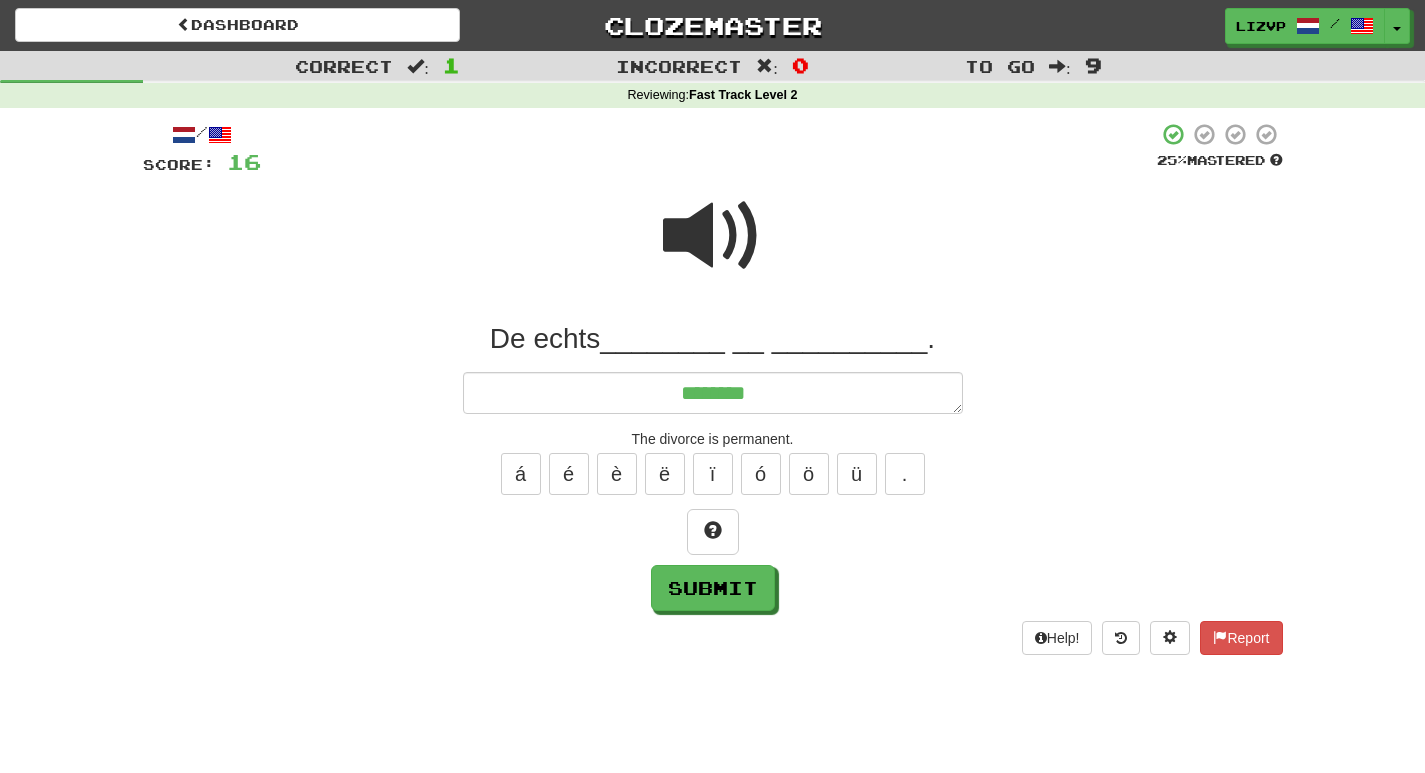 type on "*" 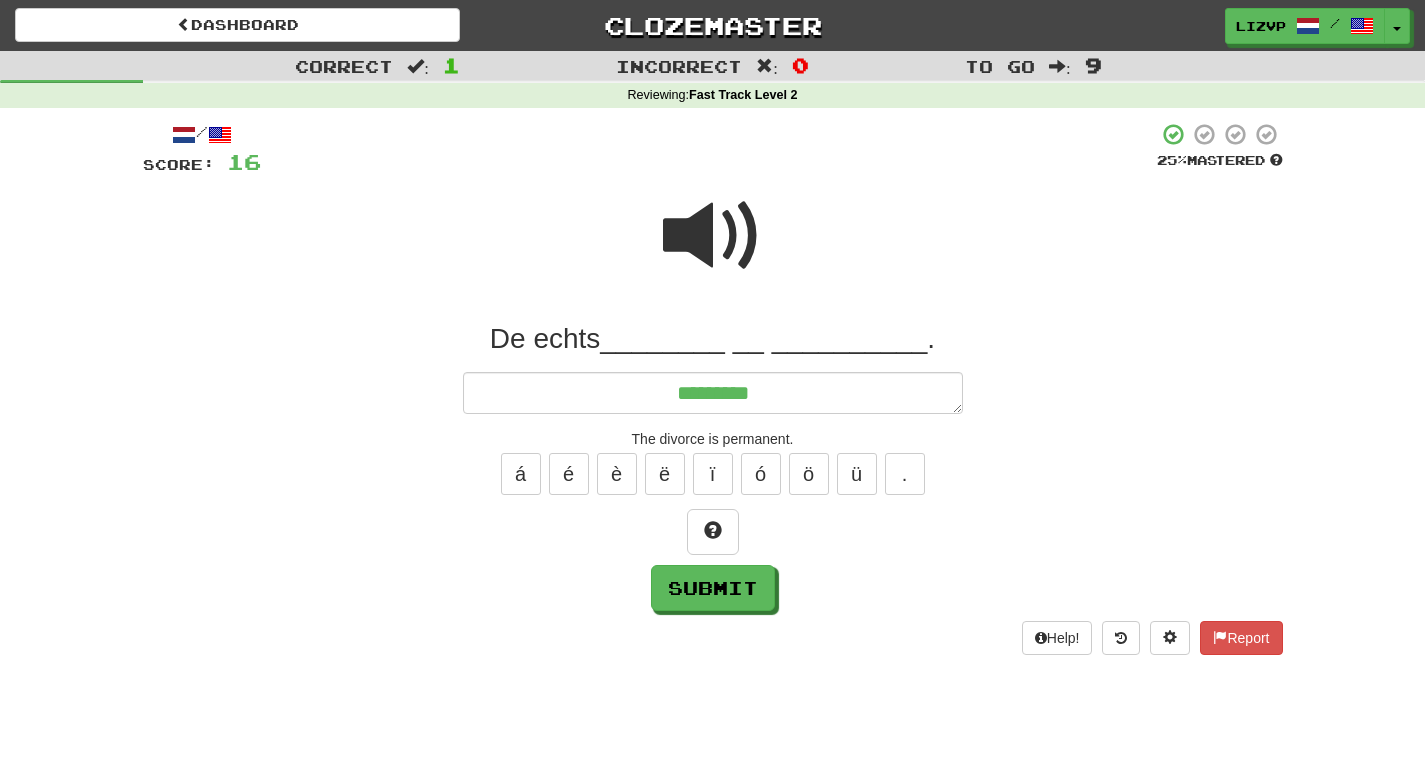 type on "*" 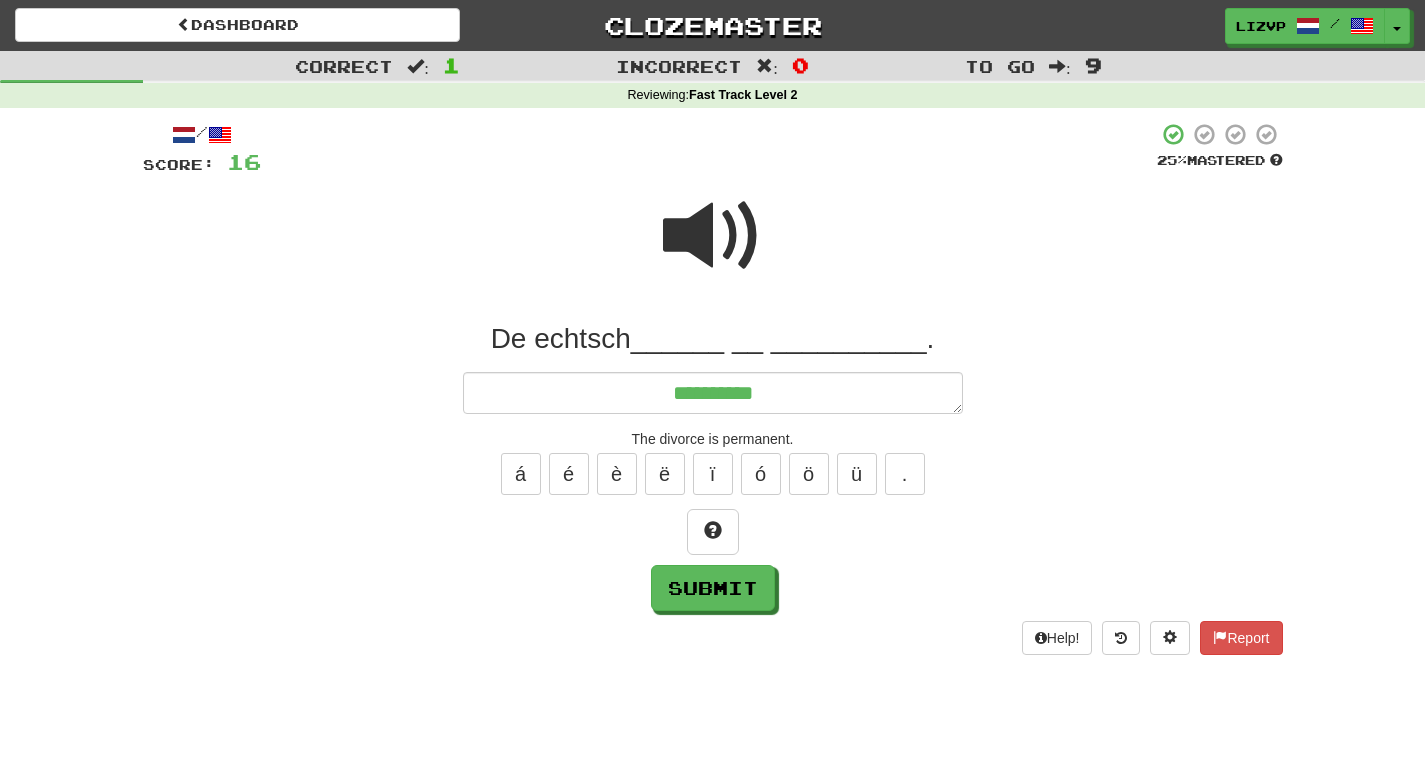 type on "*" 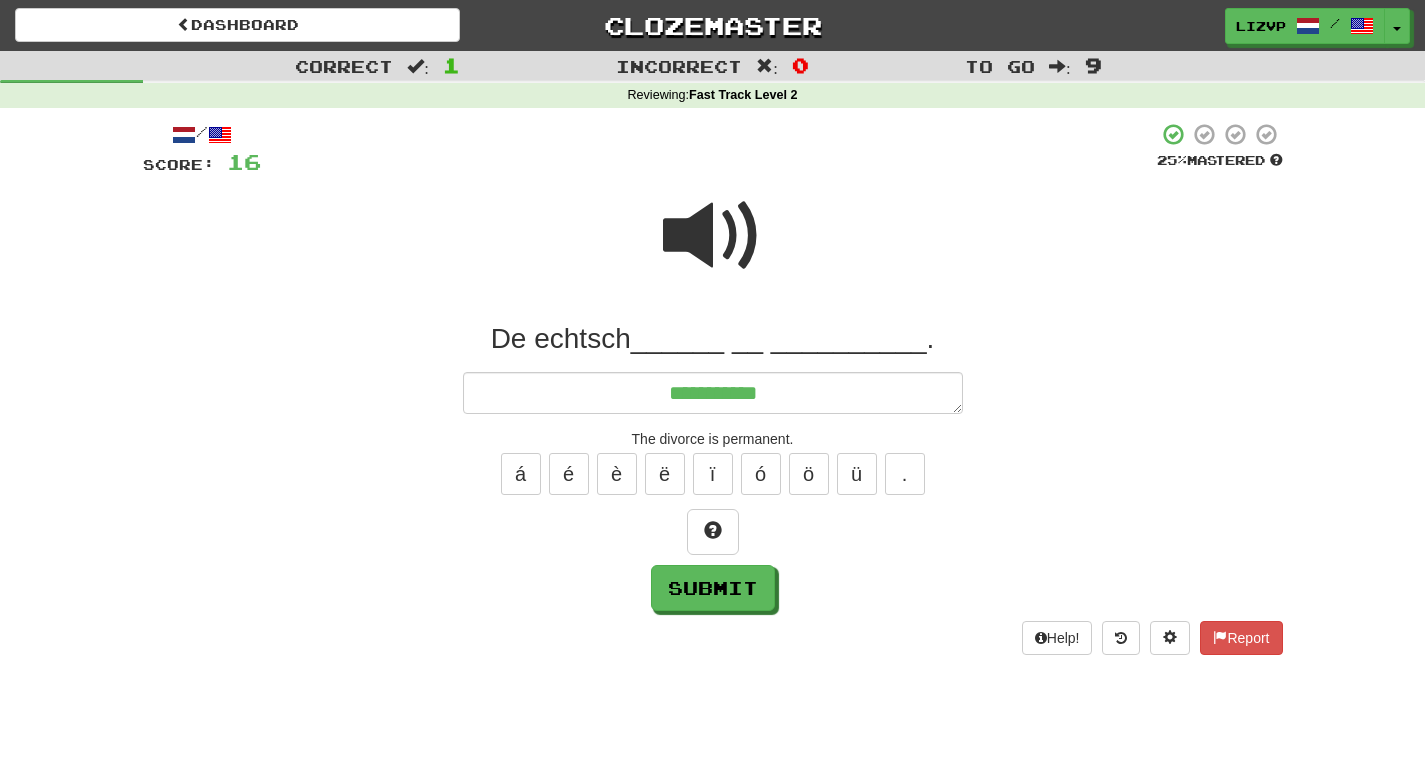 type on "*" 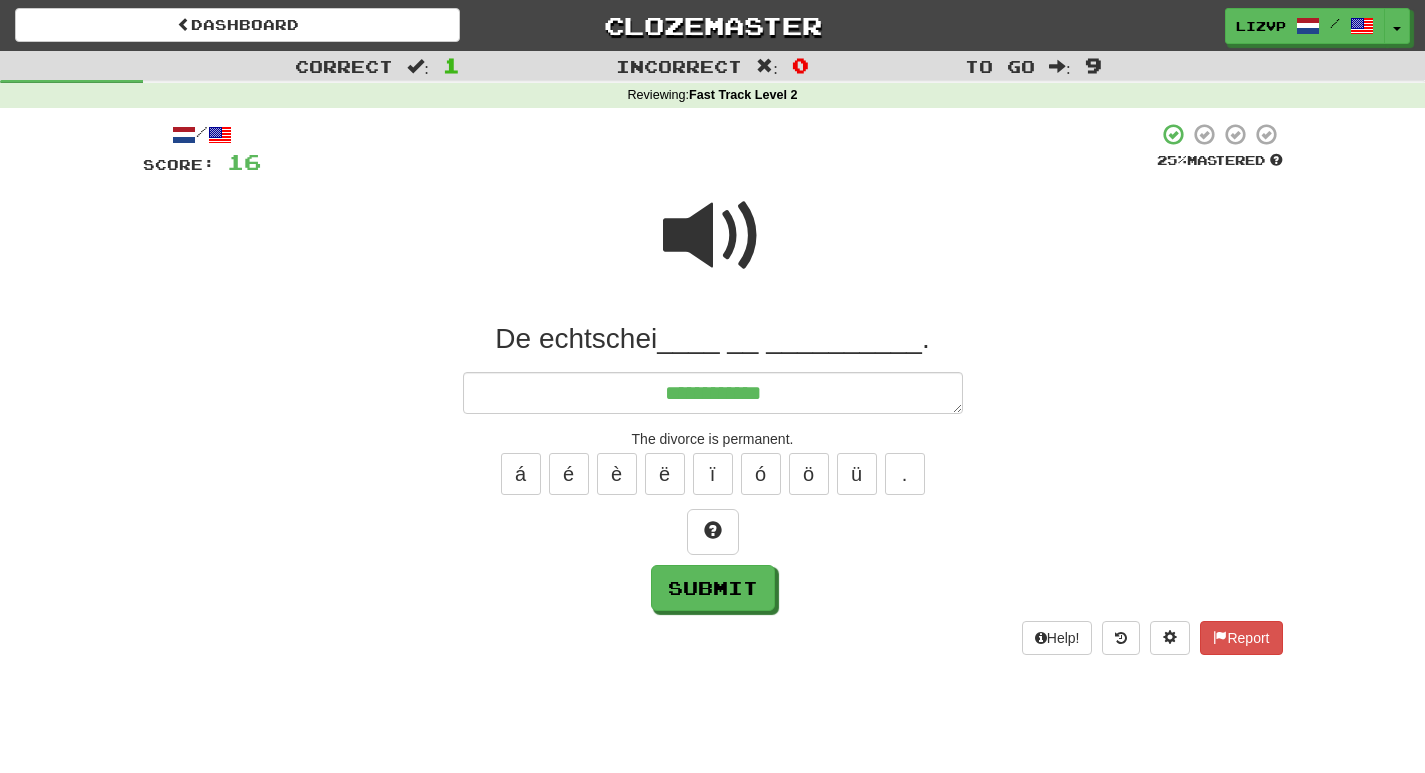 type on "*" 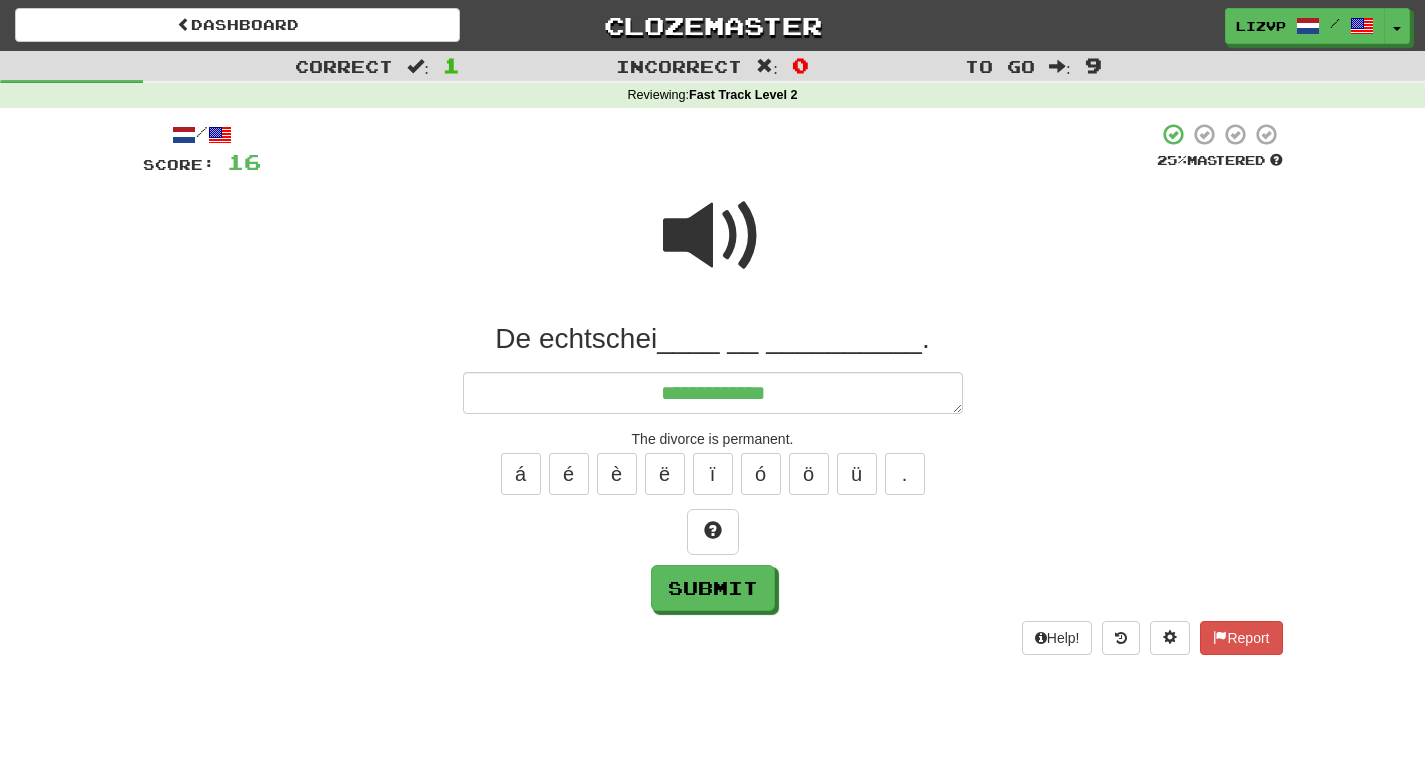 type on "*" 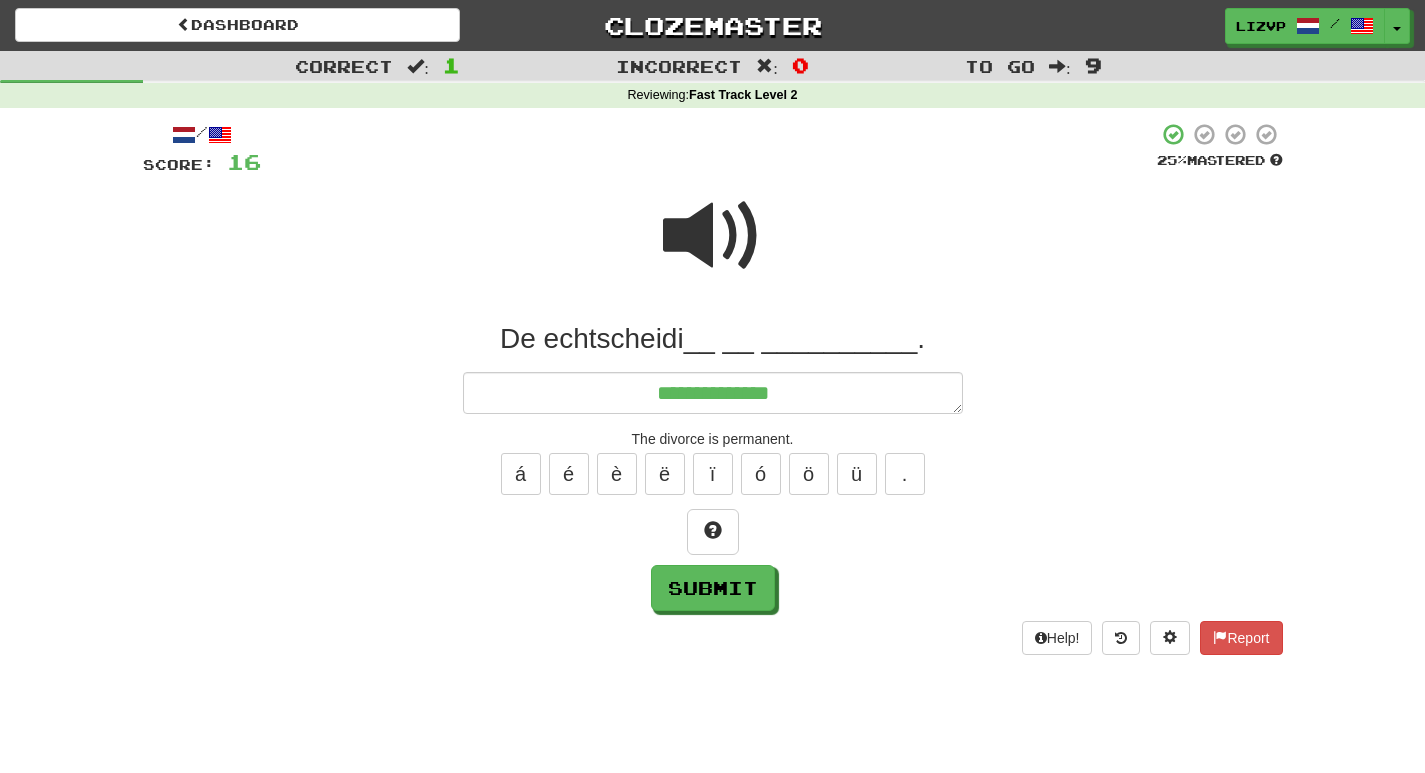 type on "*" 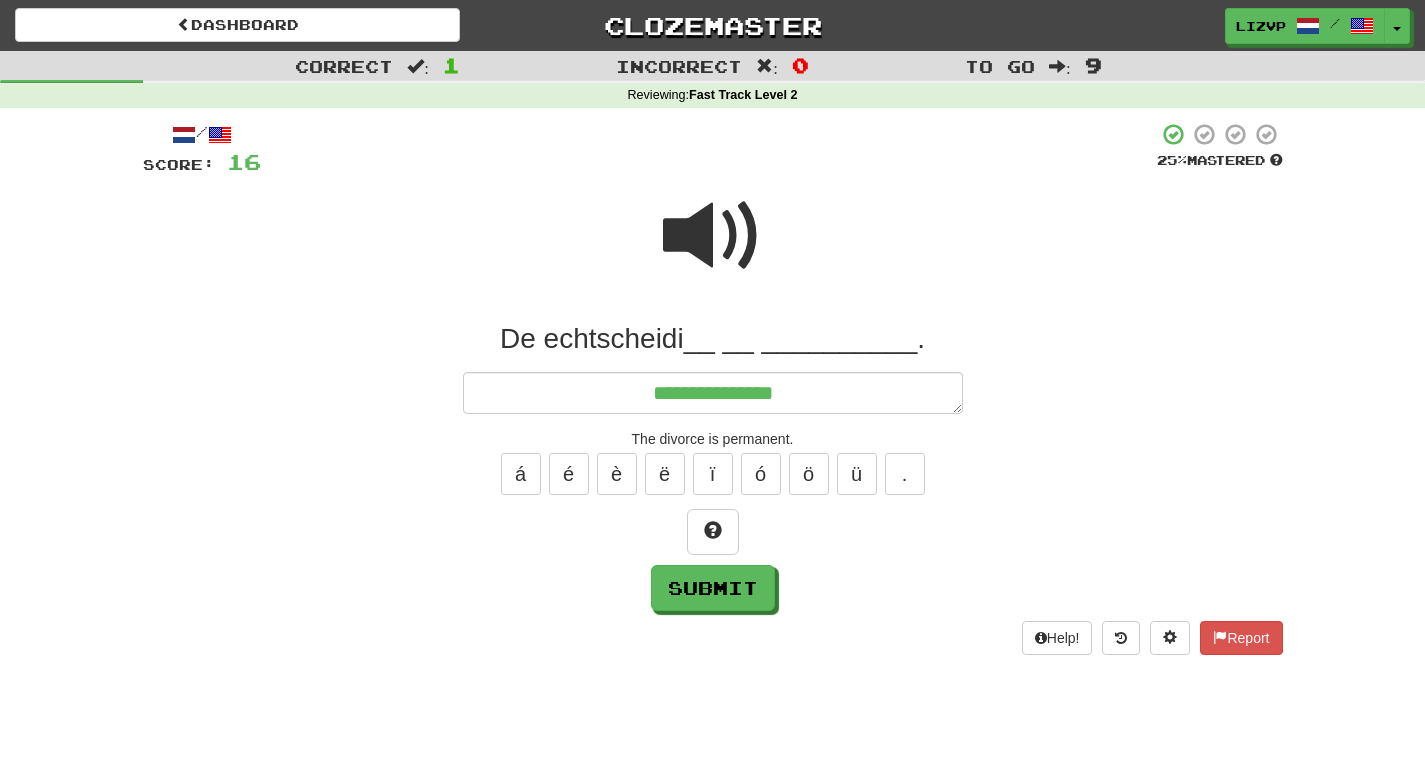 type on "*" 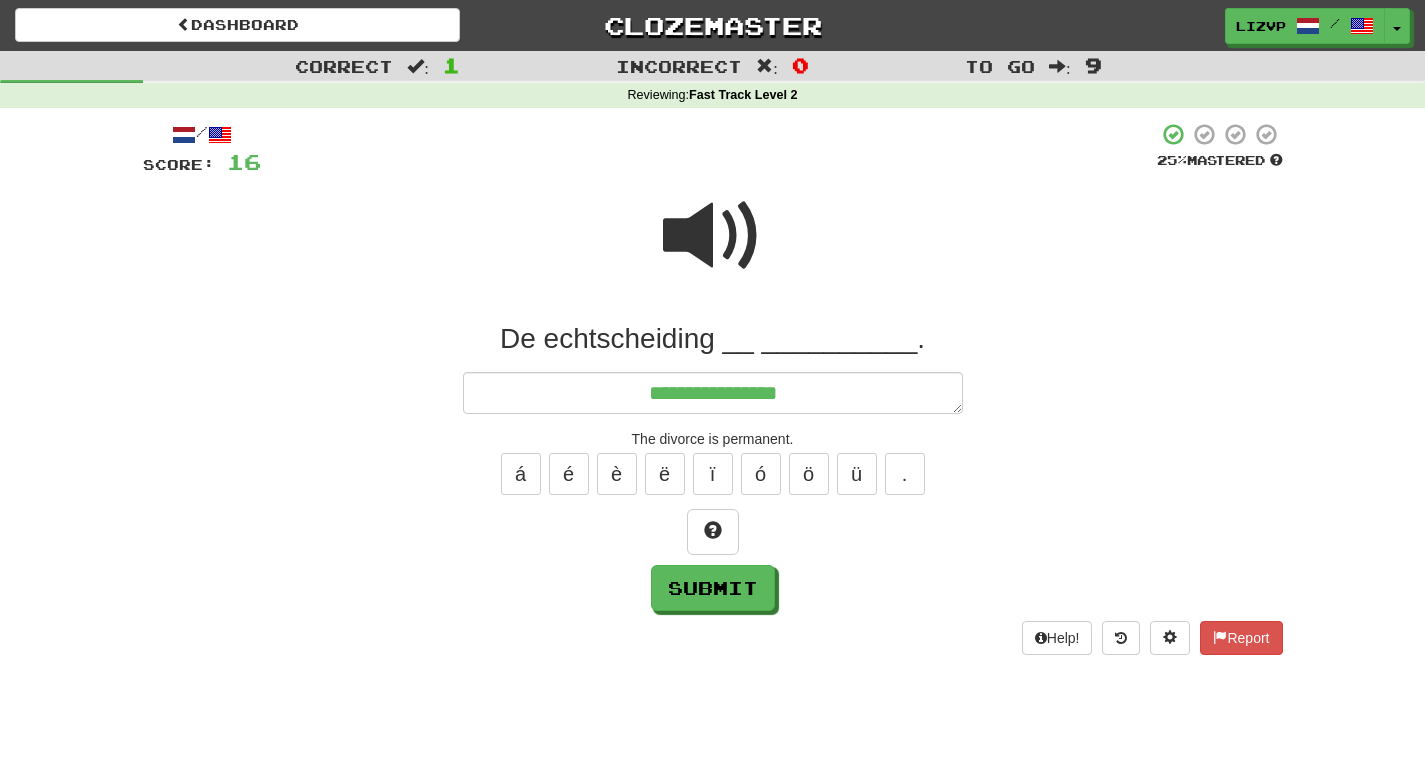 type on "*" 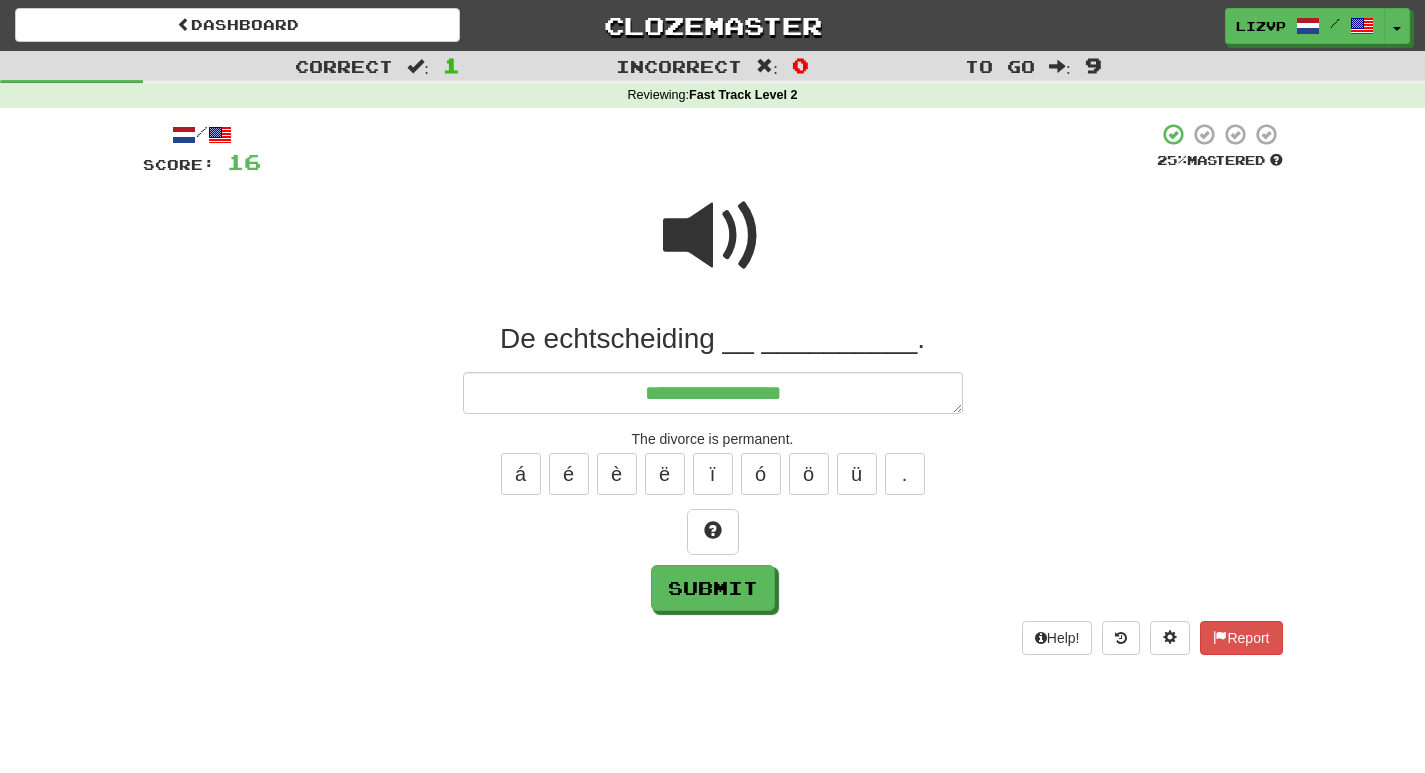type on "*" 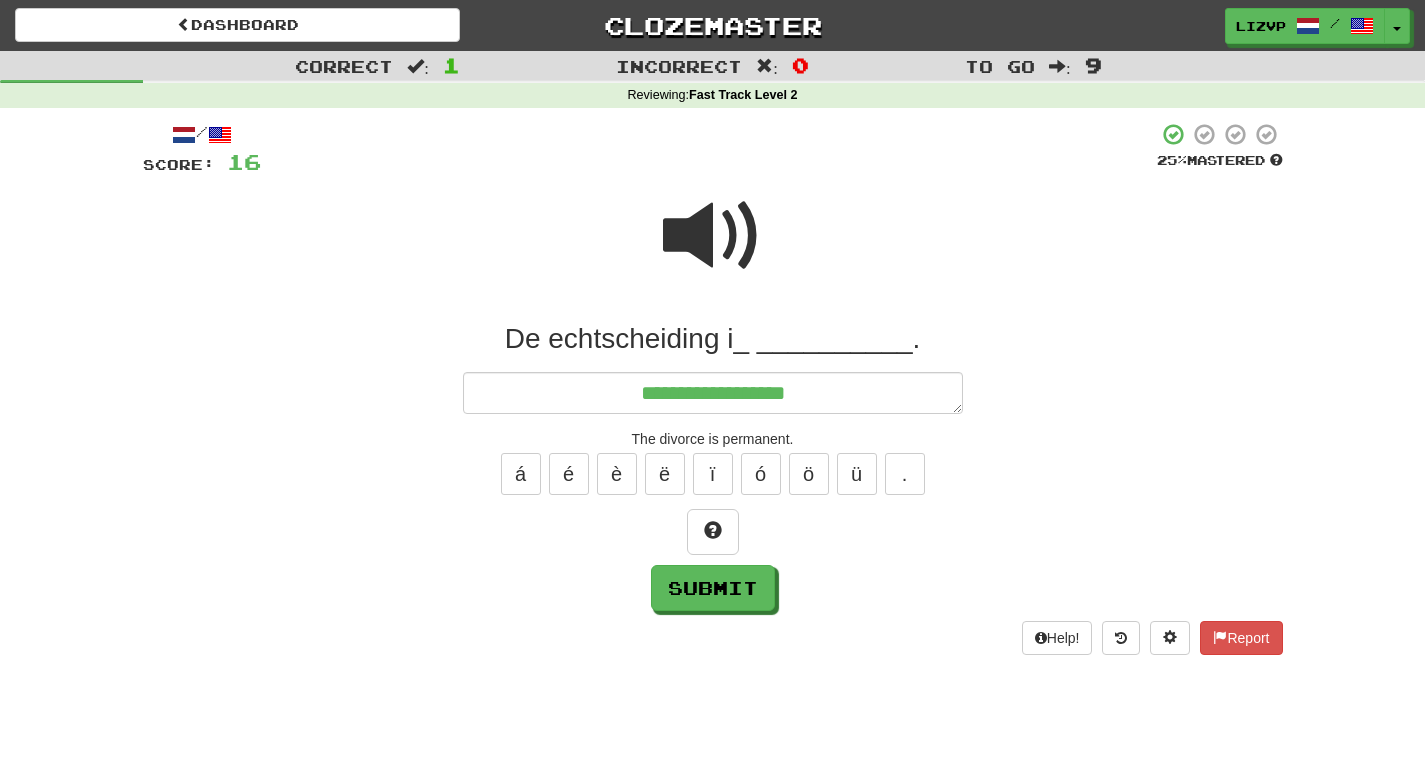 type on "*" 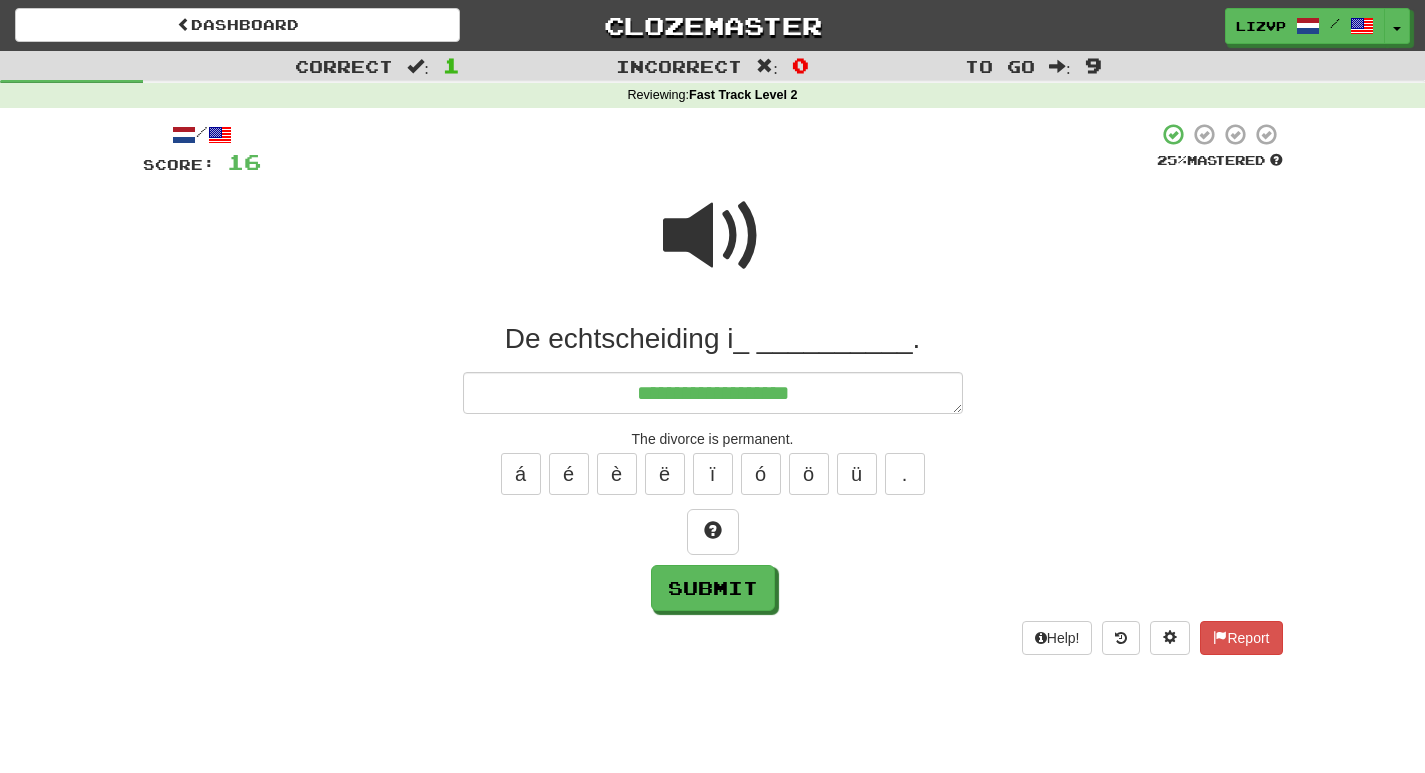 type on "*" 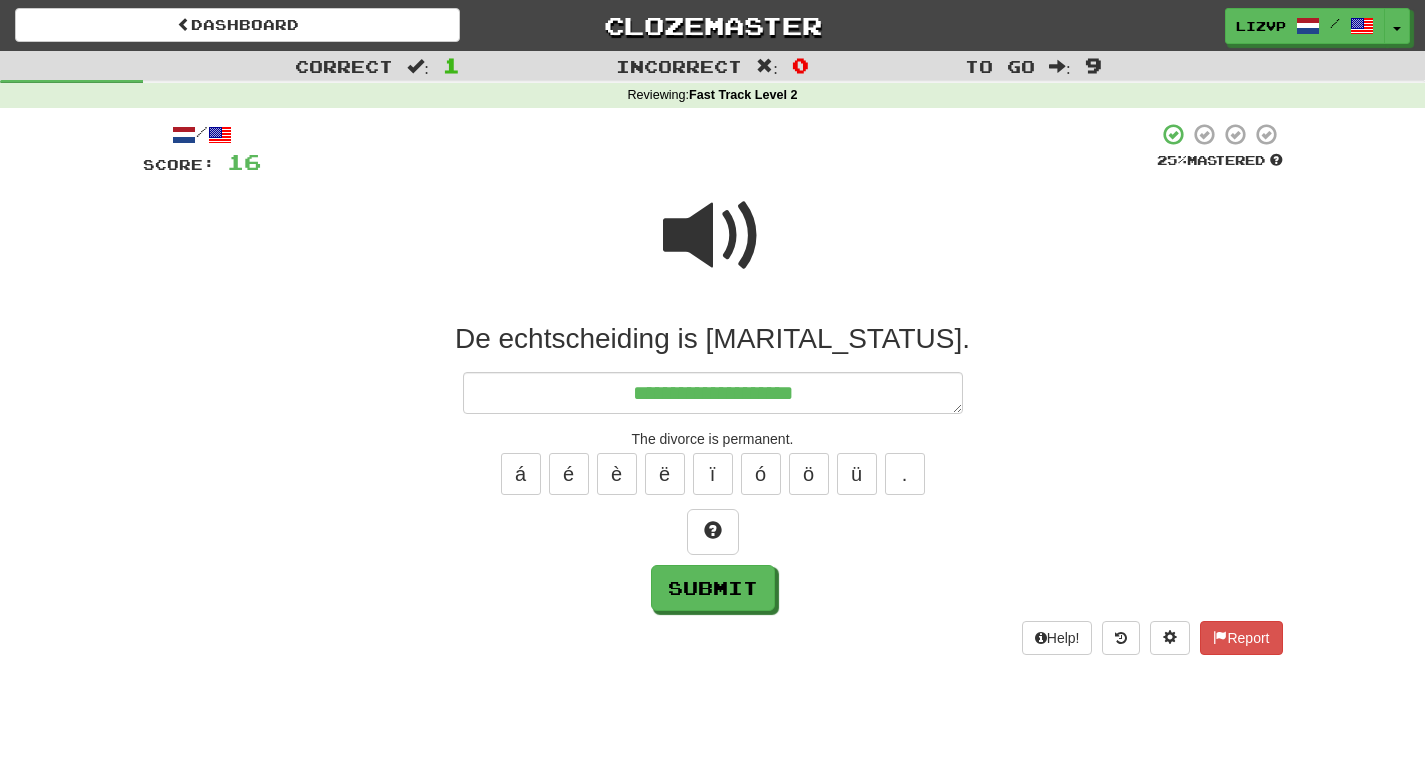 type on "*" 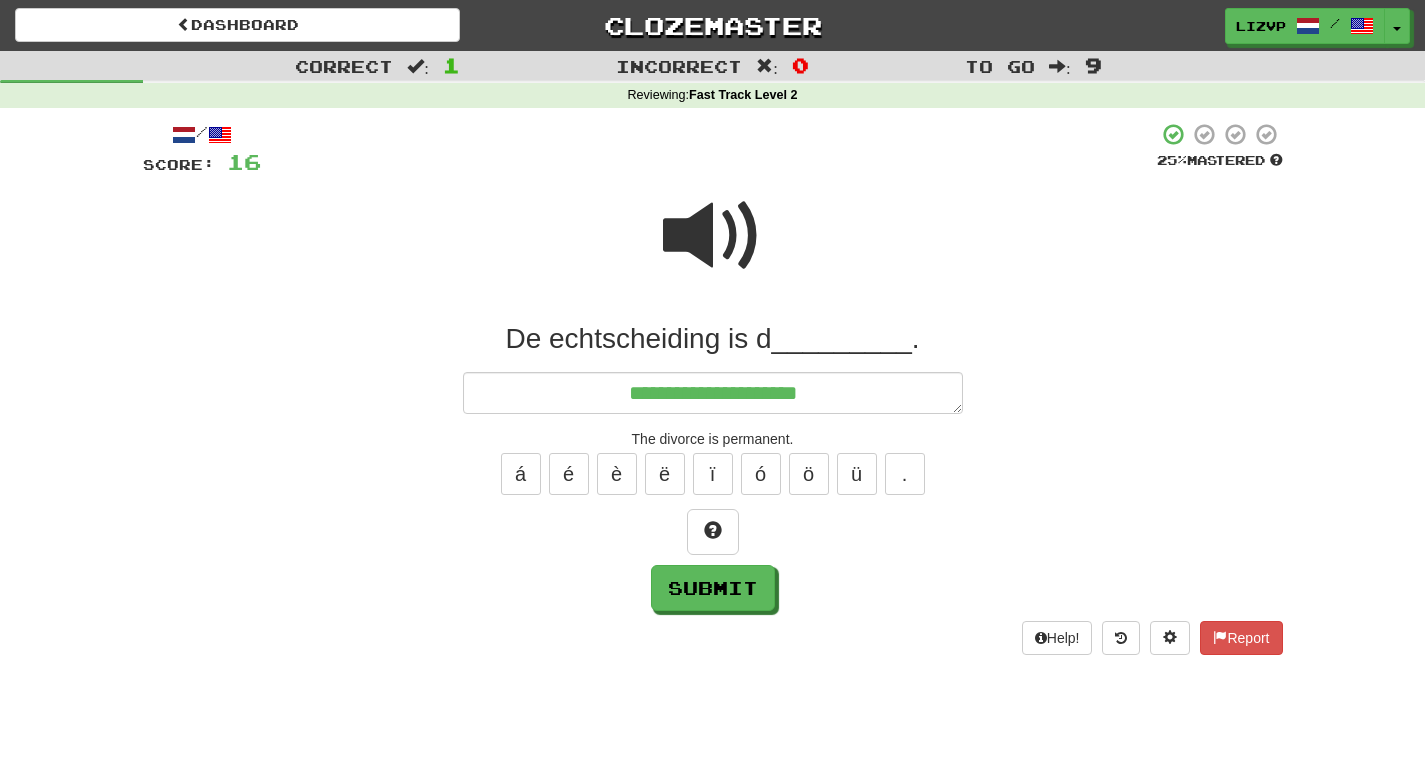 type on "*" 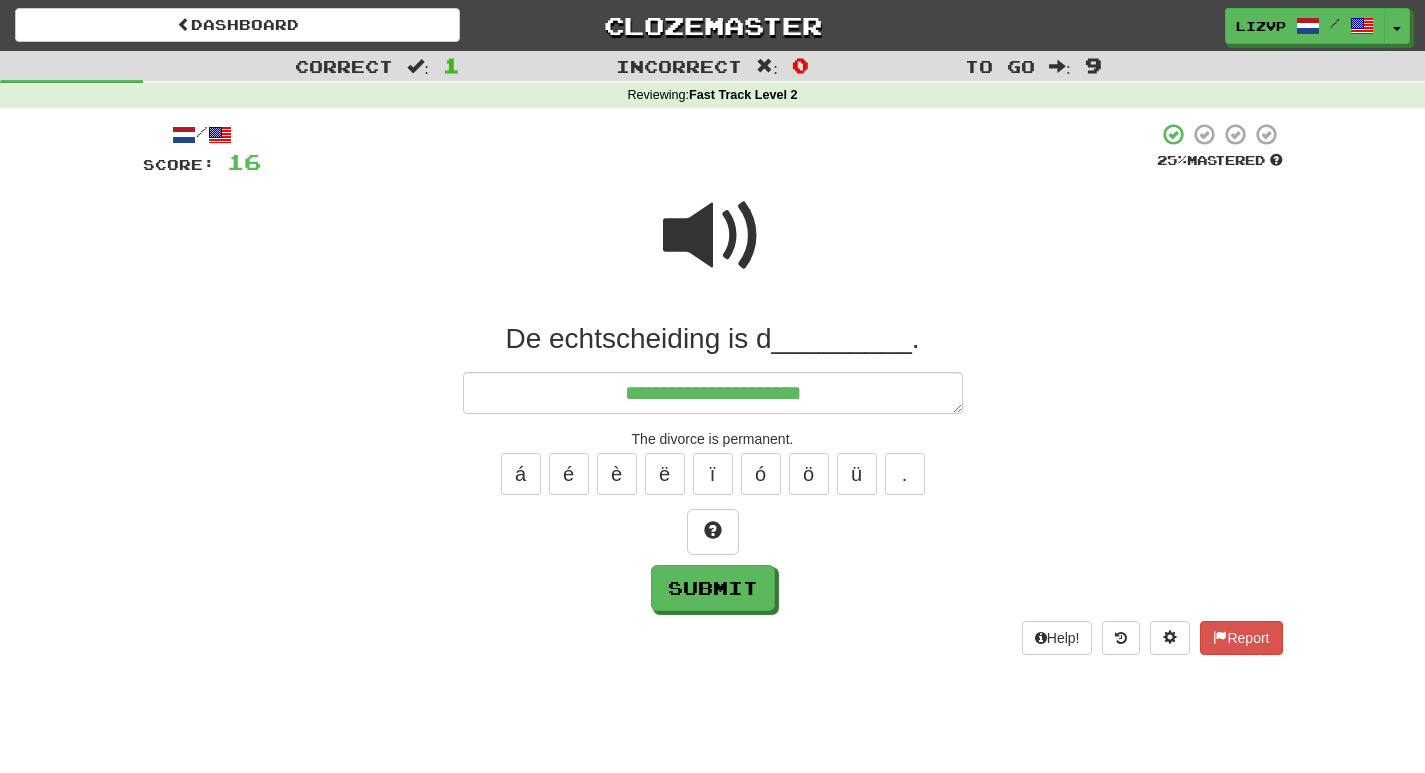 type on "*" 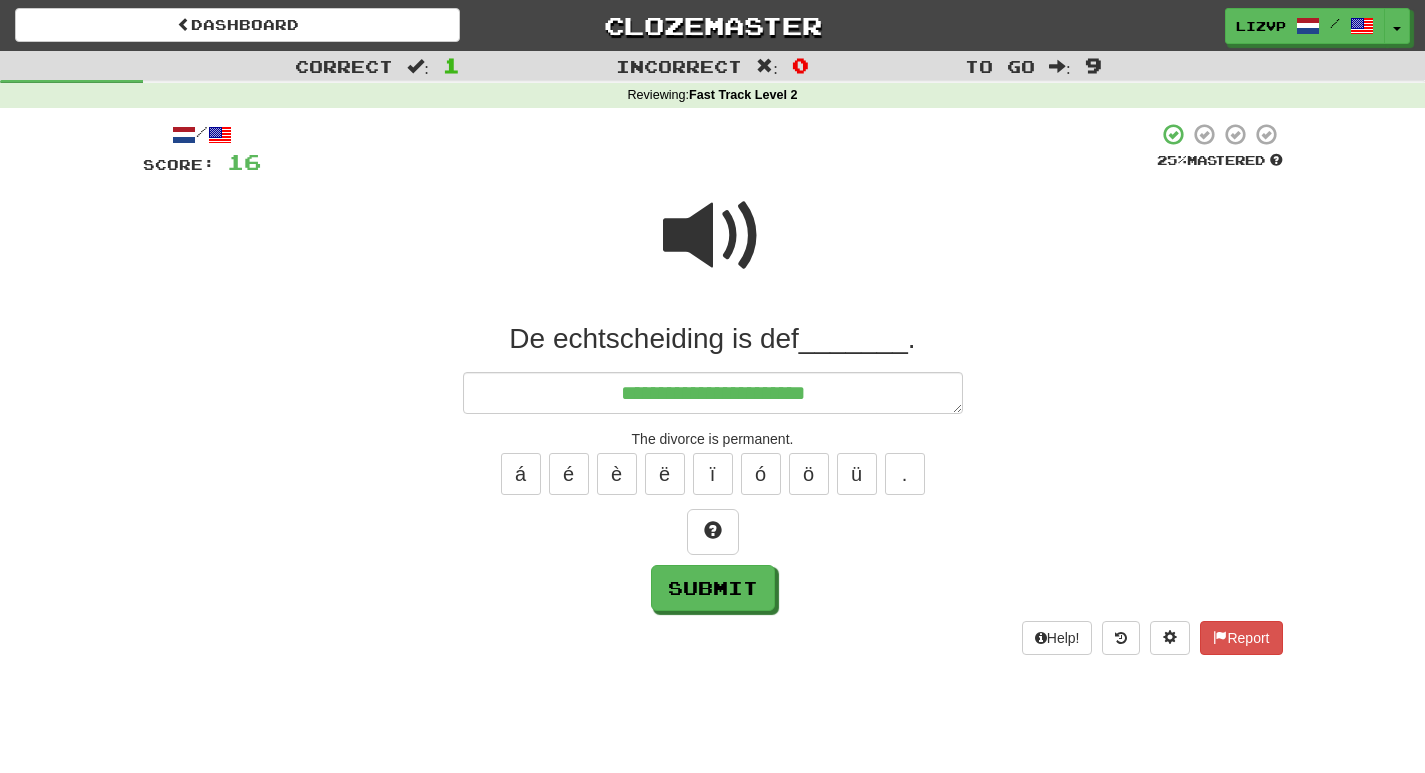 type on "*" 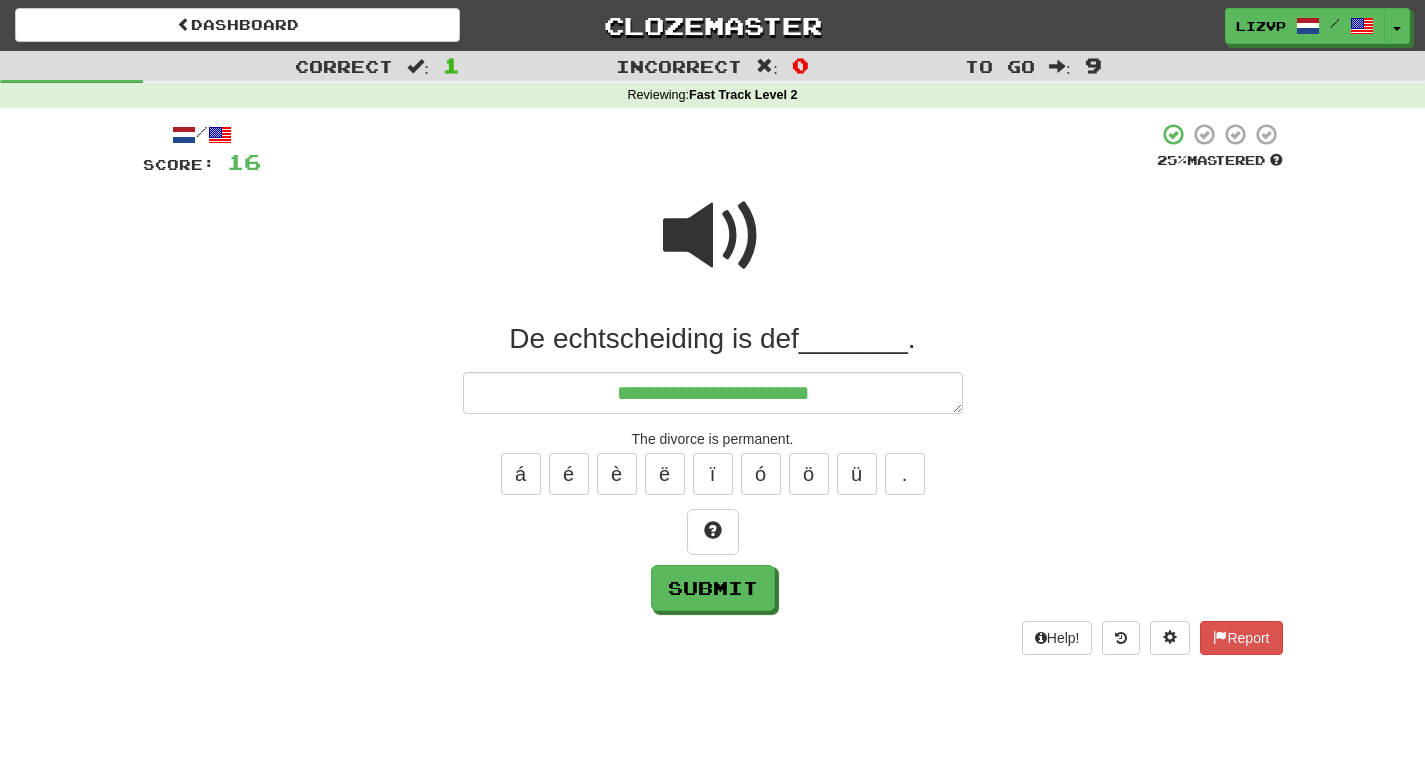 type on "*" 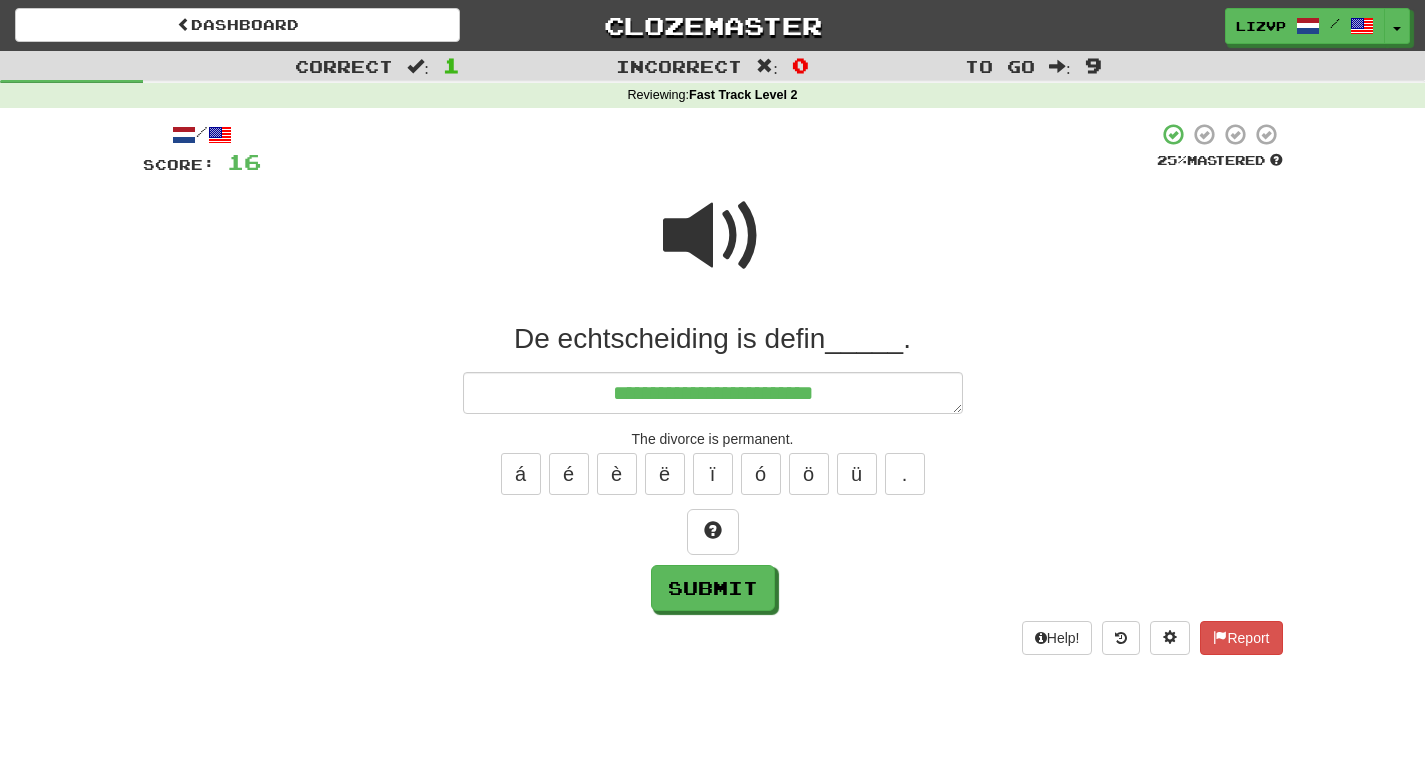 type on "*" 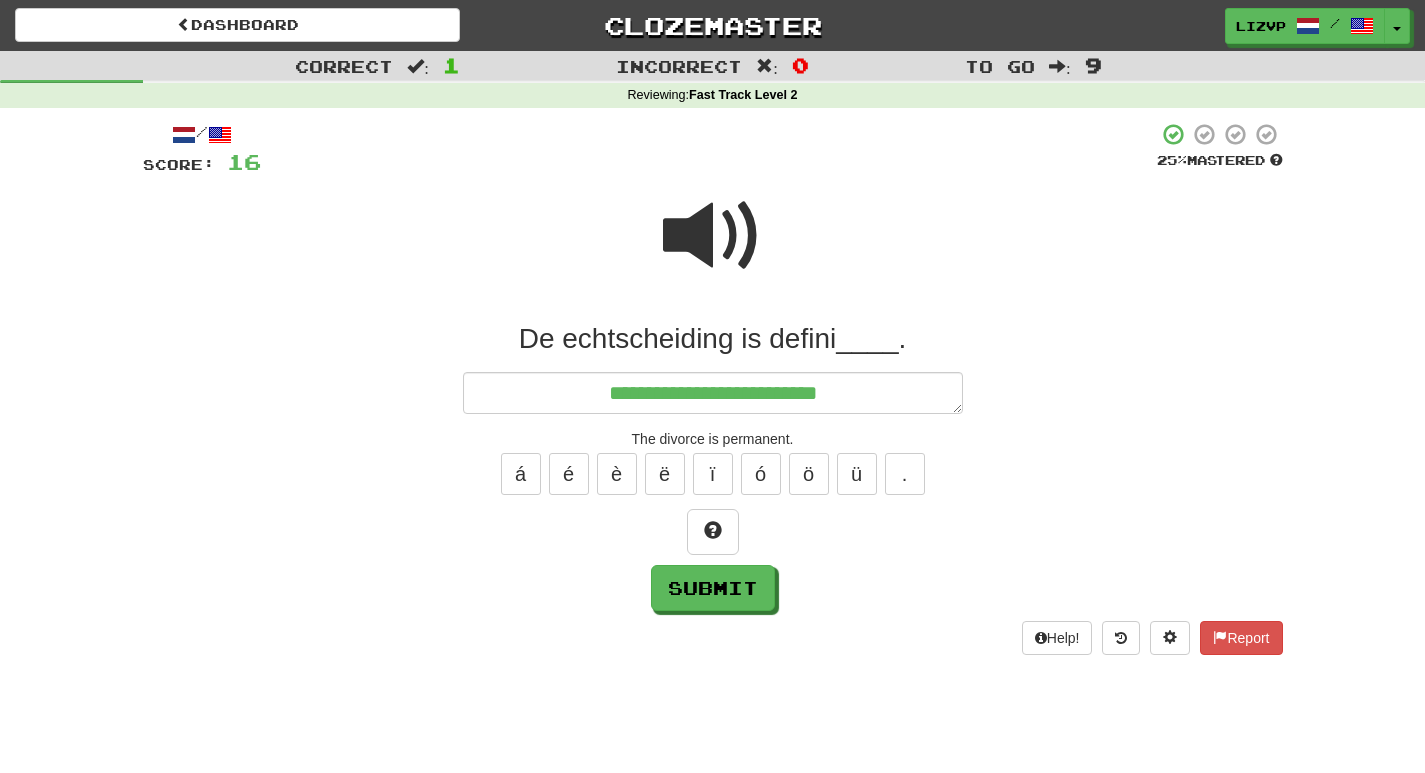 type on "*" 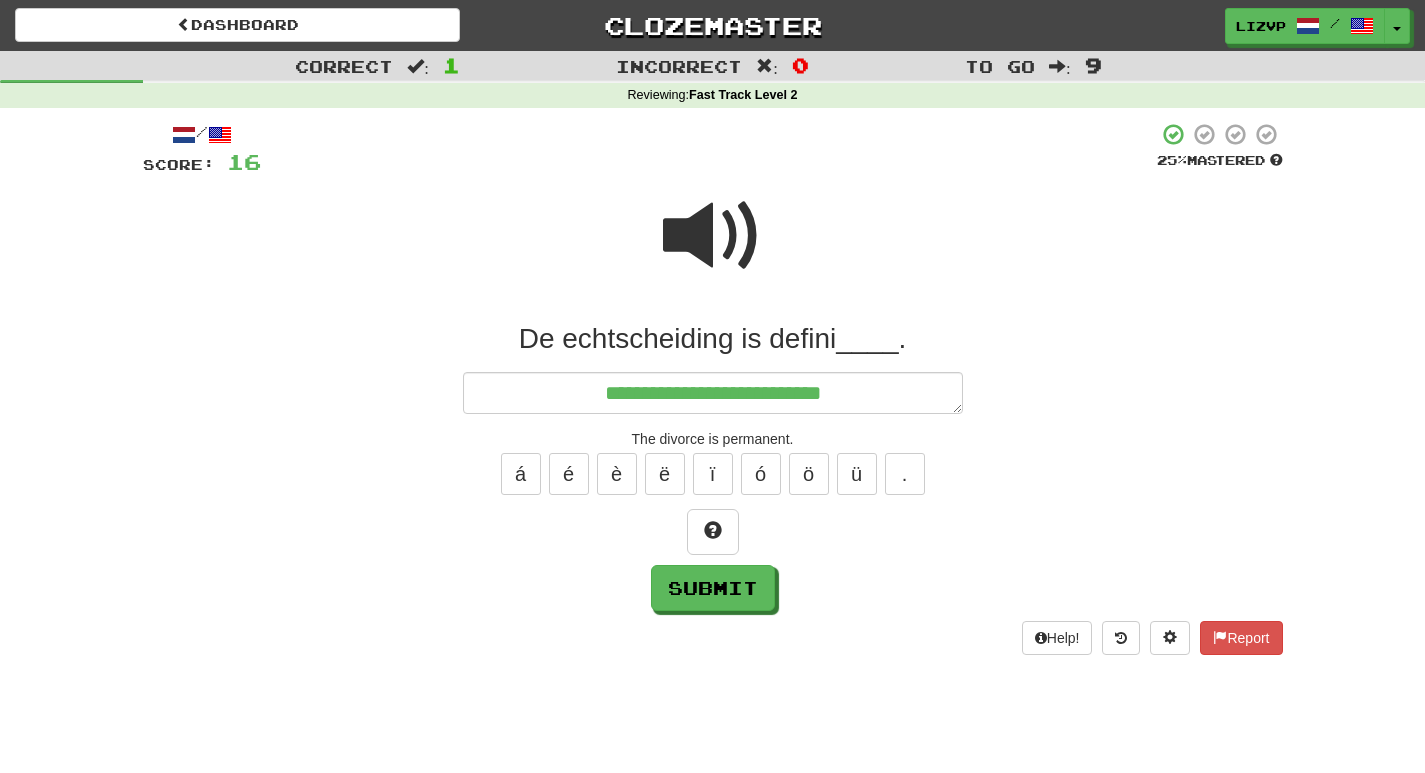 type on "*" 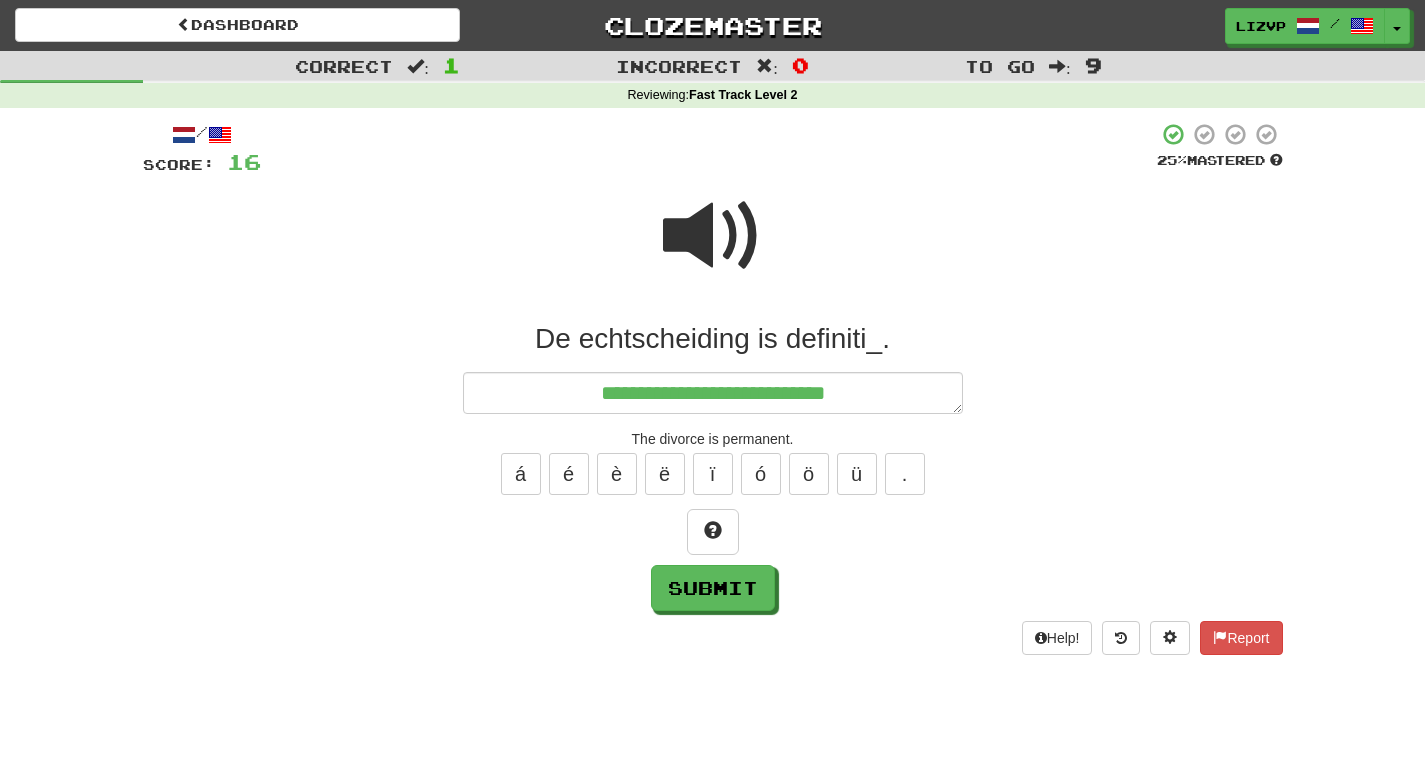 type on "*" 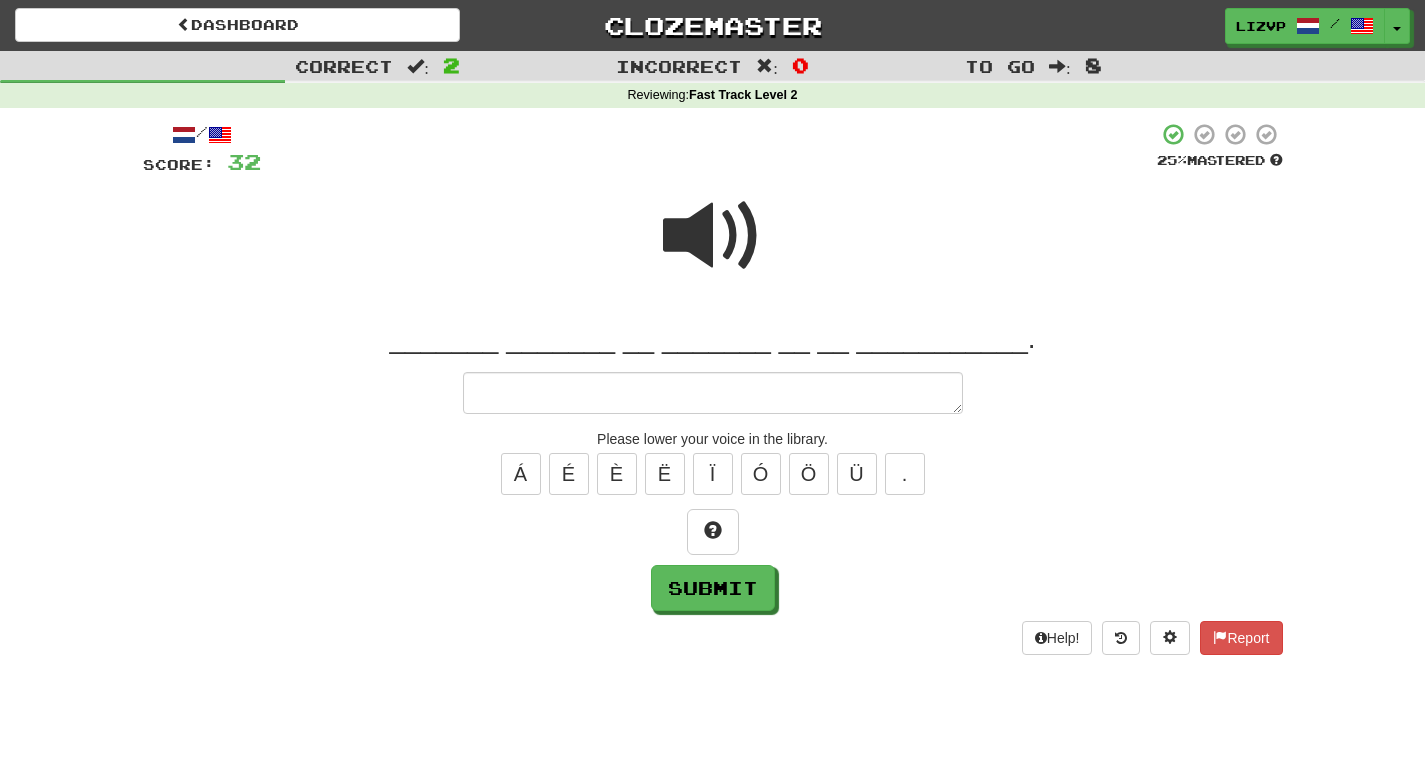 type on "*" 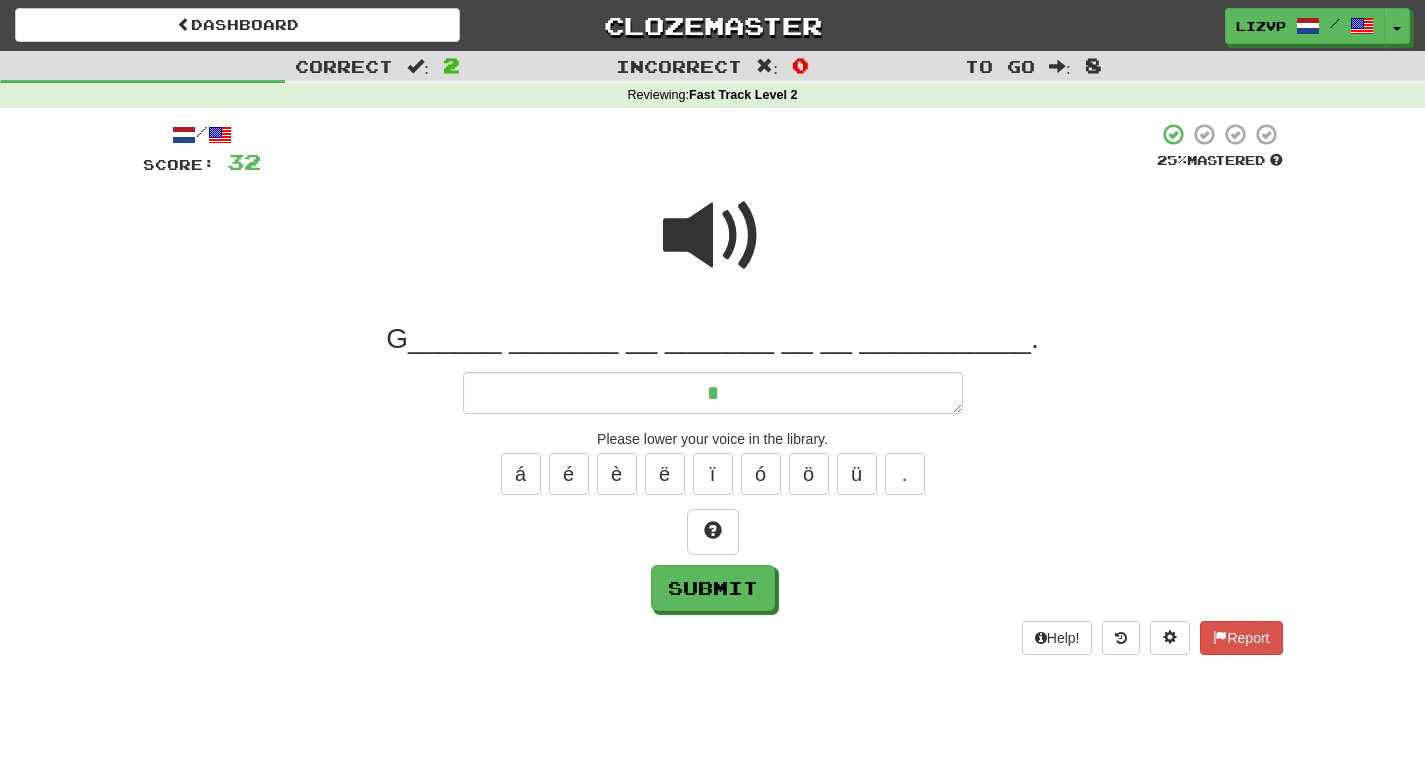 type on "*" 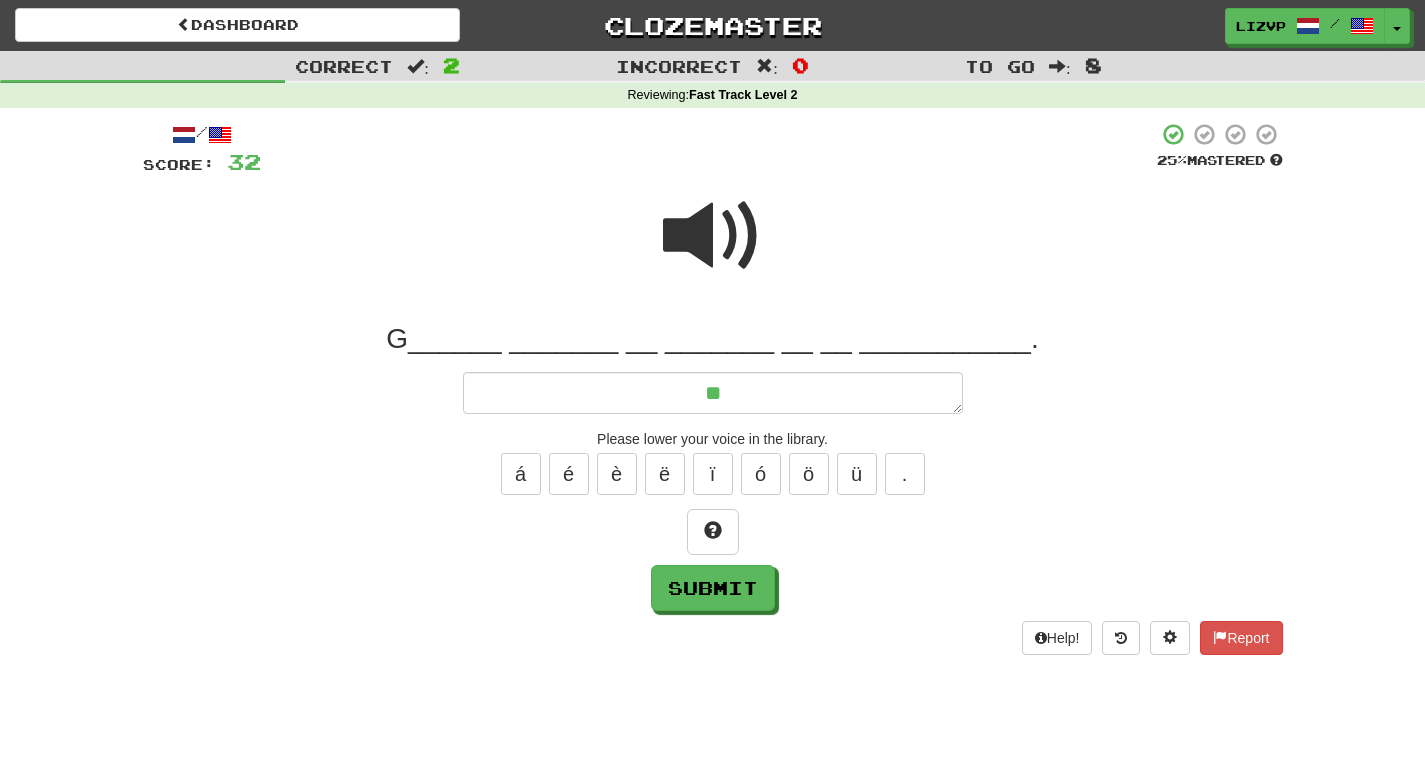 type on "***" 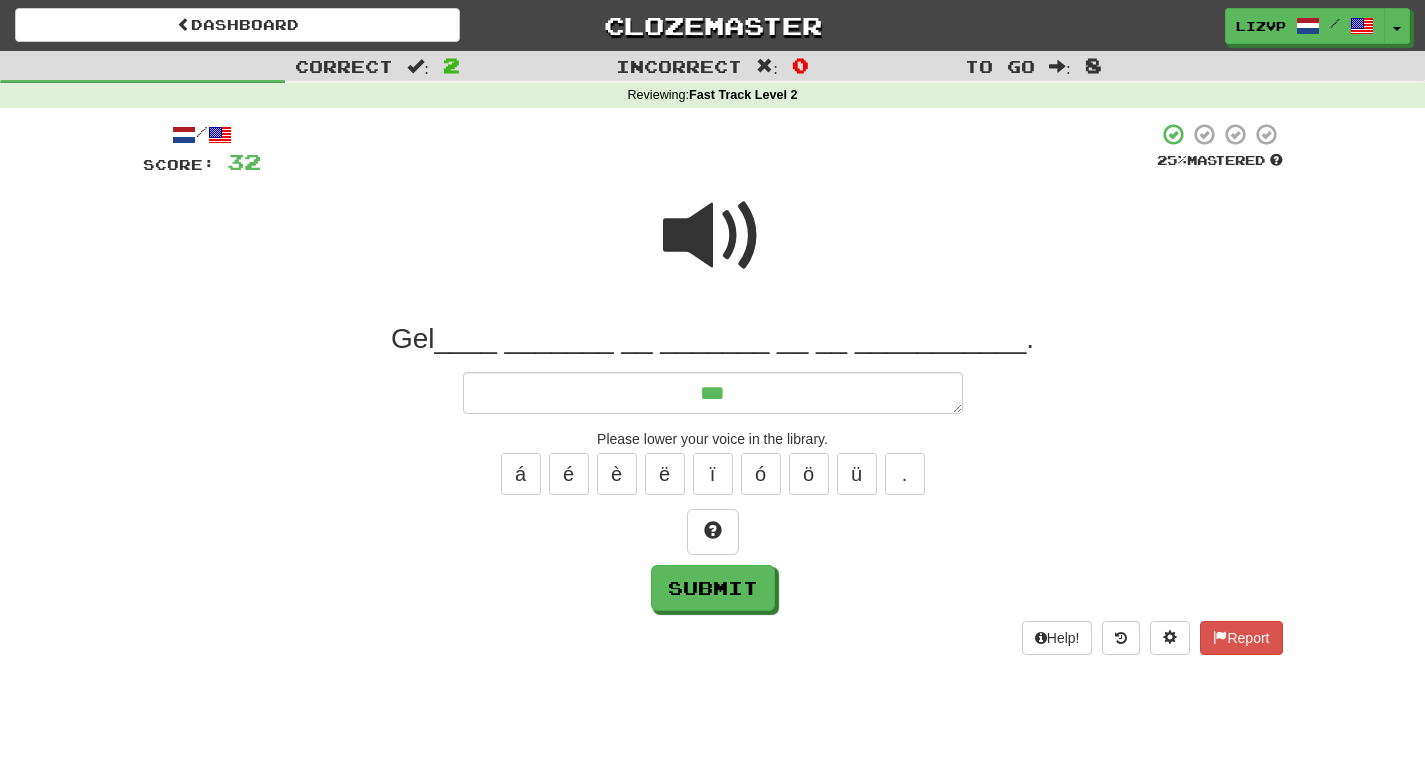 type on "*" 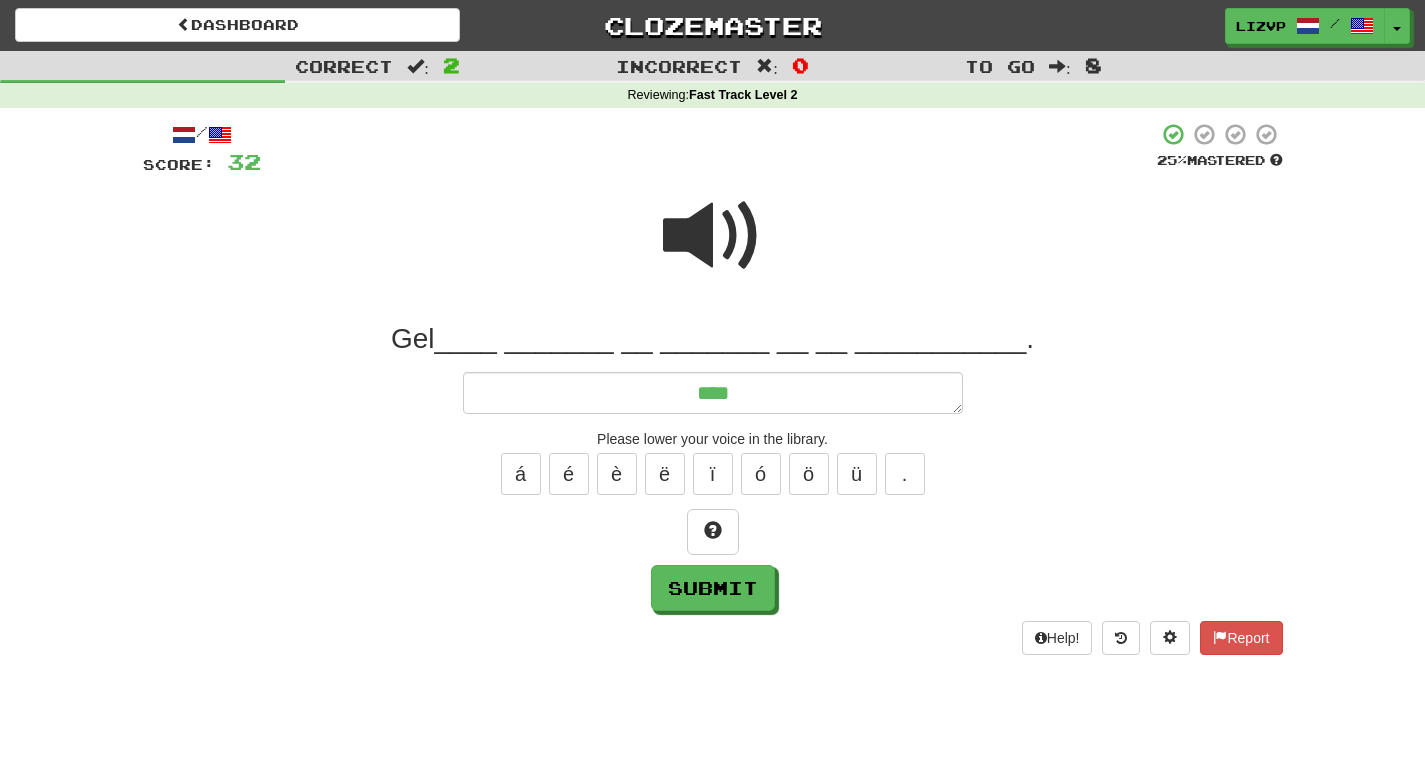 type on "*" 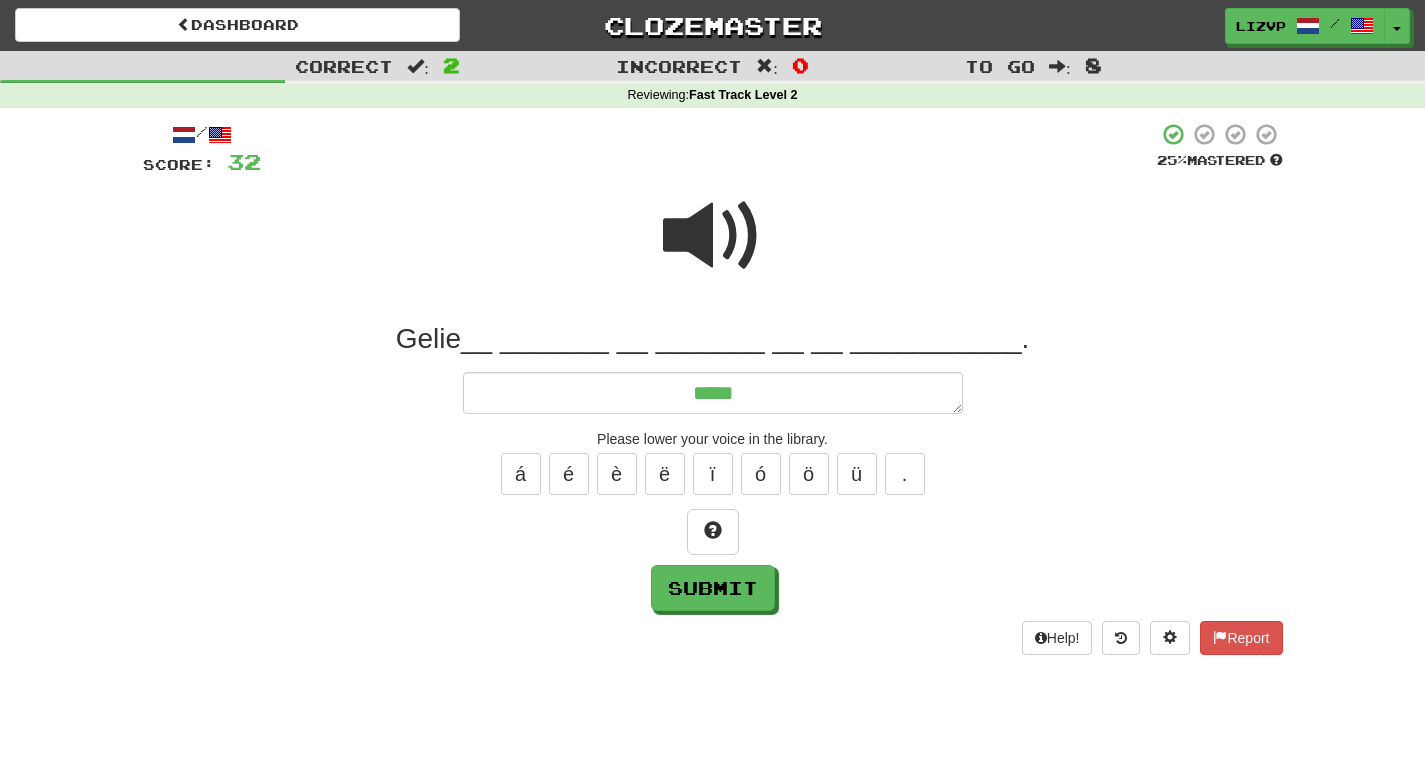type on "*" 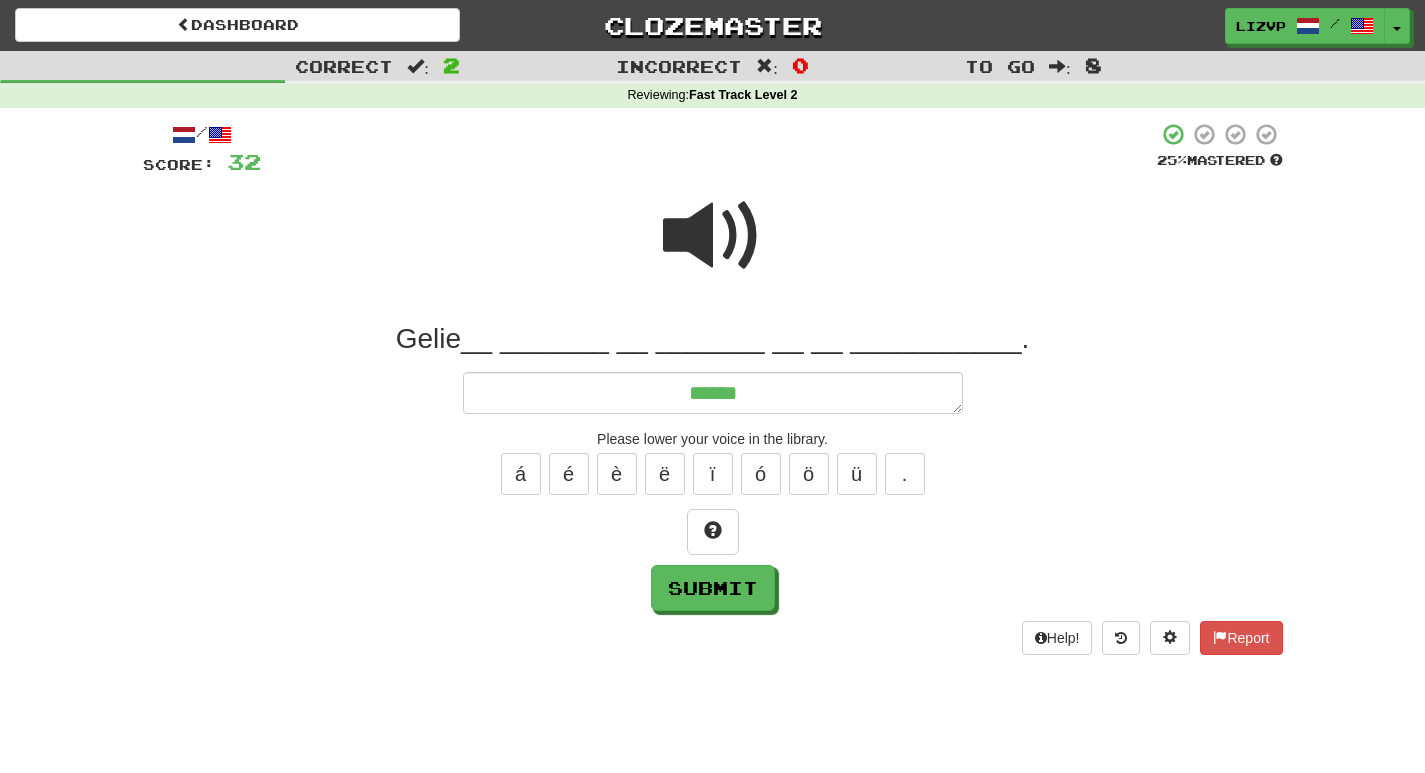 type on "*" 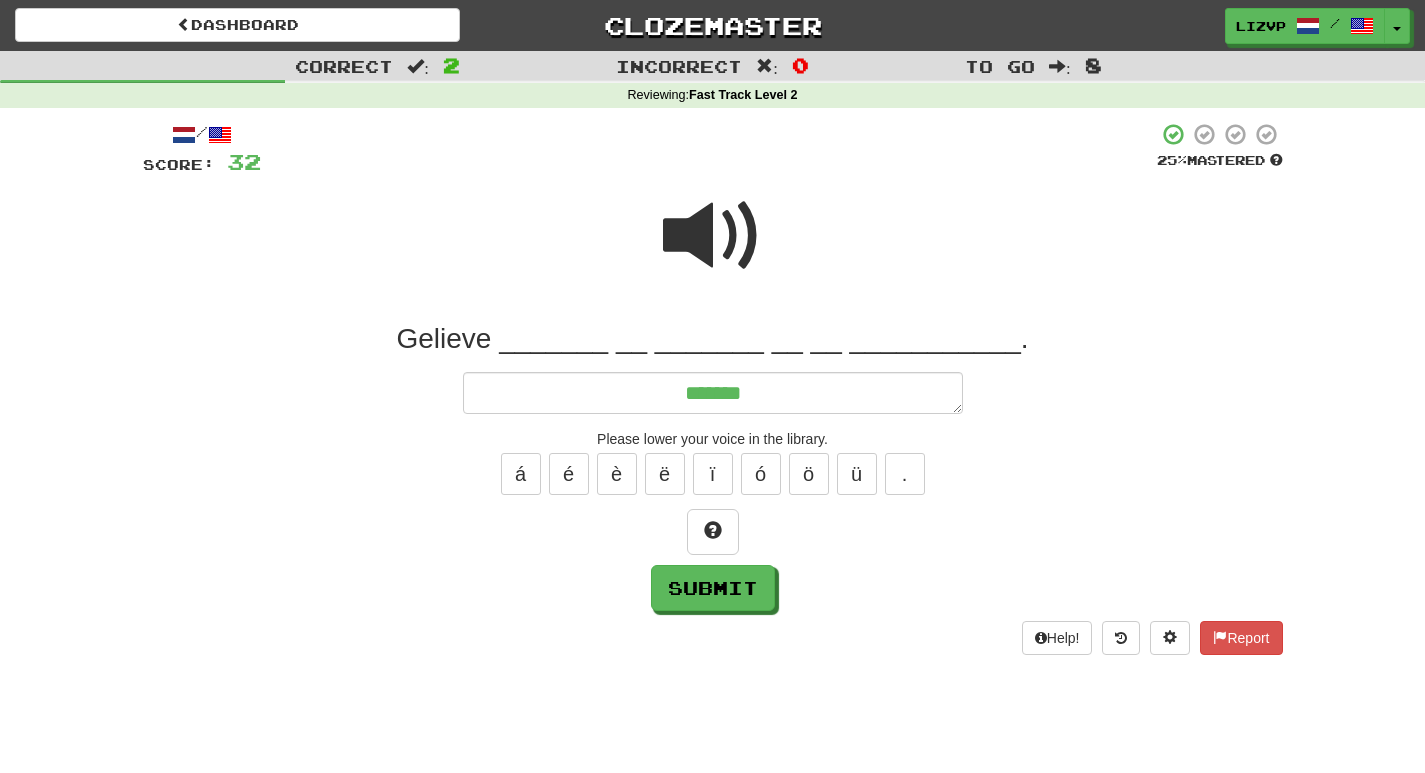 type on "*" 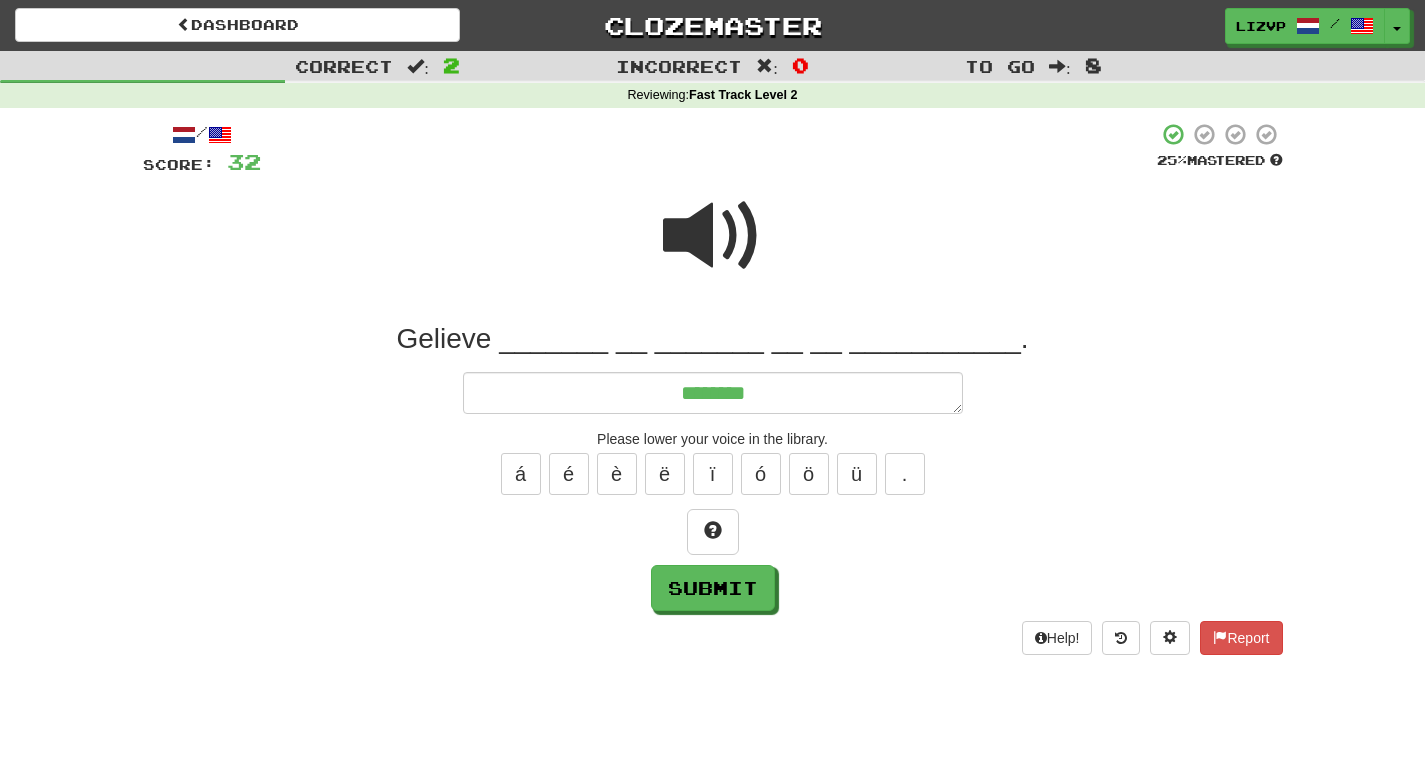 type on "*" 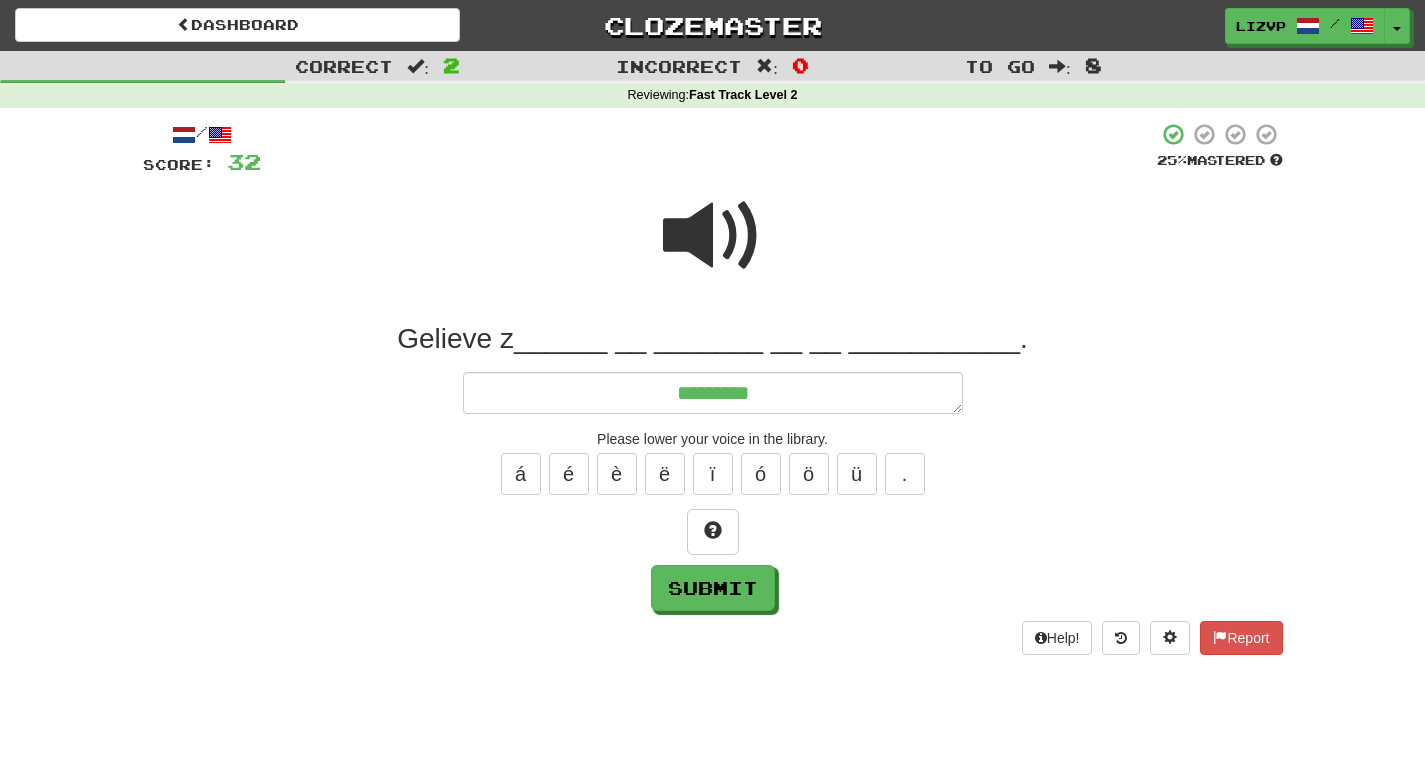 type on "*" 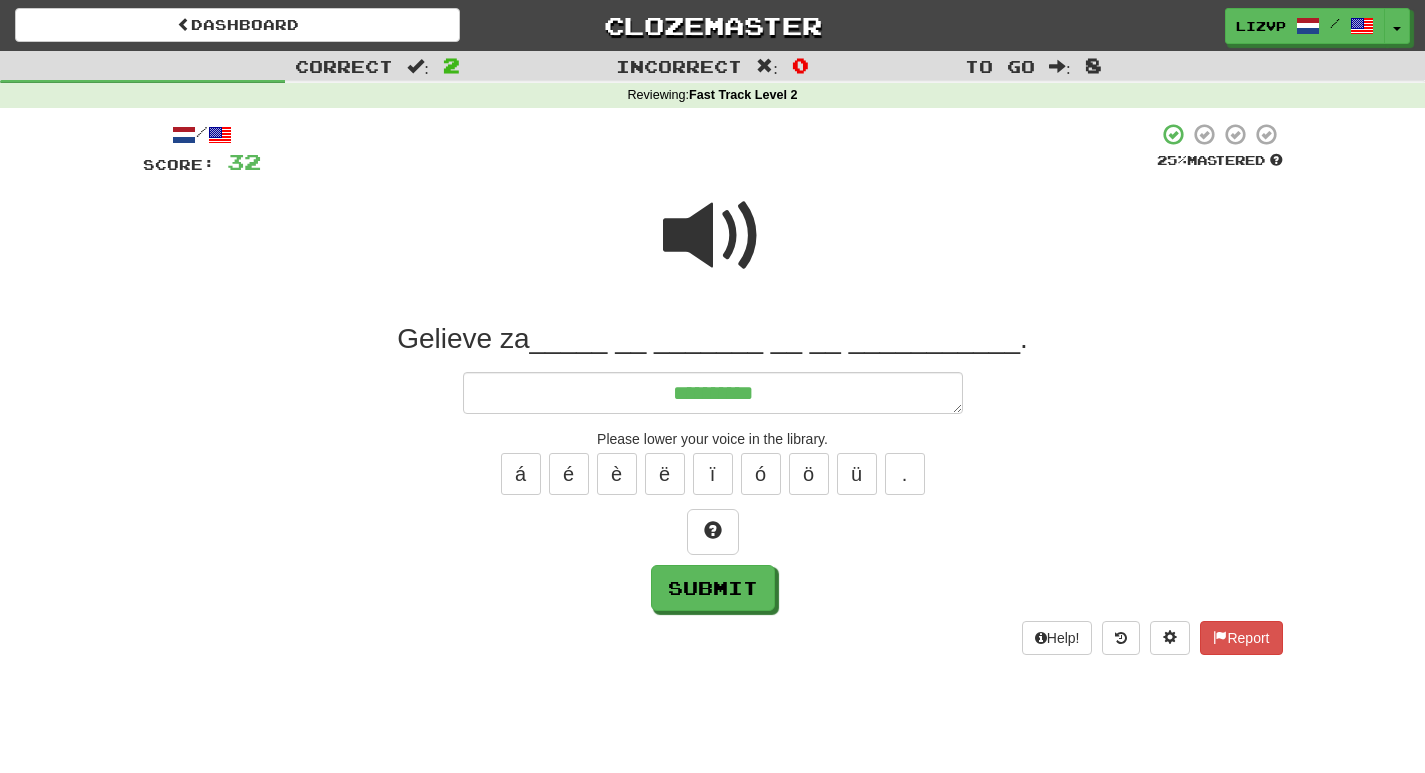 type on "*" 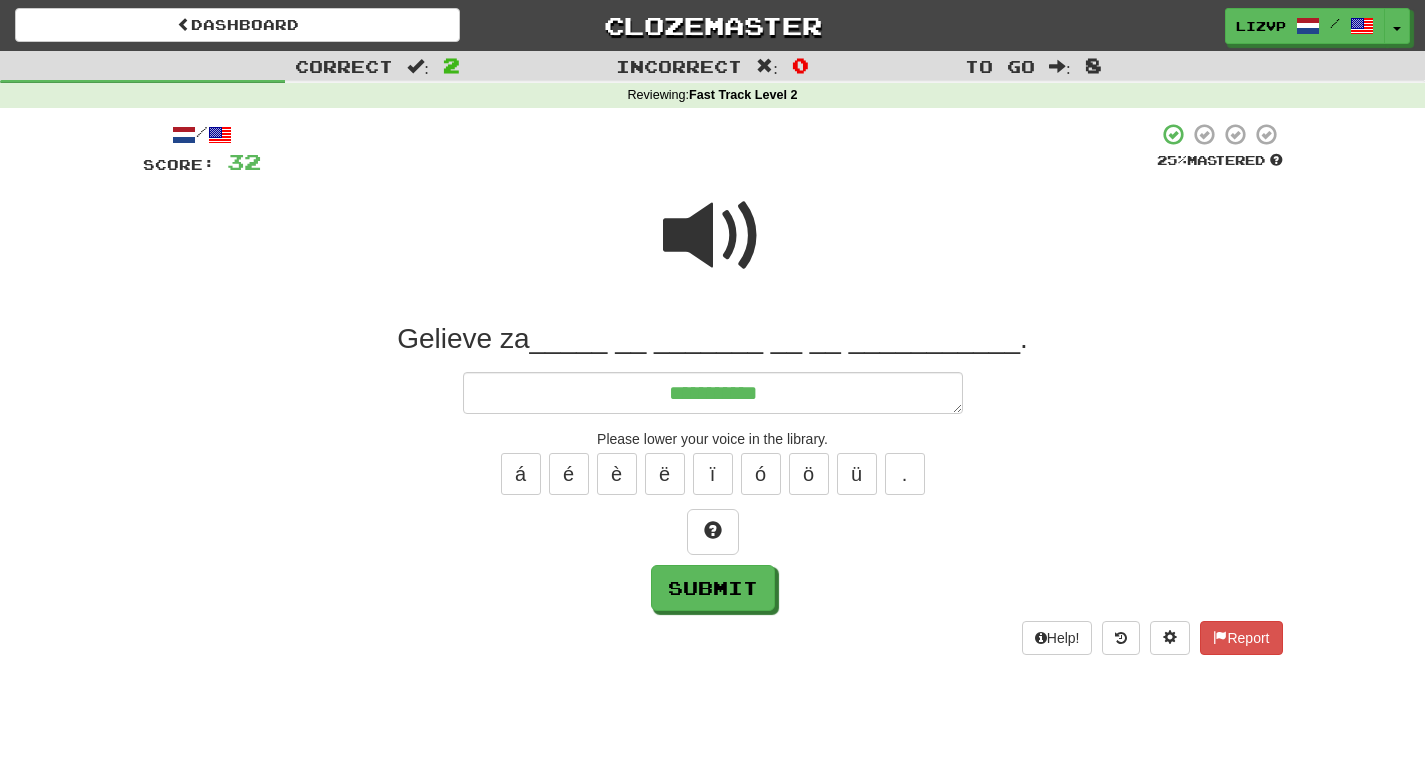 type on "**********" 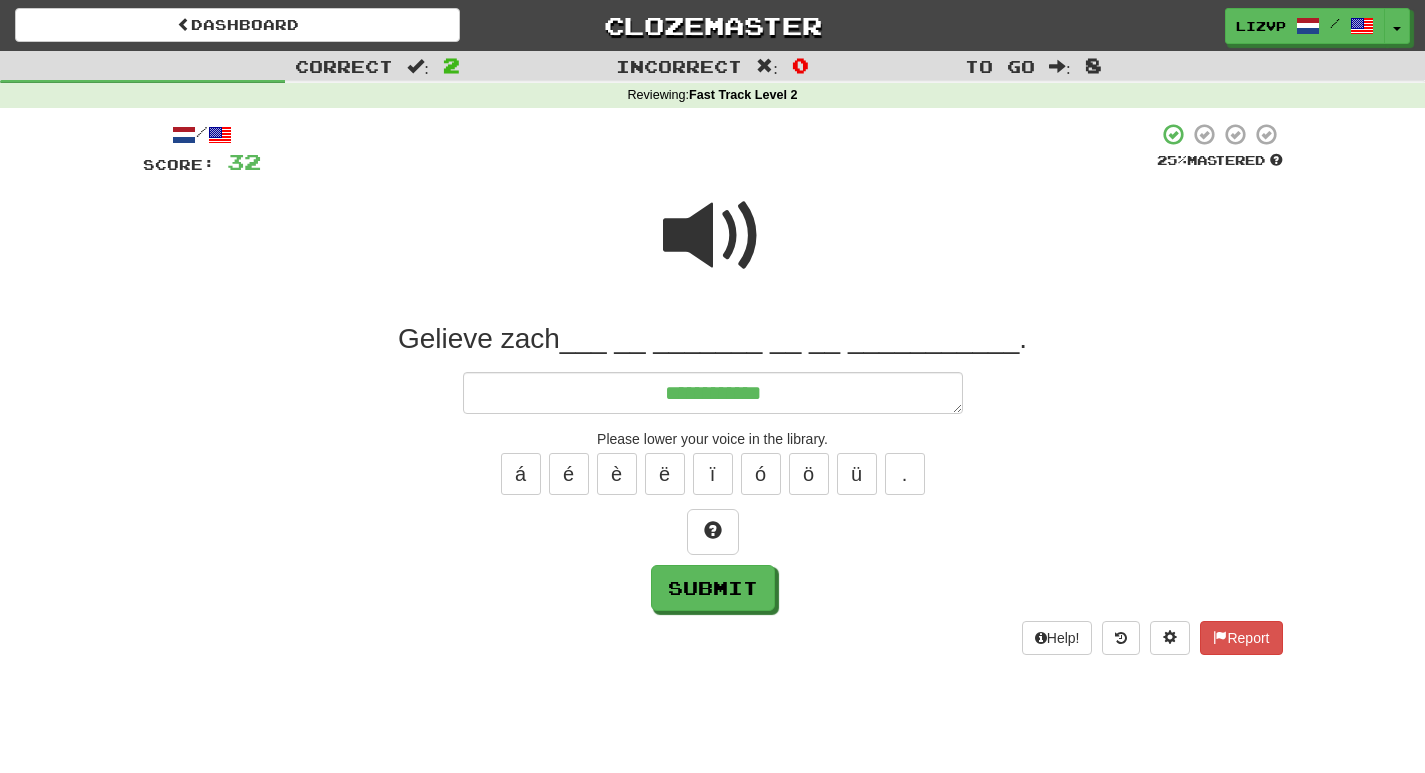 type on "*" 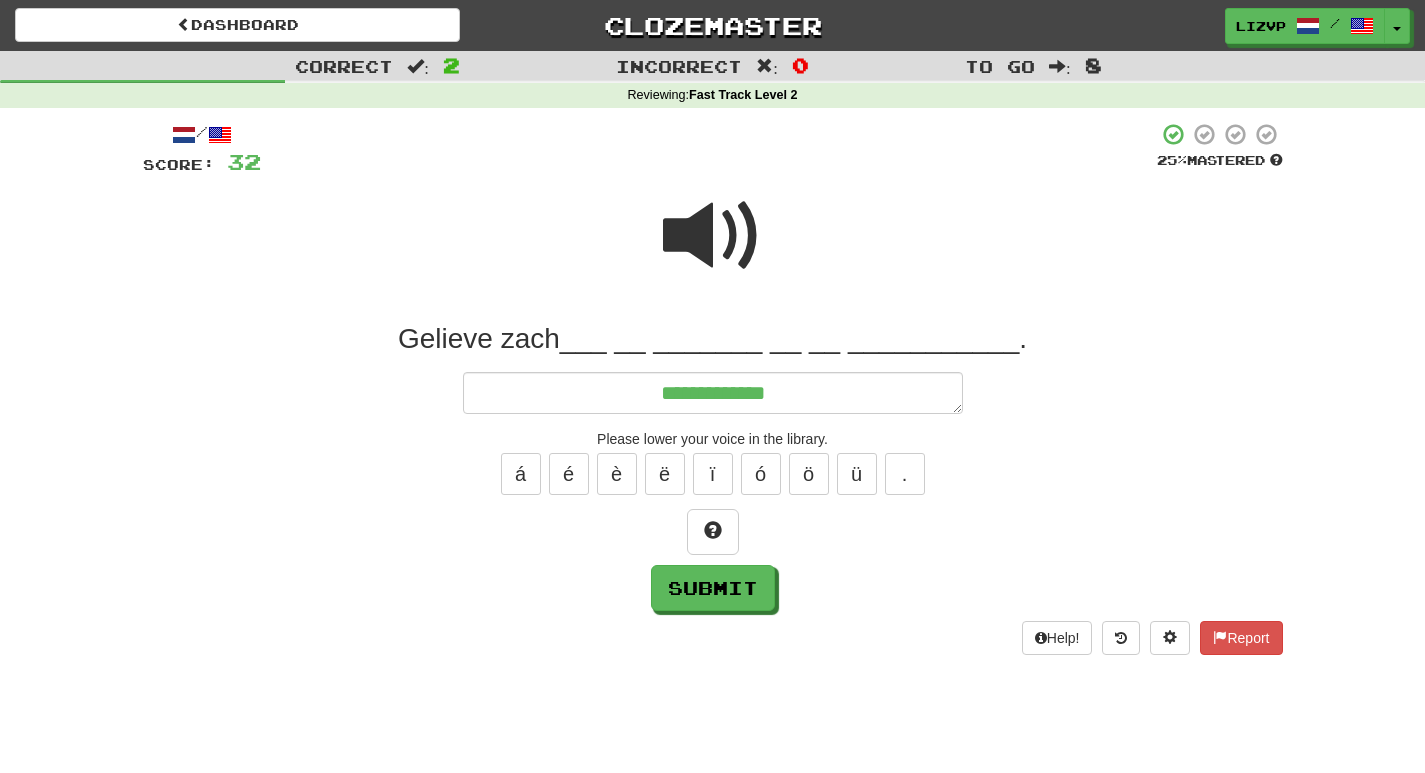 type on "*" 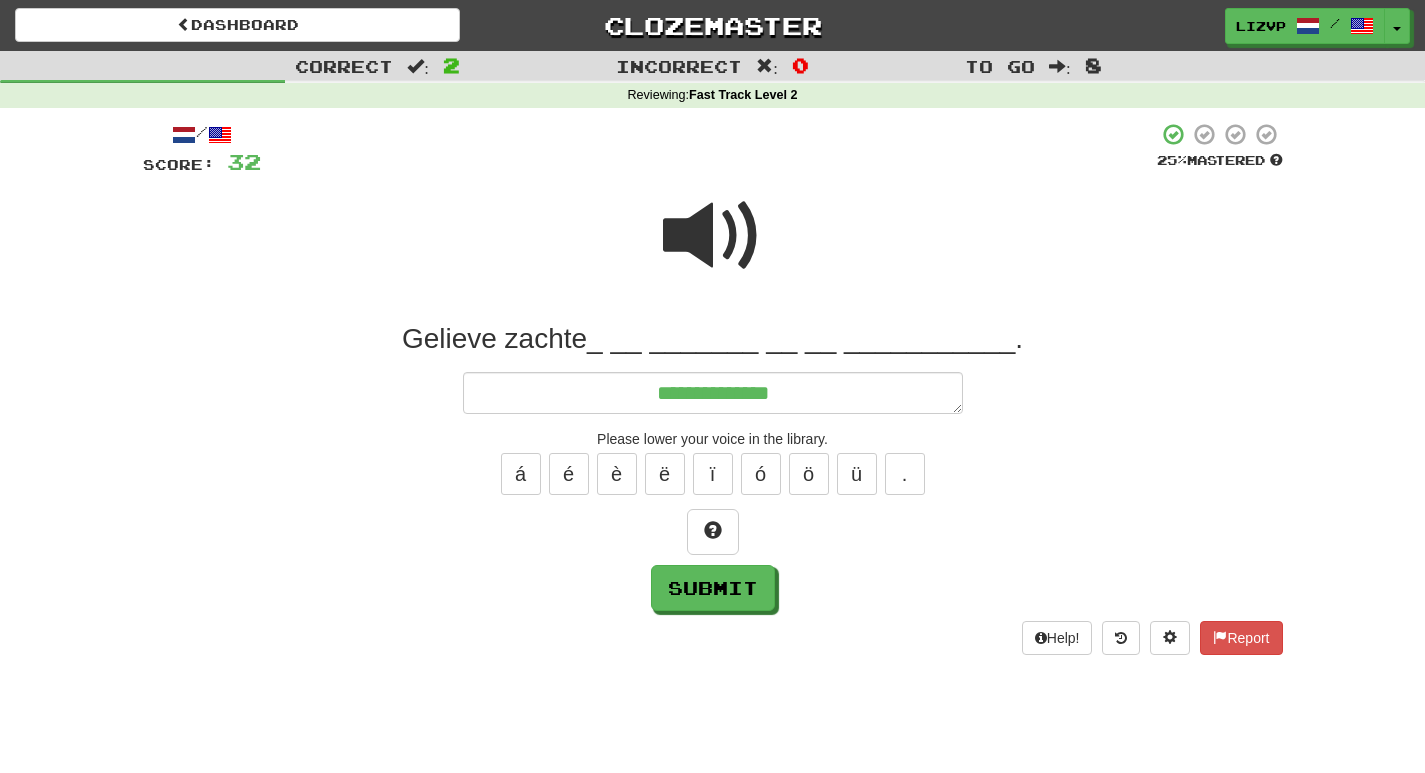 type on "*" 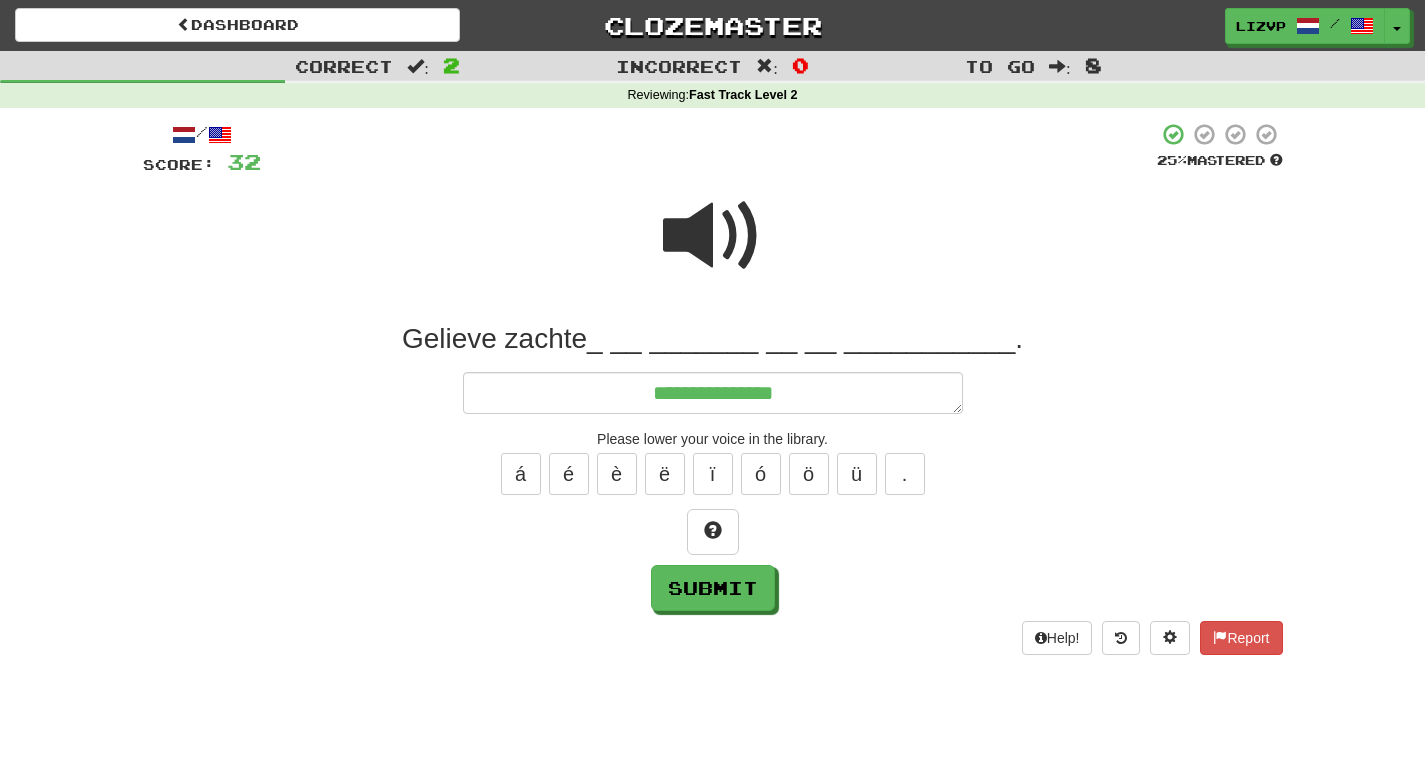type on "*" 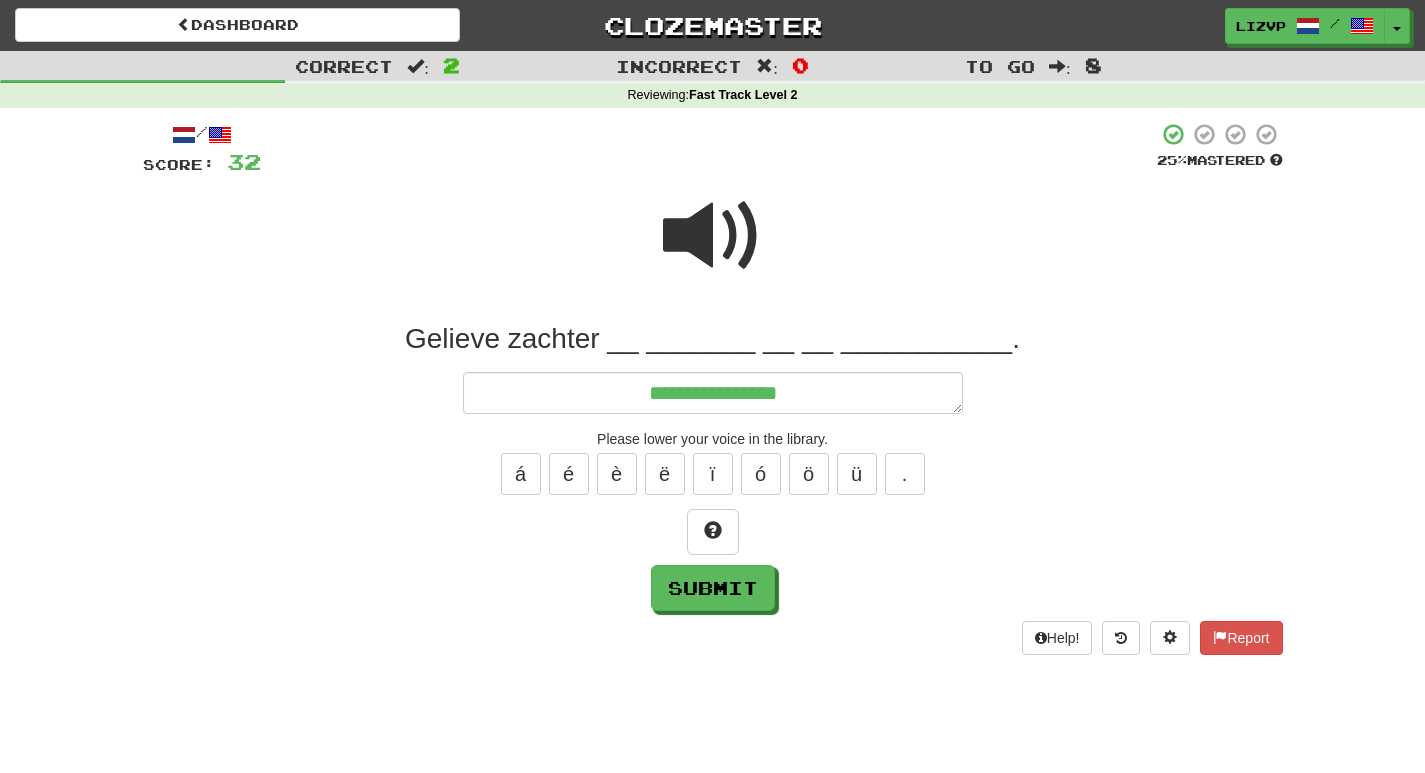 type on "*" 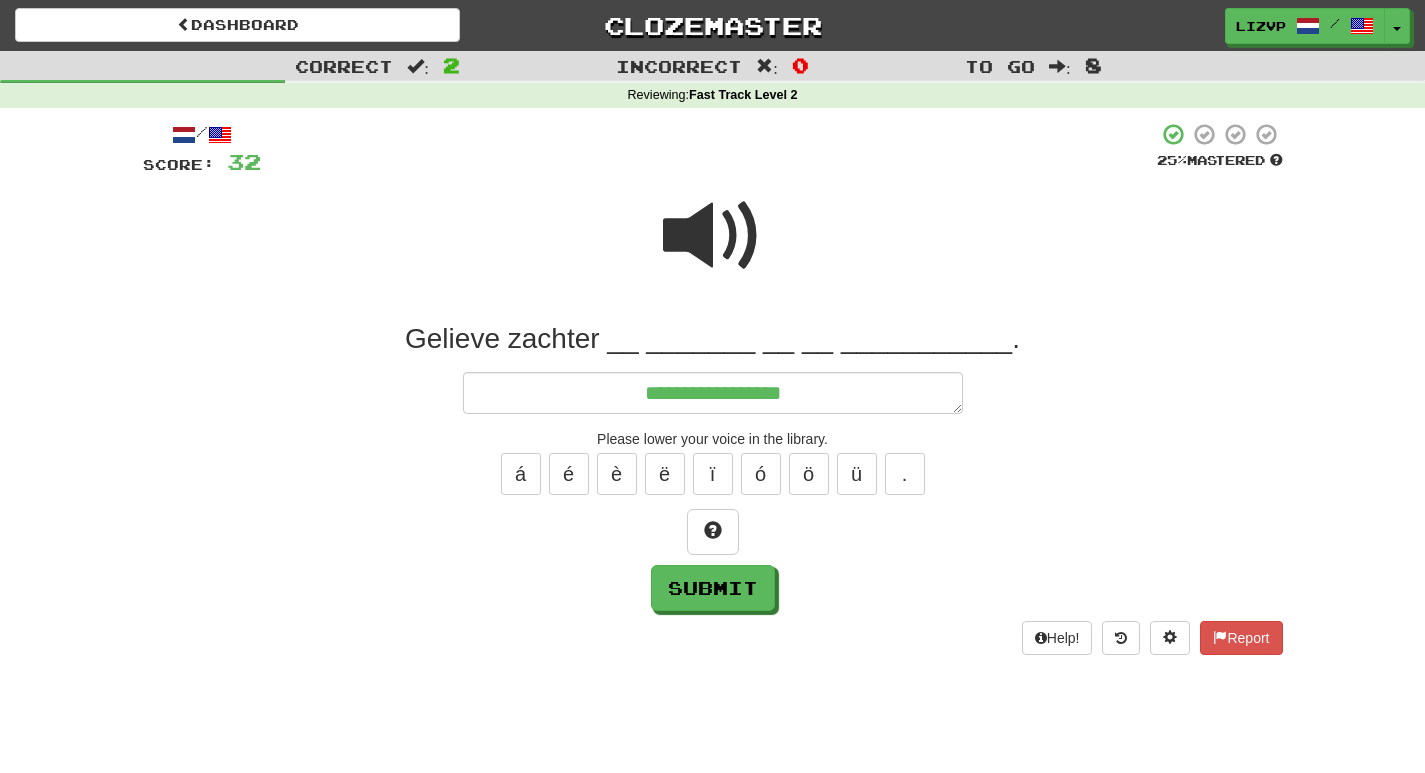 type on "*" 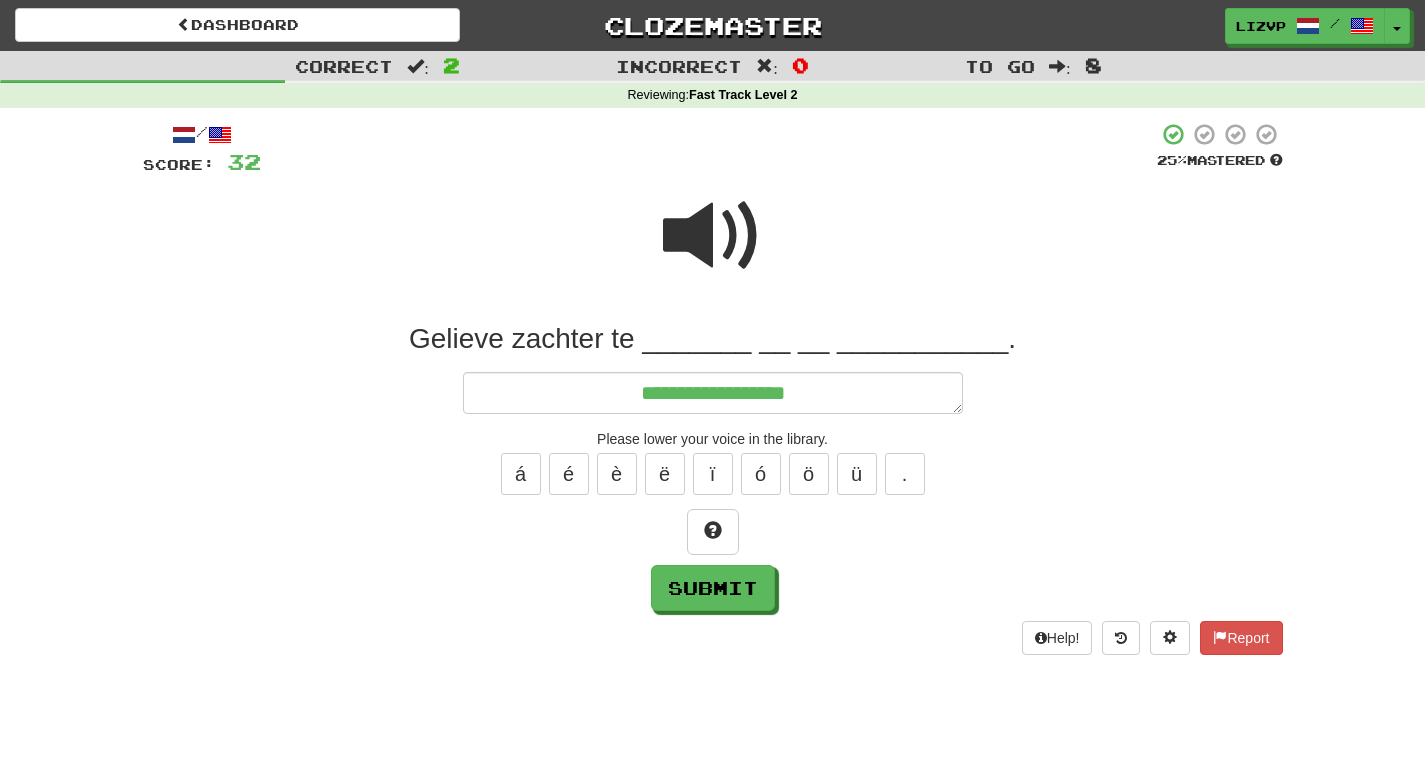 type on "*" 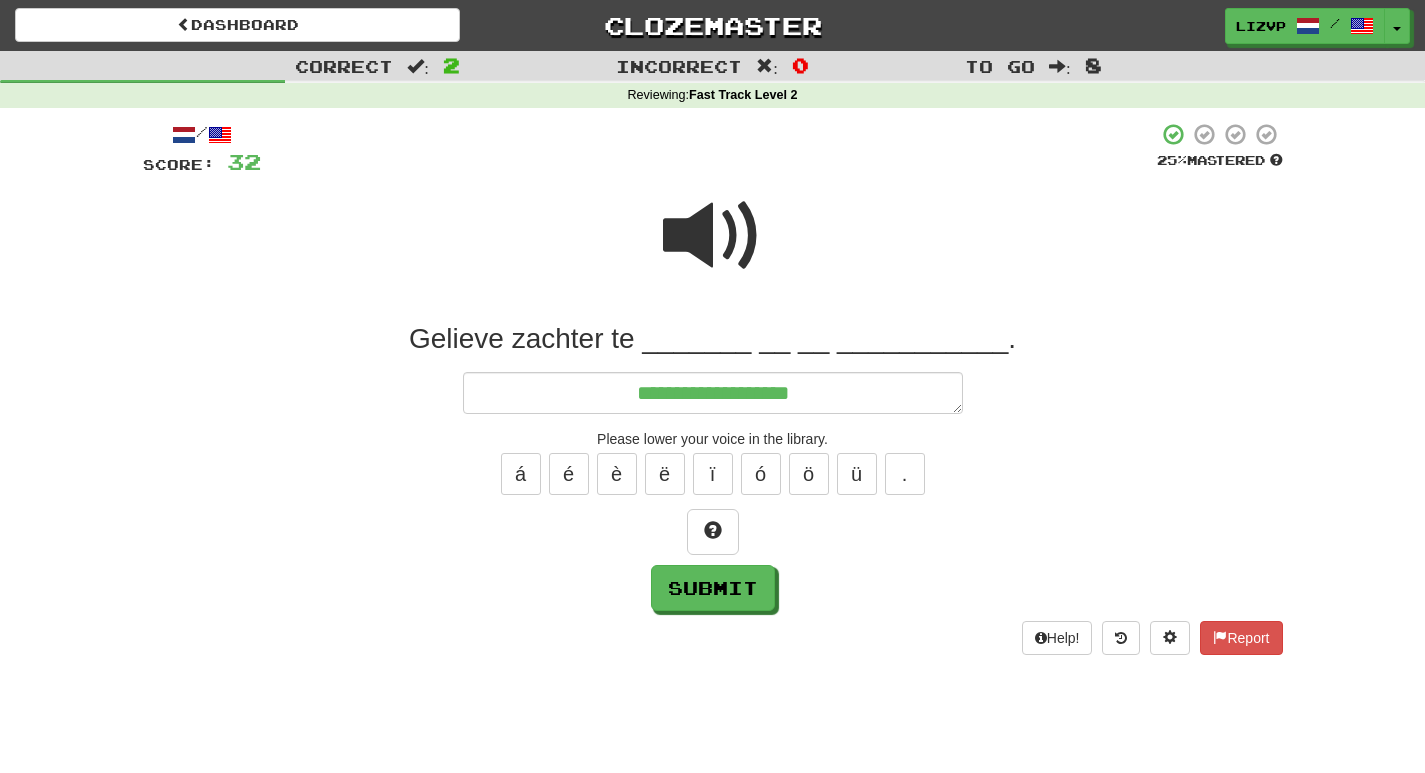 type on "*" 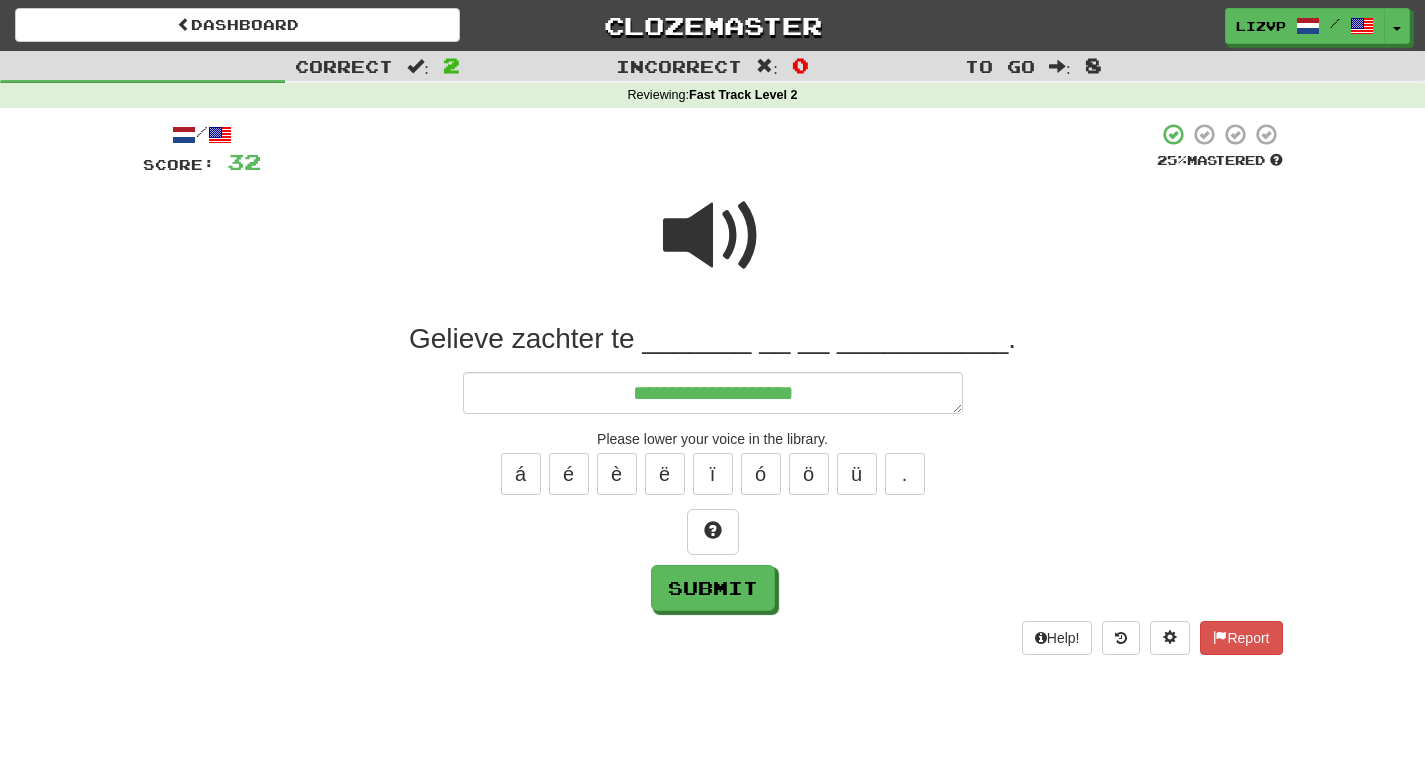 type on "**********" 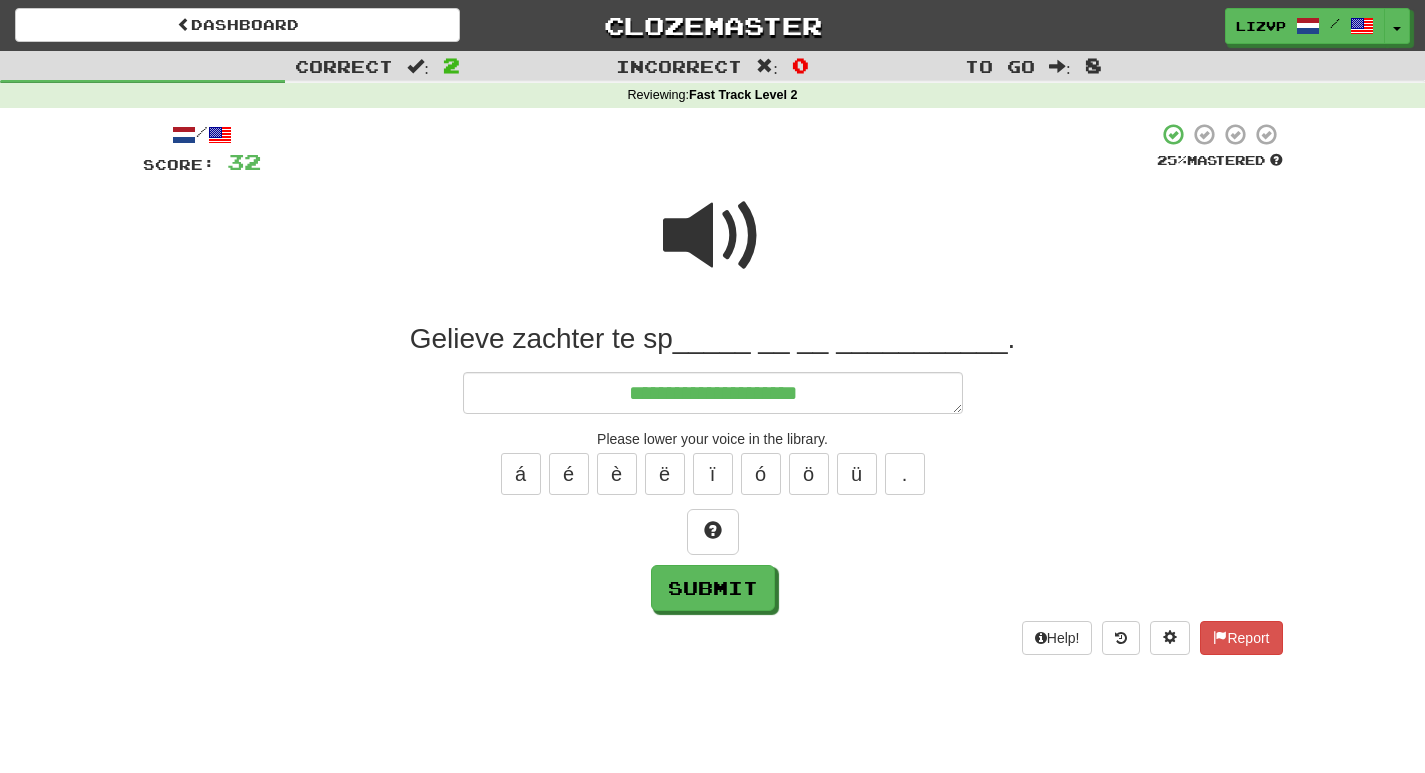 type on "*" 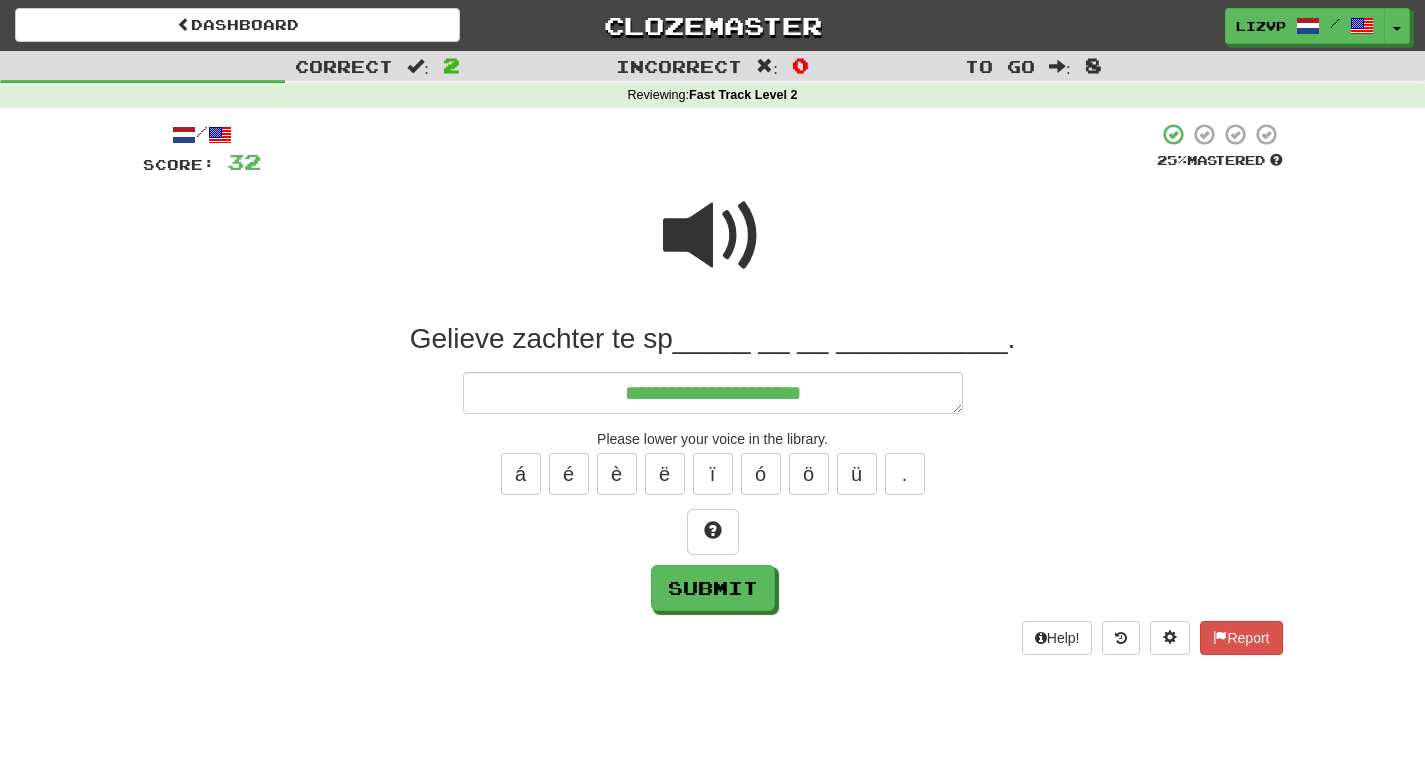 type on "*" 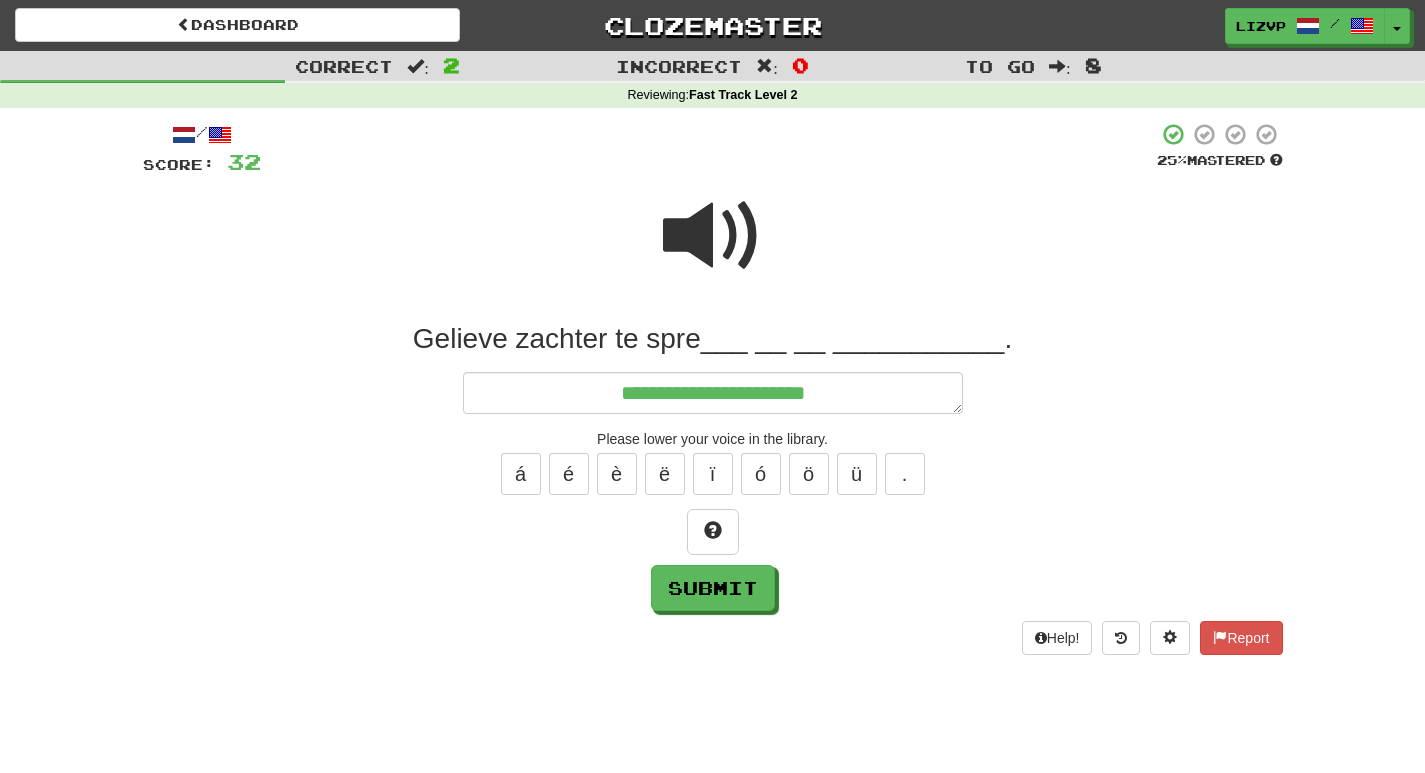 type on "*" 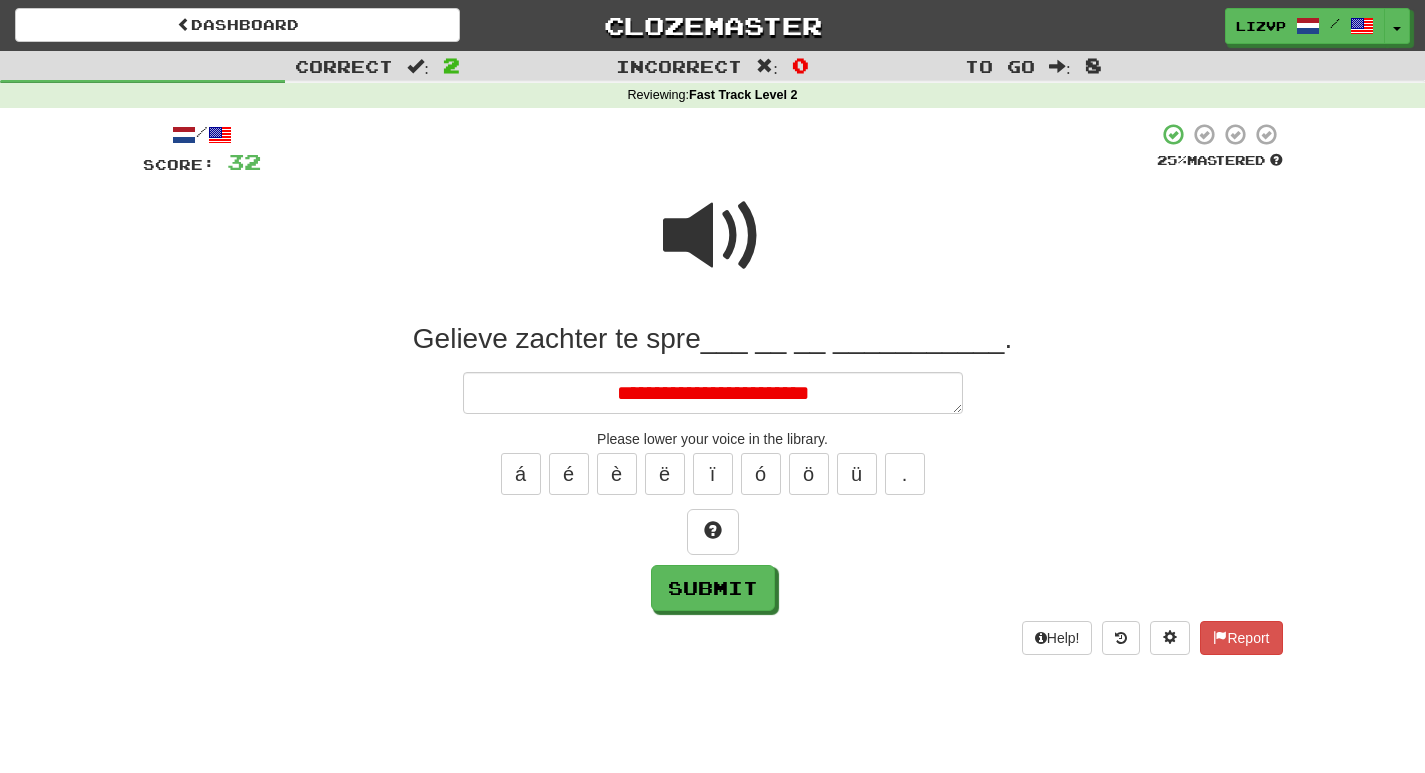 type on "*" 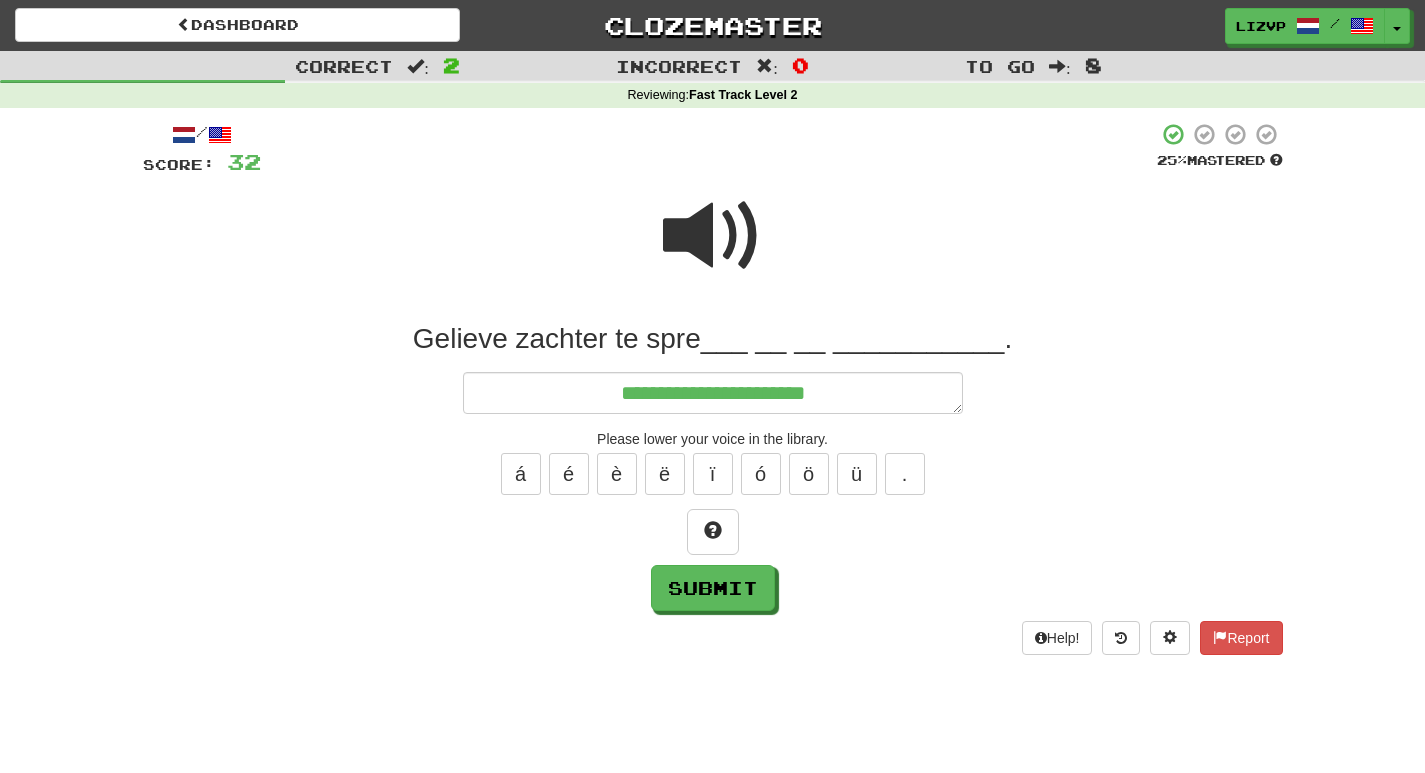 type on "*" 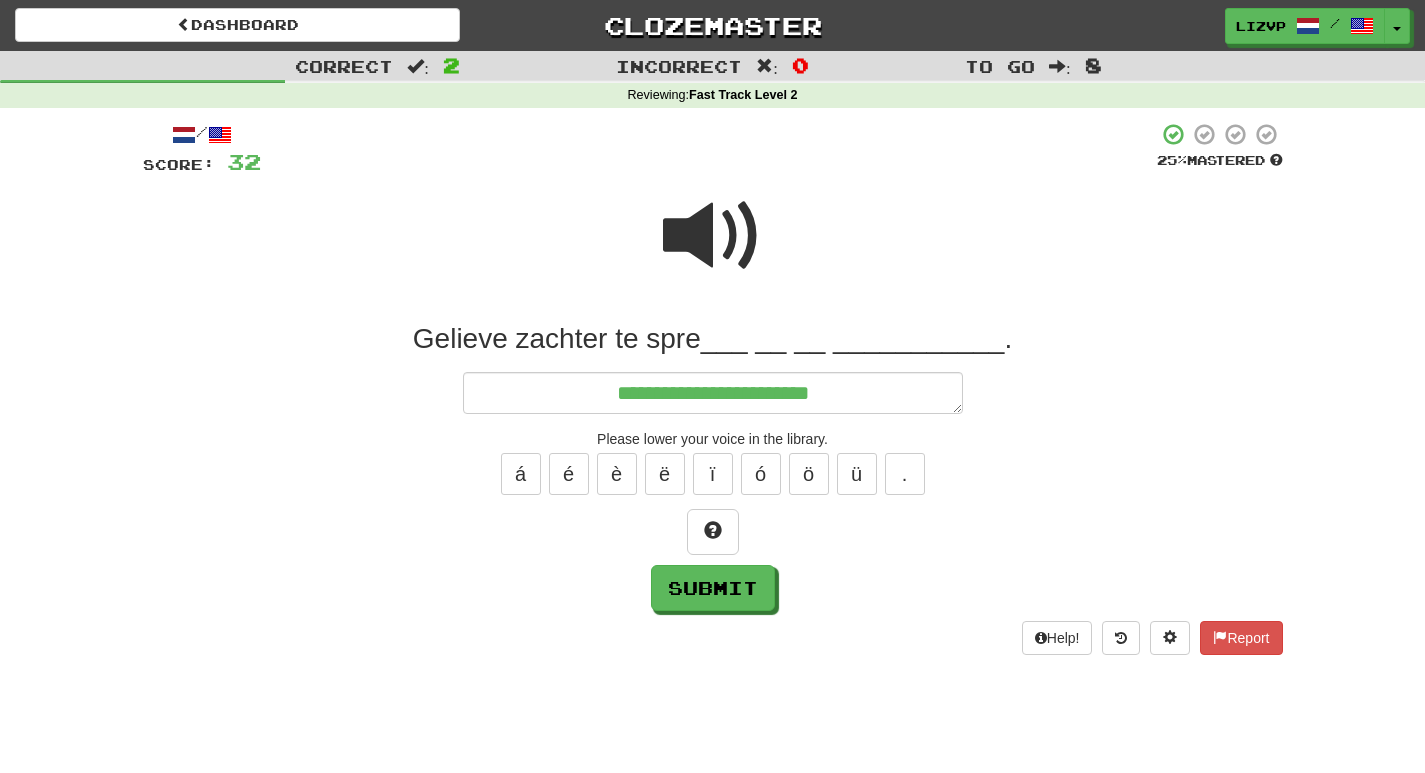 type on "*" 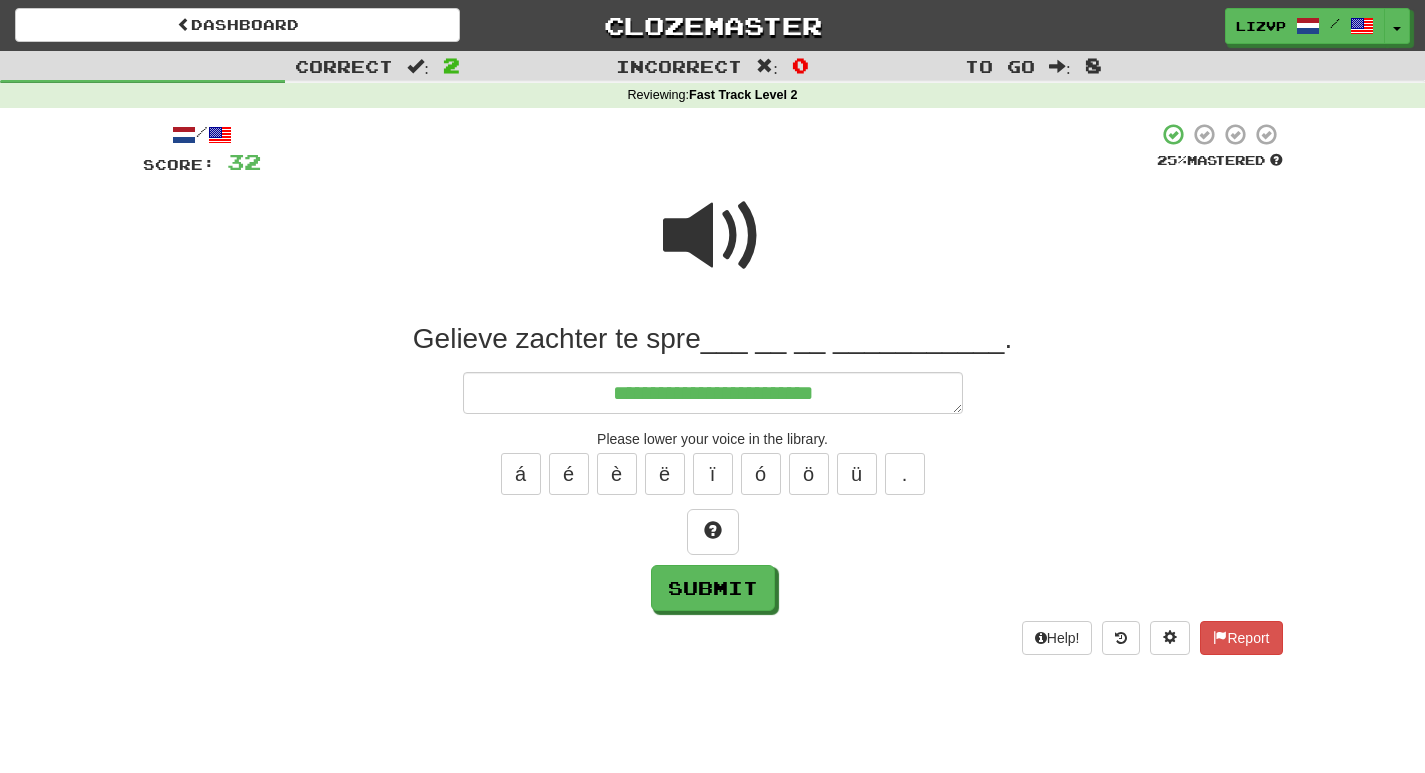 type on "*" 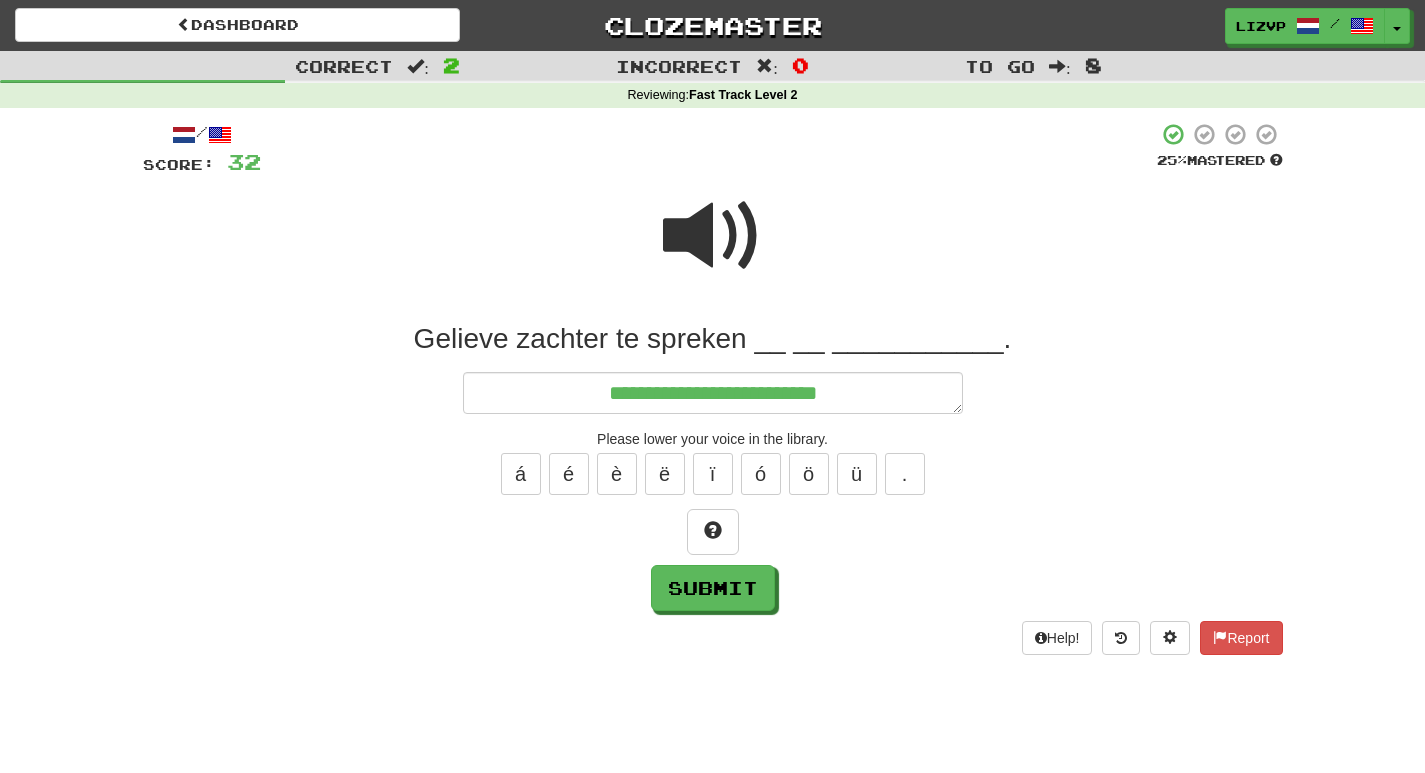 type on "**********" 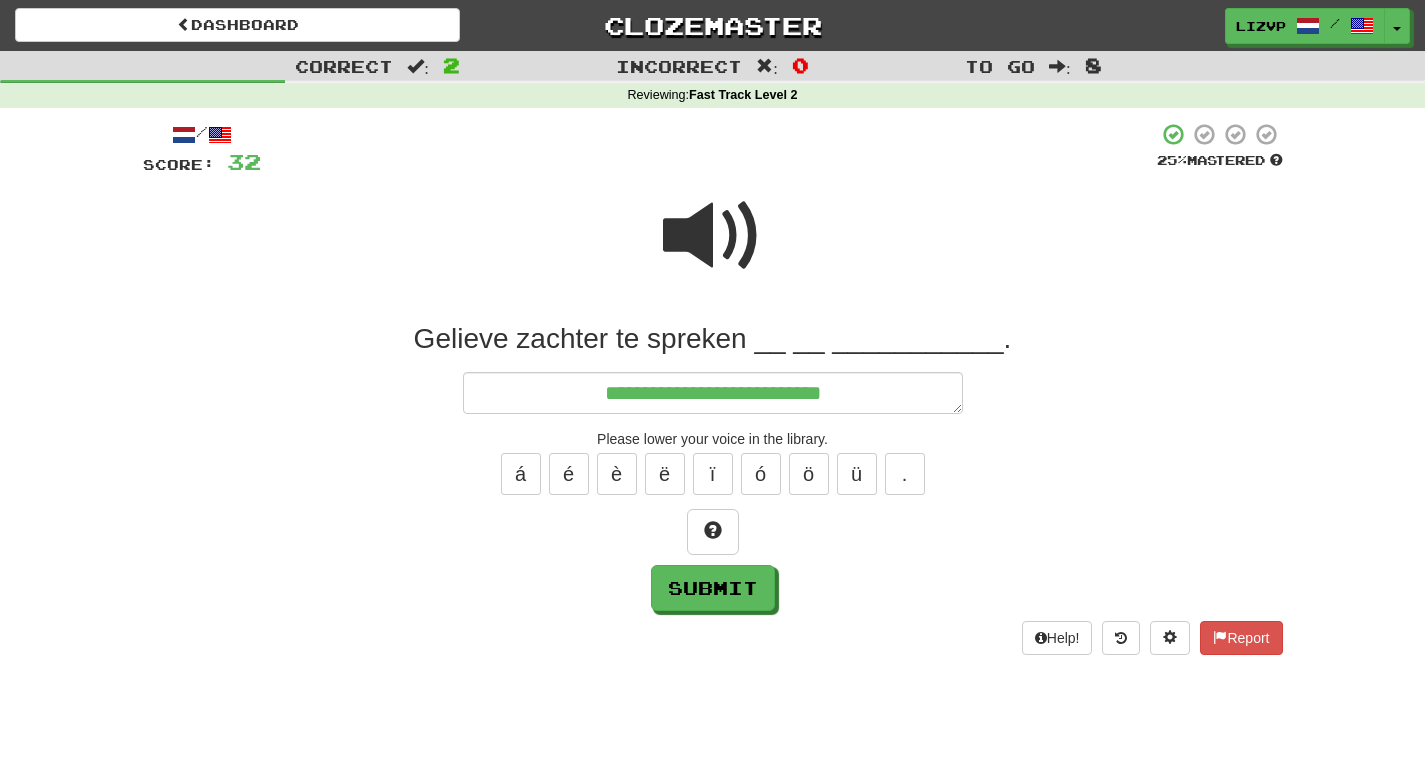 type on "*" 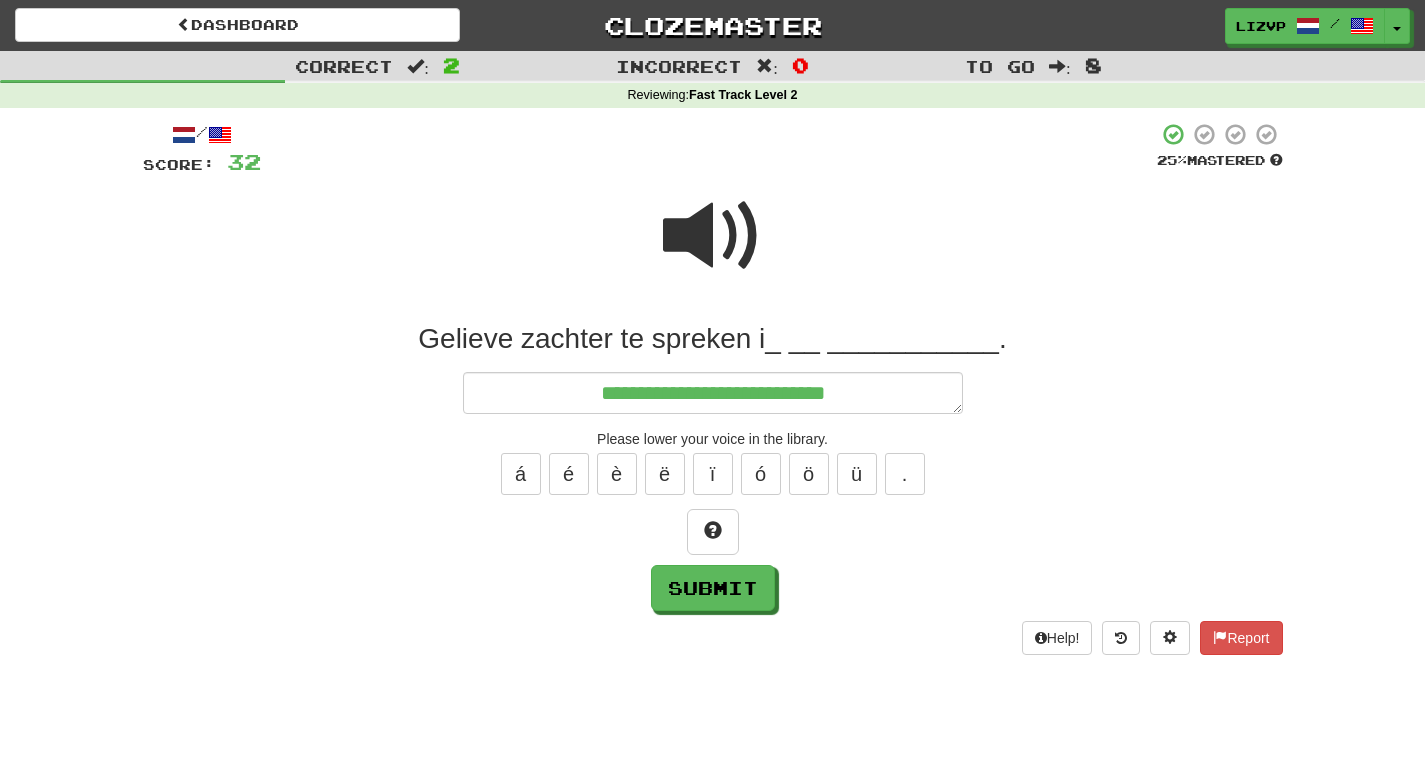 type on "*" 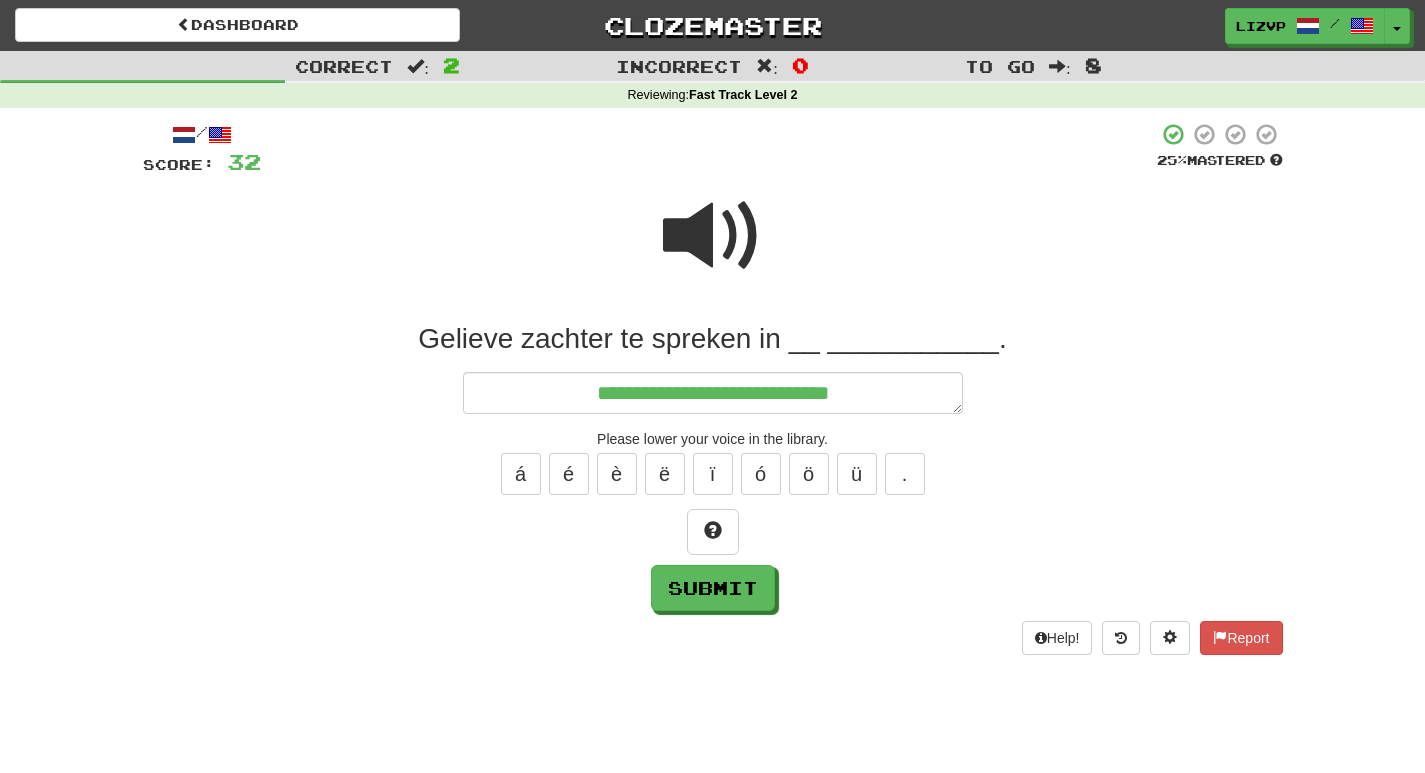 type on "*" 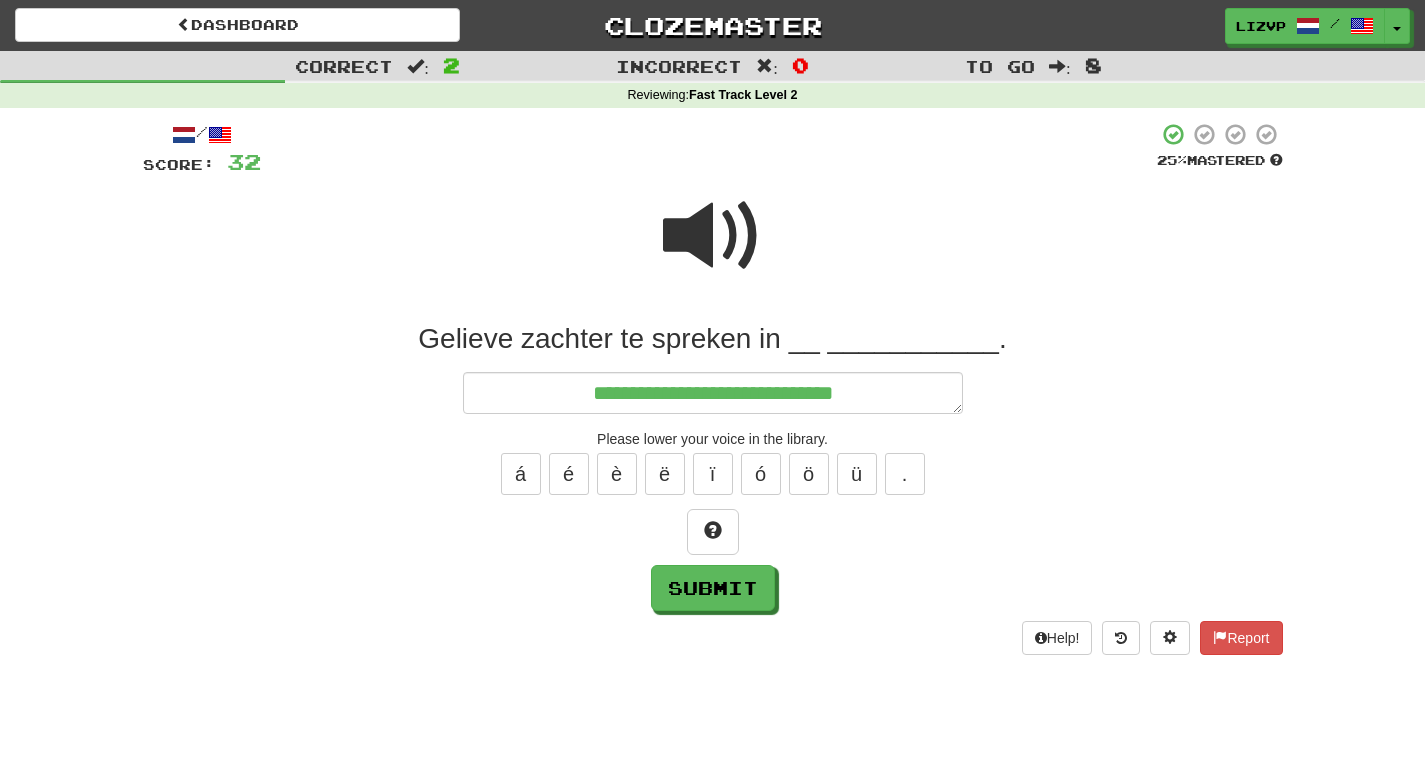 type on "*" 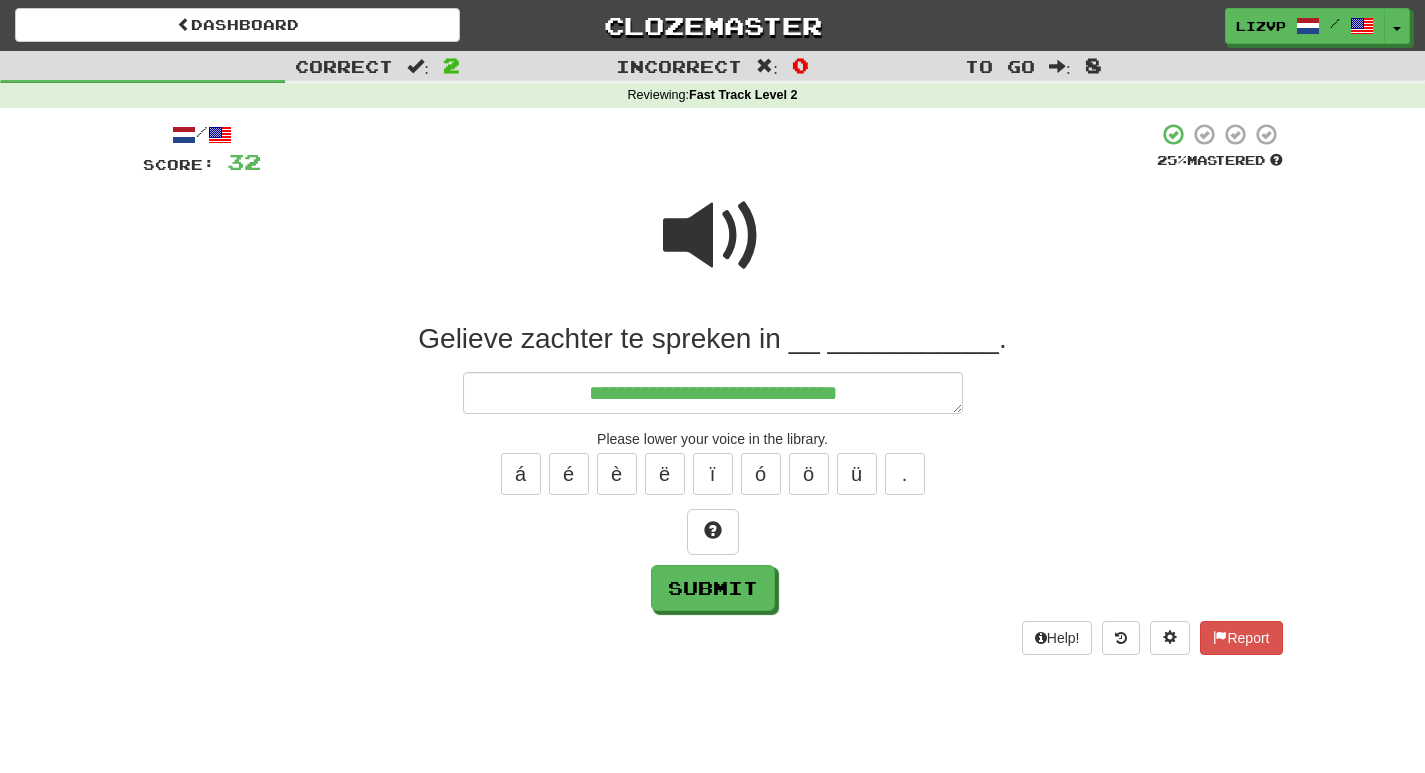 type on "*" 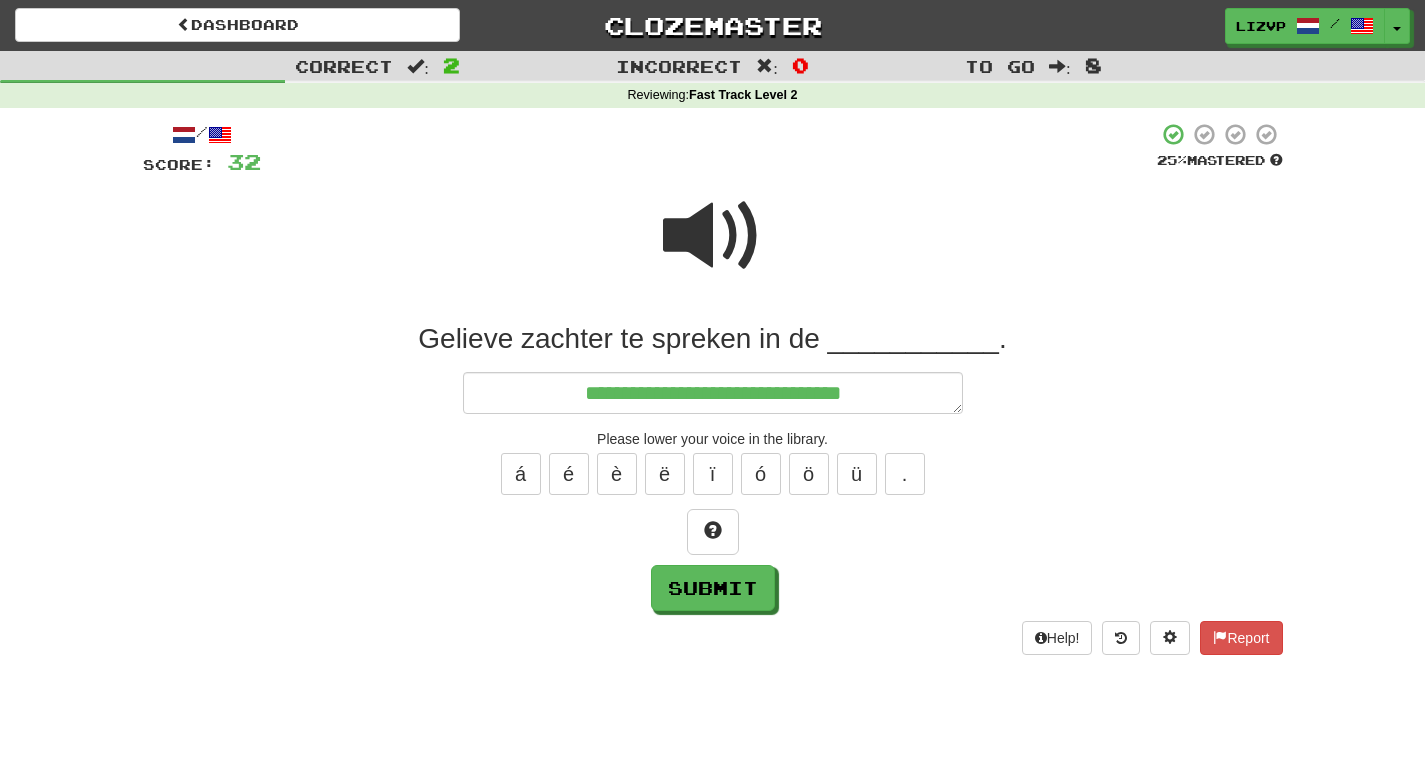 type on "*" 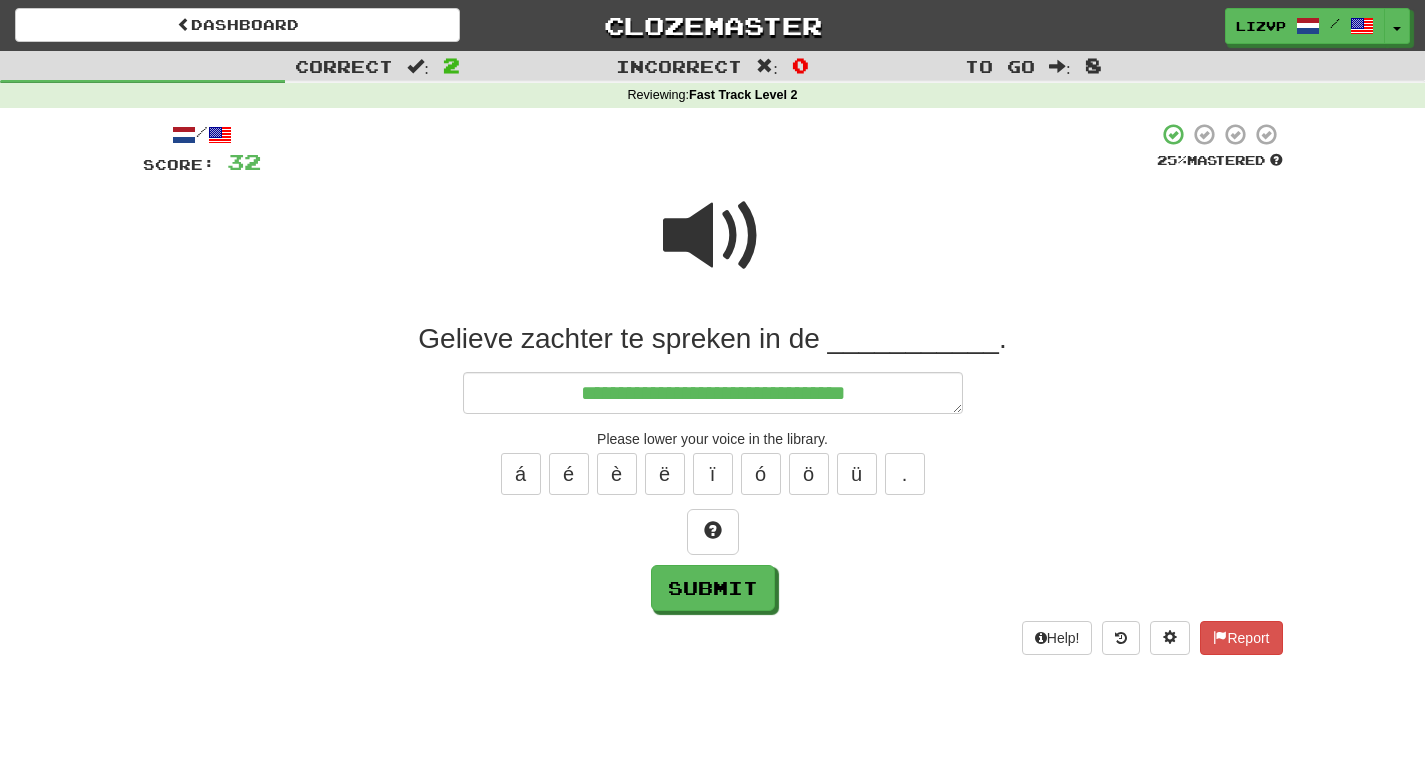 type on "*" 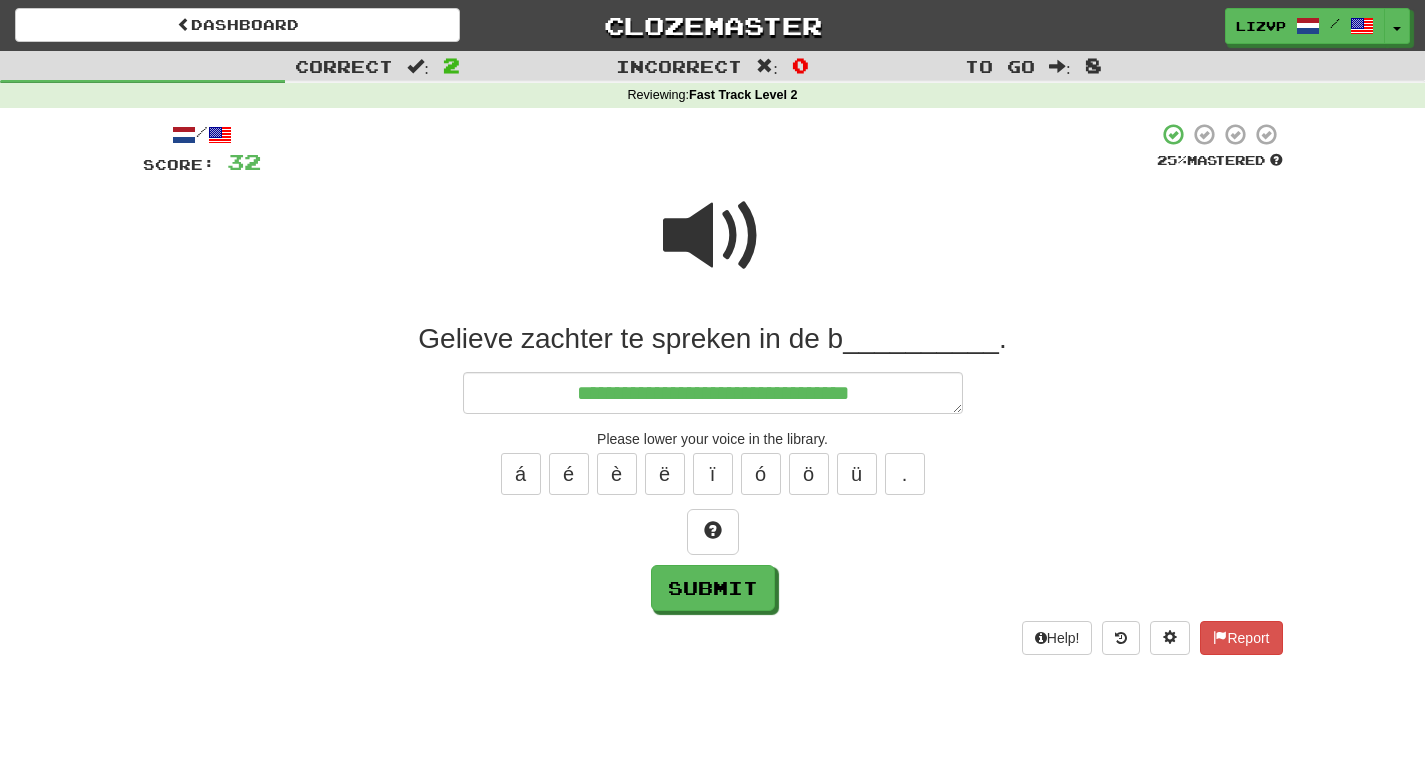 type on "*" 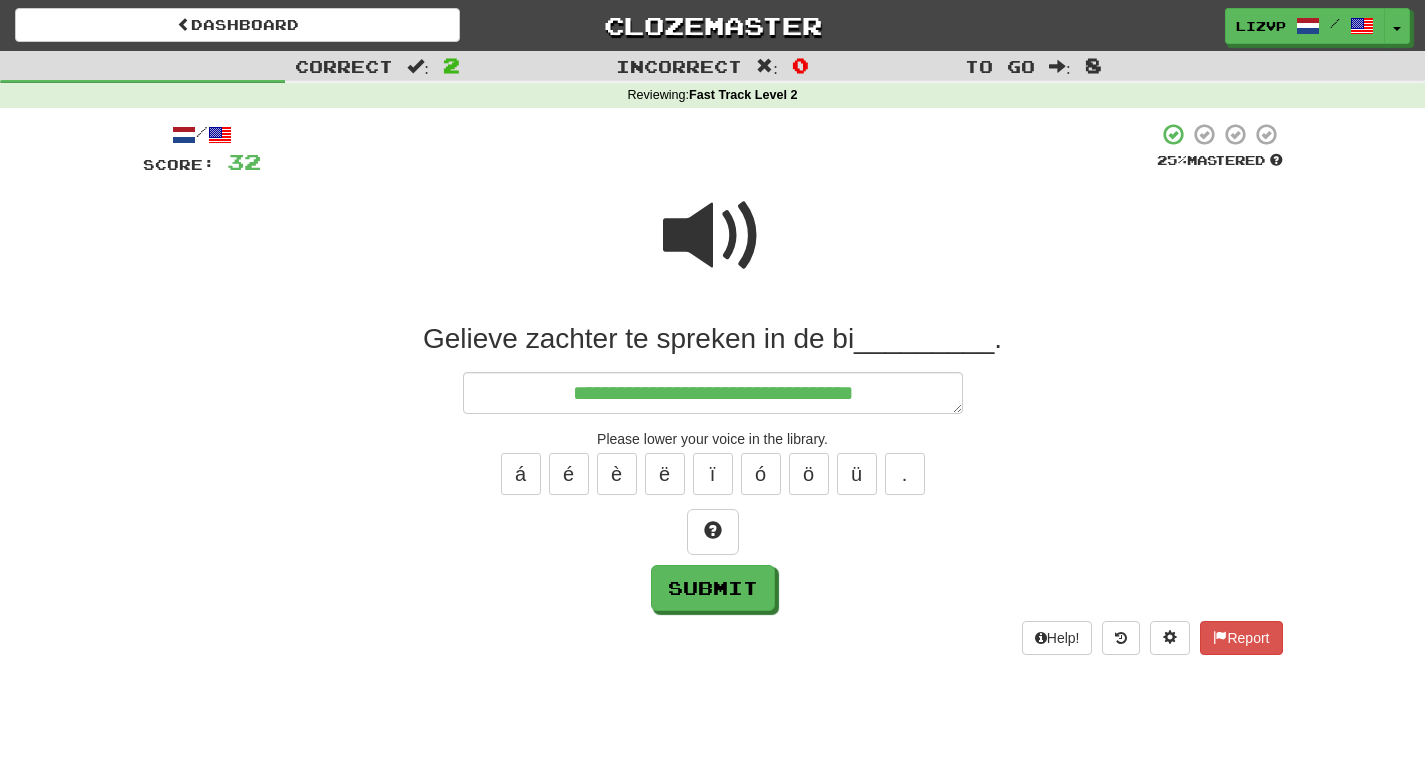 type on "*" 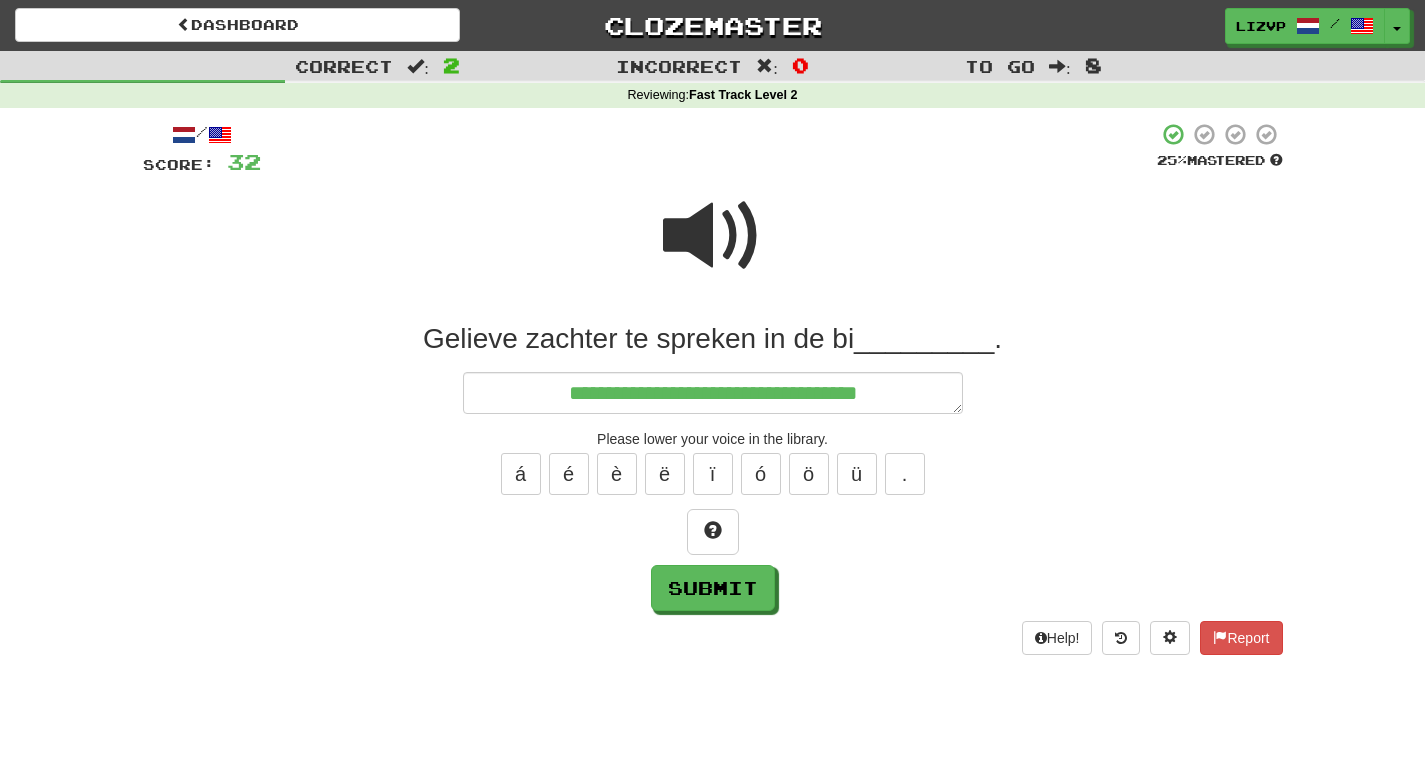 type 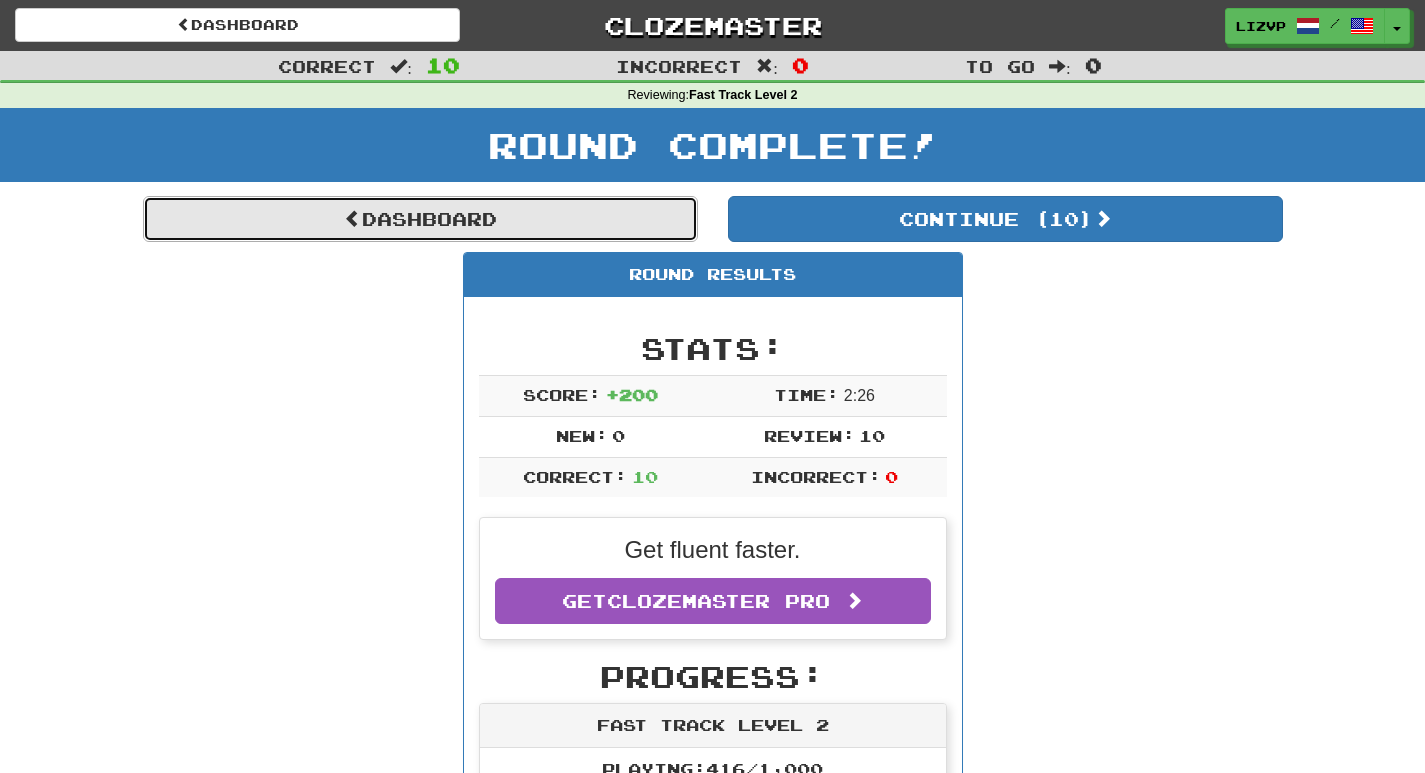 click on "Dashboard" at bounding box center (420, 219) 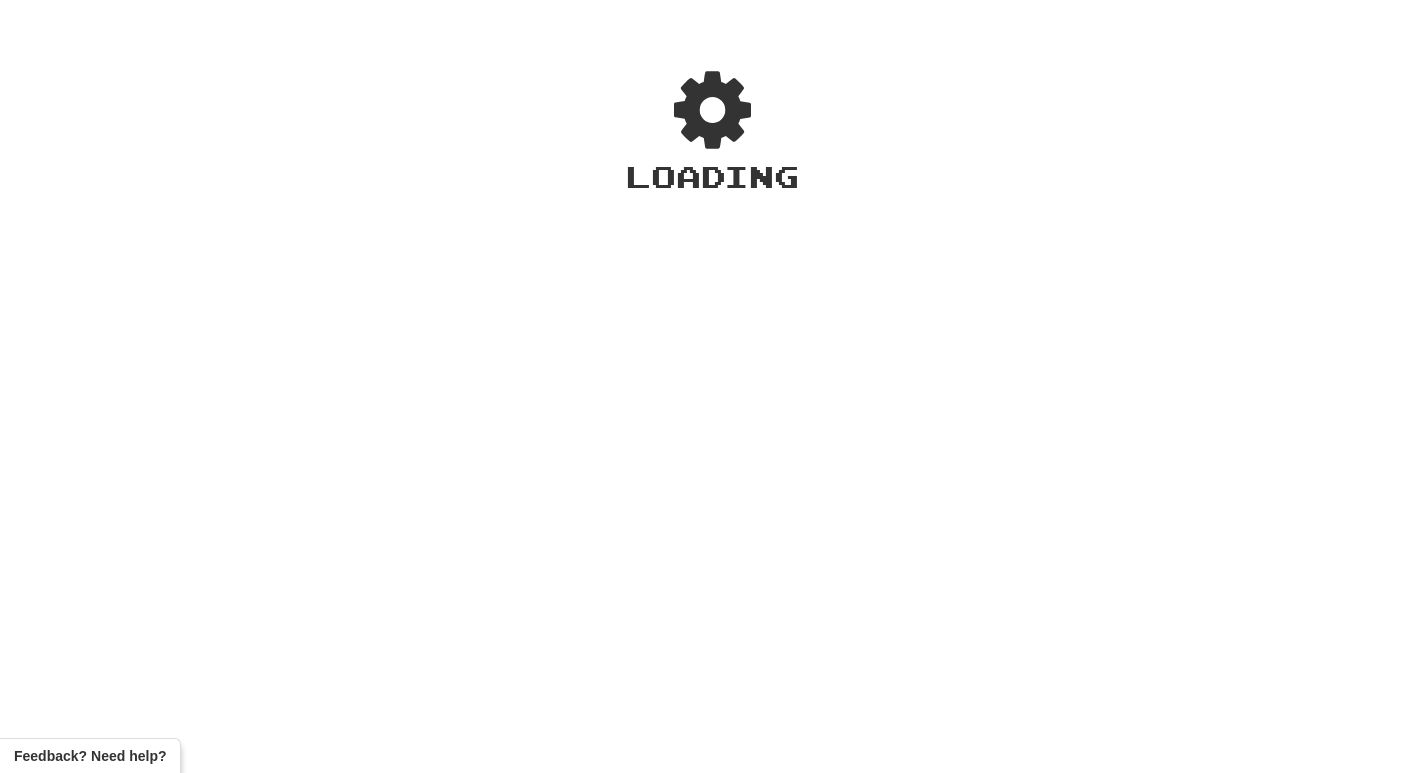 scroll, scrollTop: 0, scrollLeft: 0, axis: both 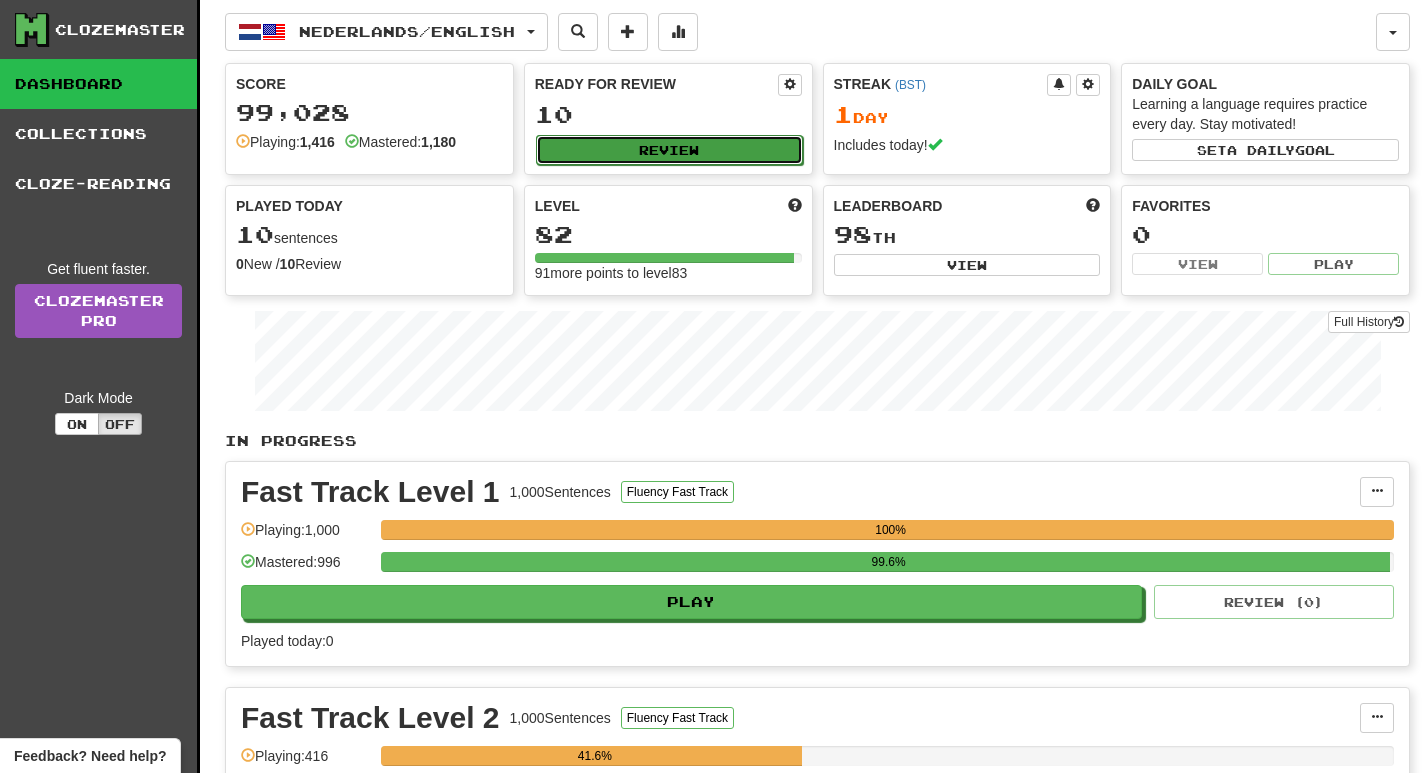 click on "Review" at bounding box center [669, 150] 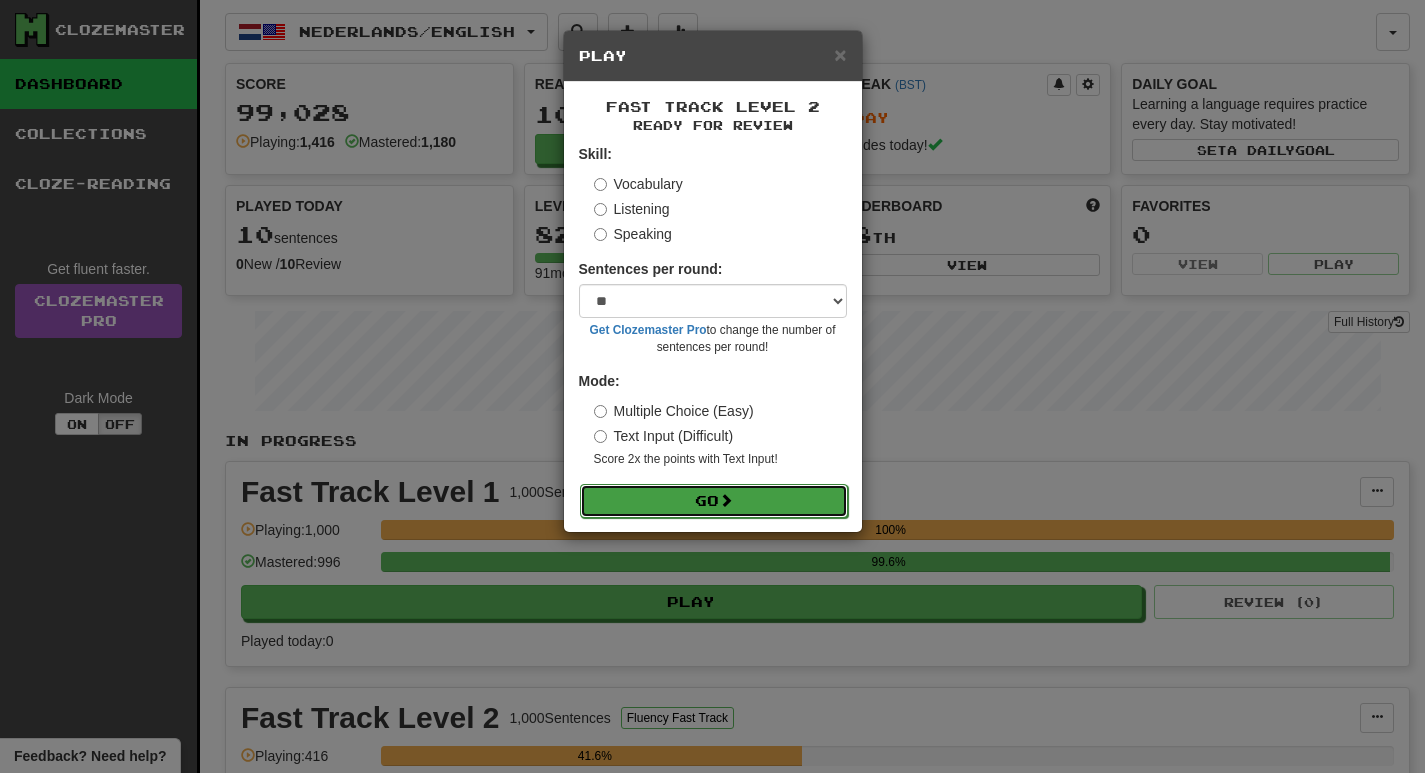 click on "Go" at bounding box center (714, 501) 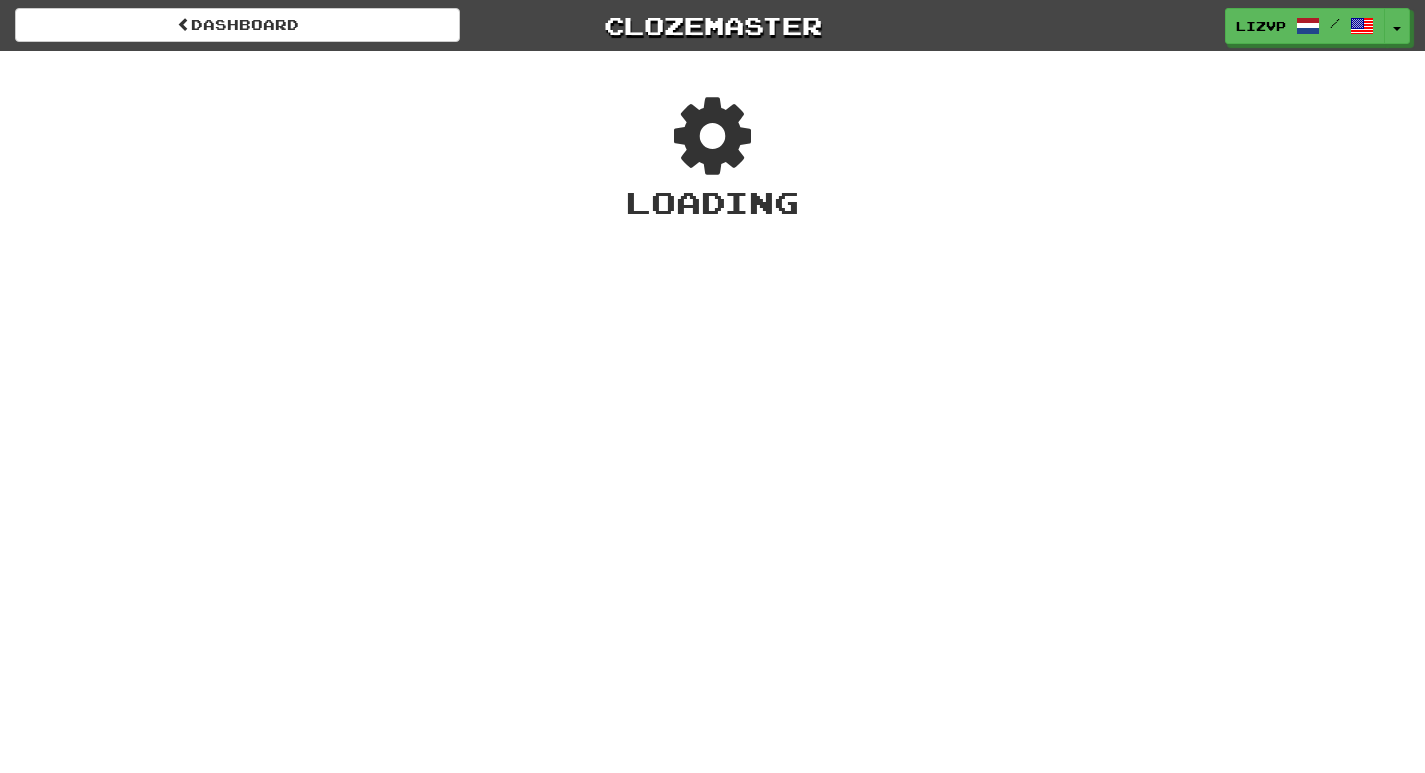 scroll, scrollTop: 0, scrollLeft: 0, axis: both 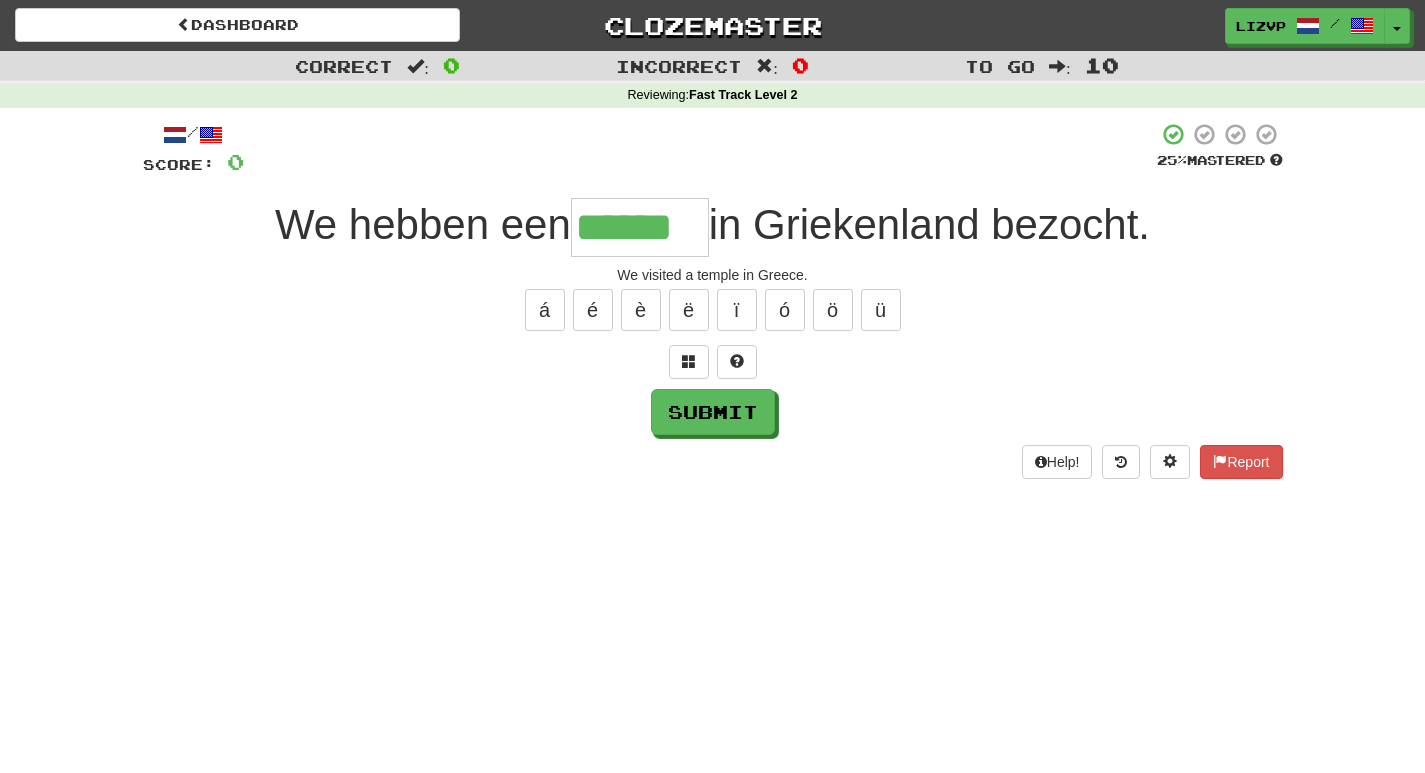 type on "******" 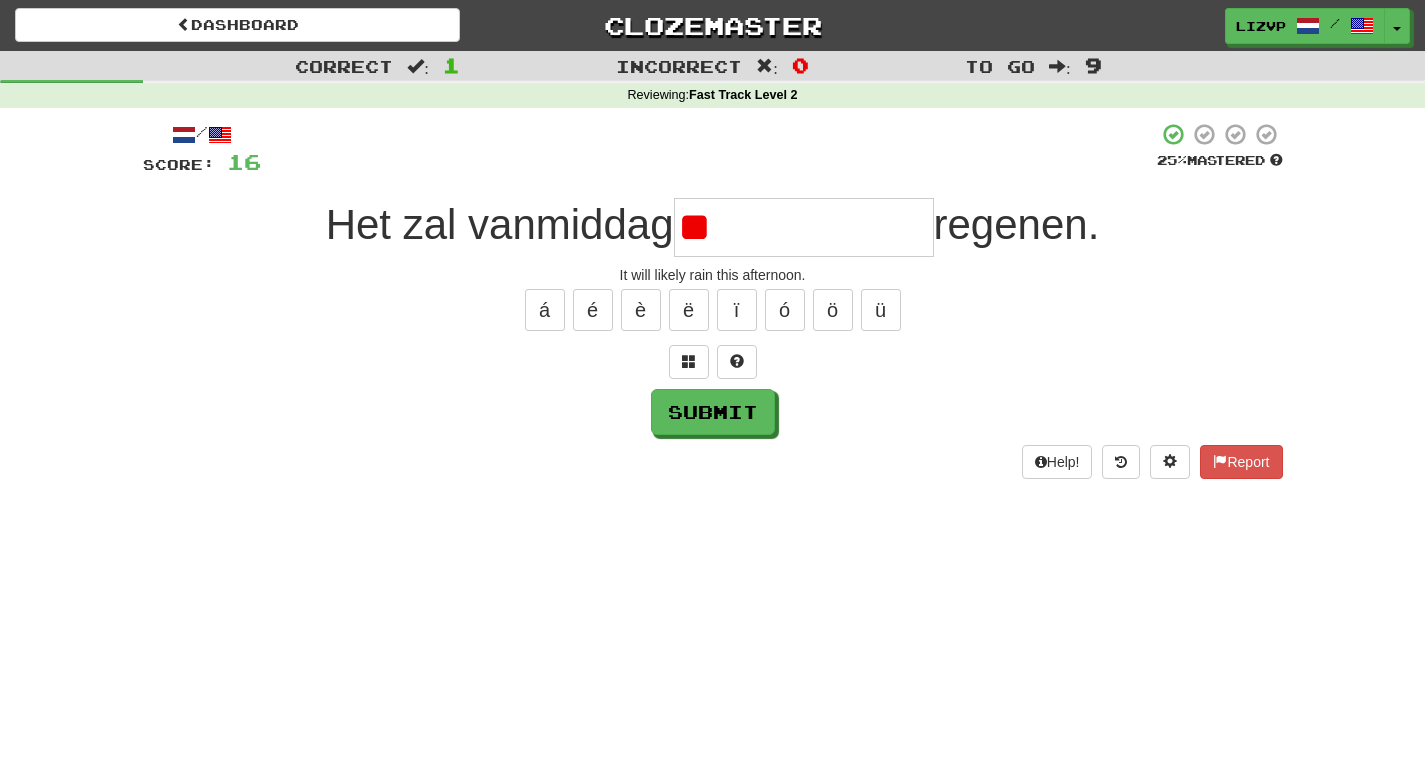 type on "*" 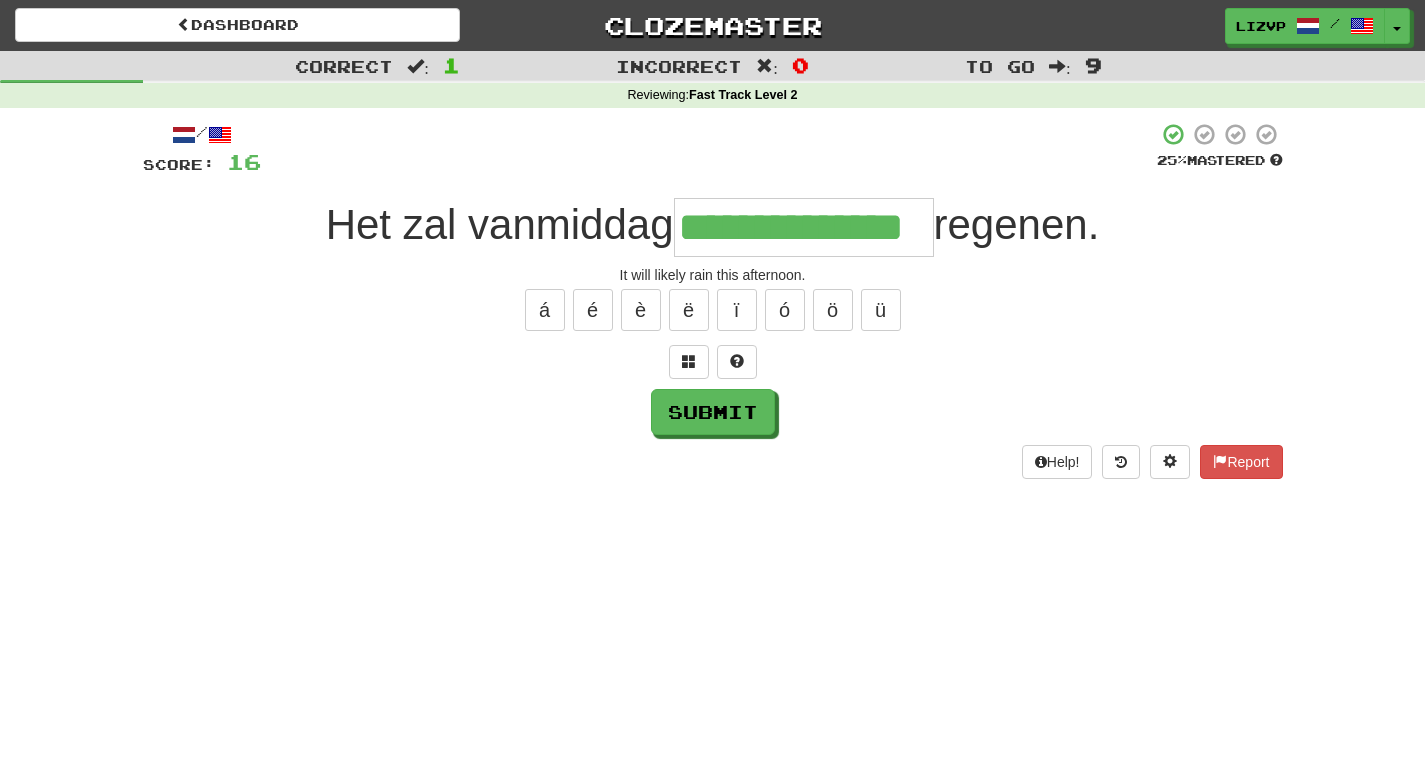 type on "**********" 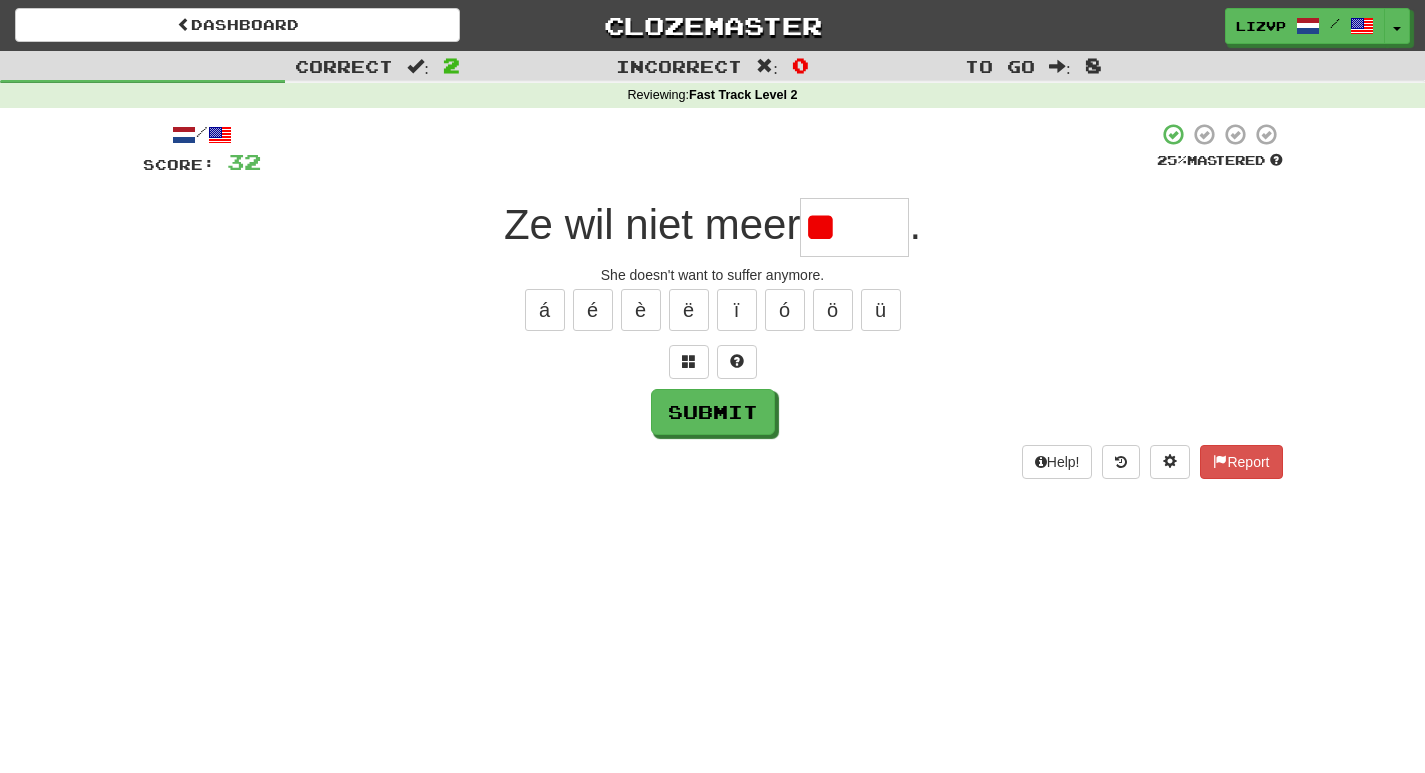 type on "*" 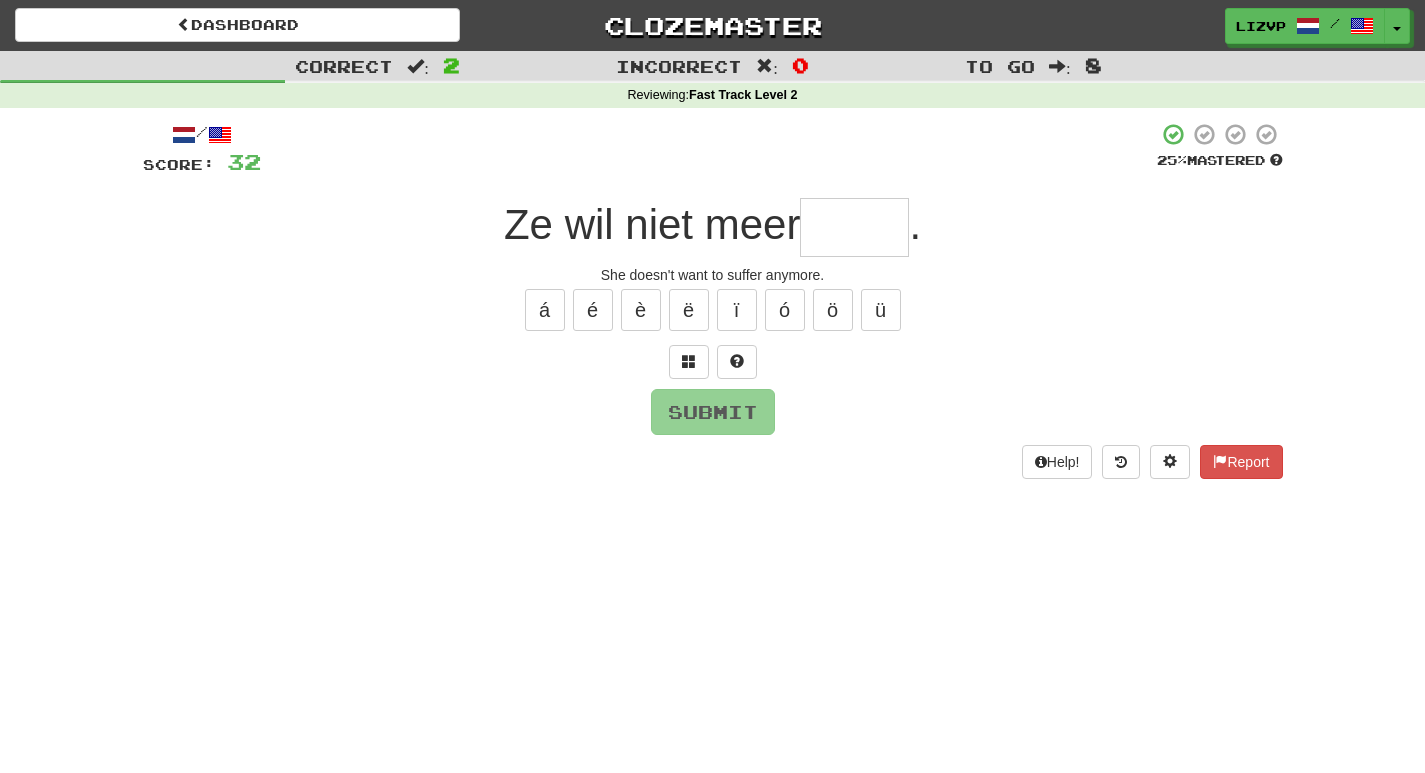 type on "*" 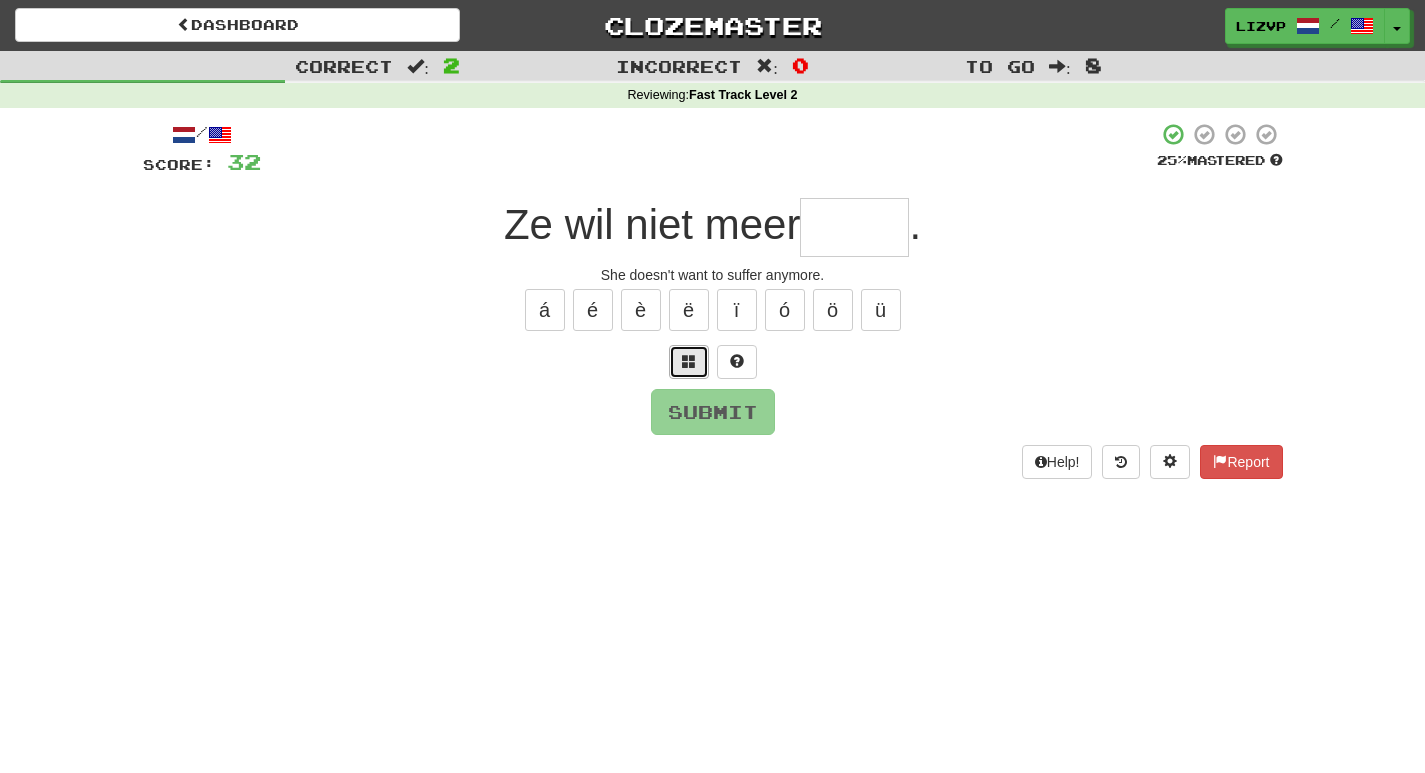 click at bounding box center [689, 361] 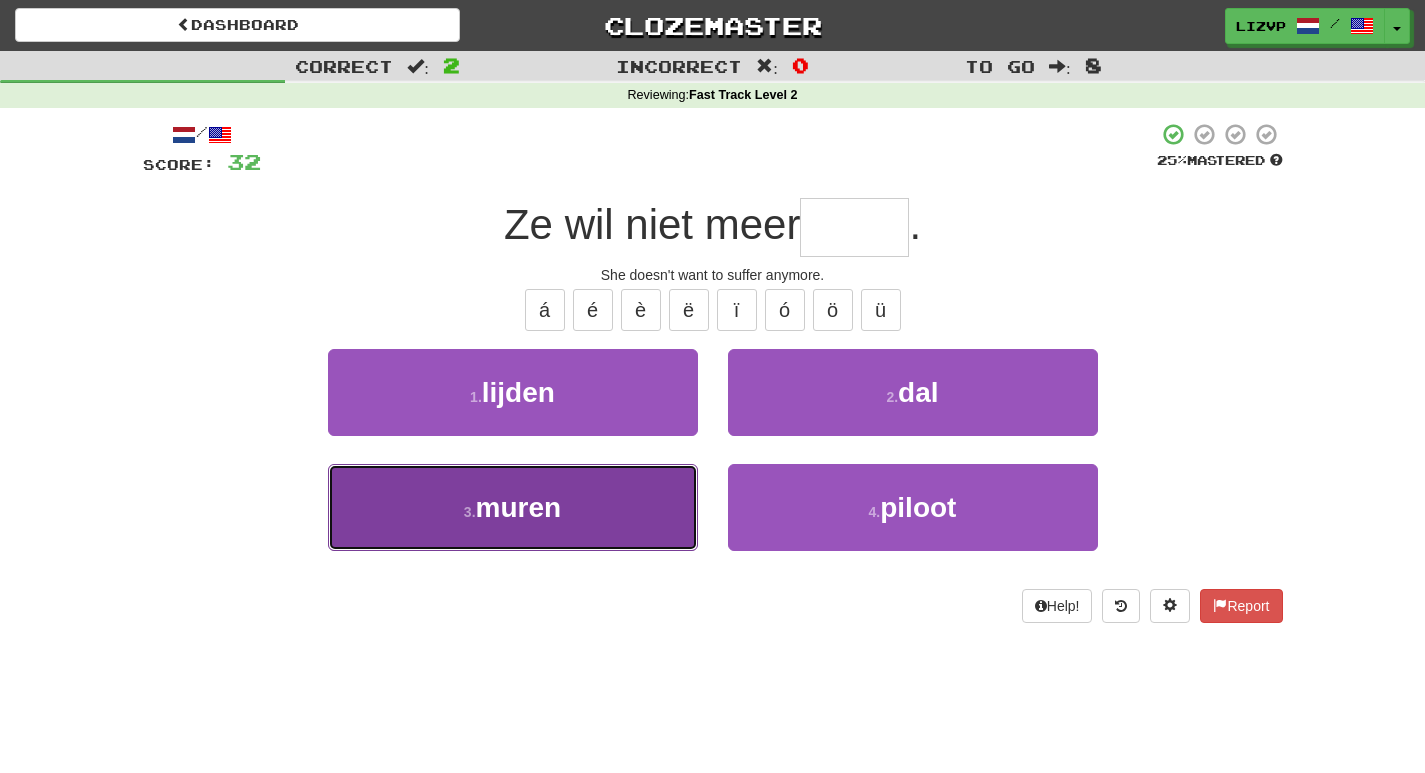 click on "3 .  muren" at bounding box center [513, 507] 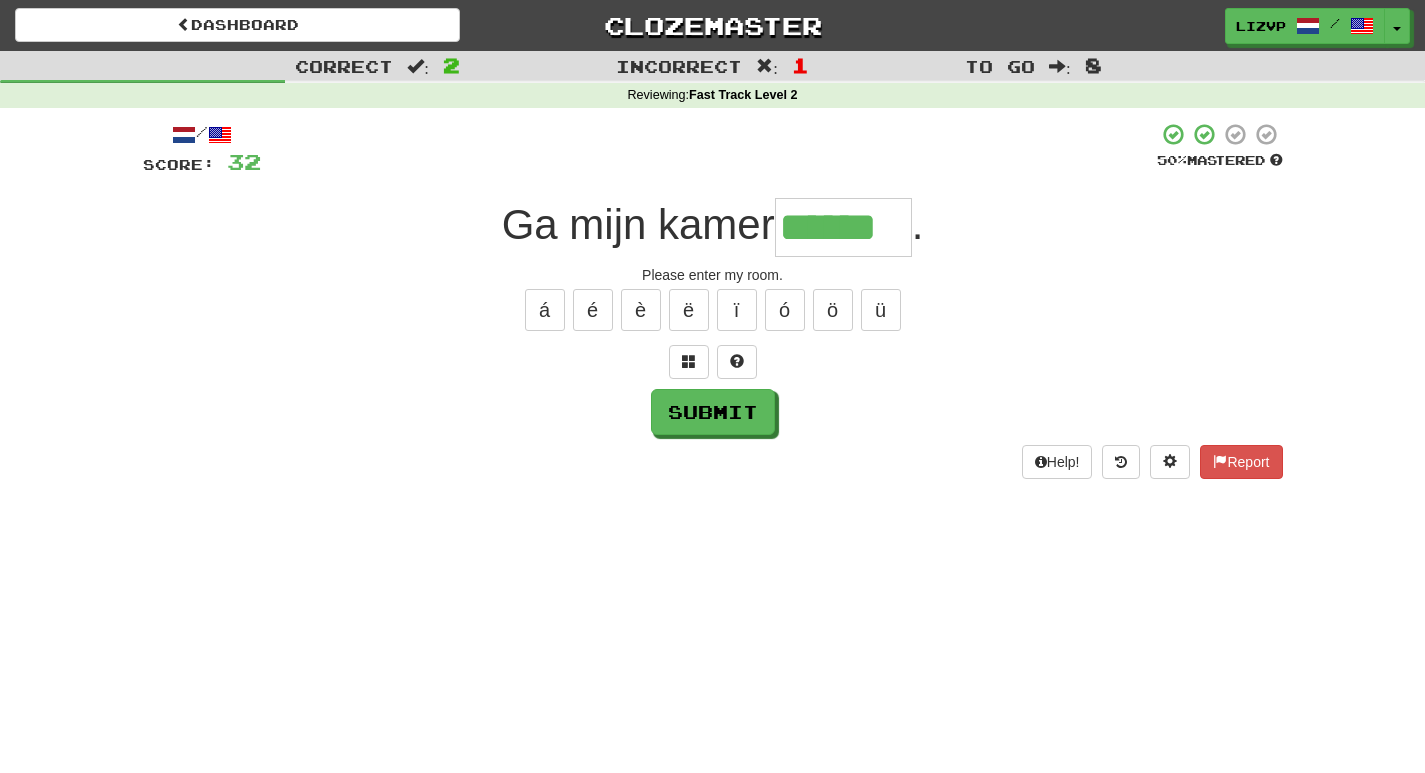 type on "******" 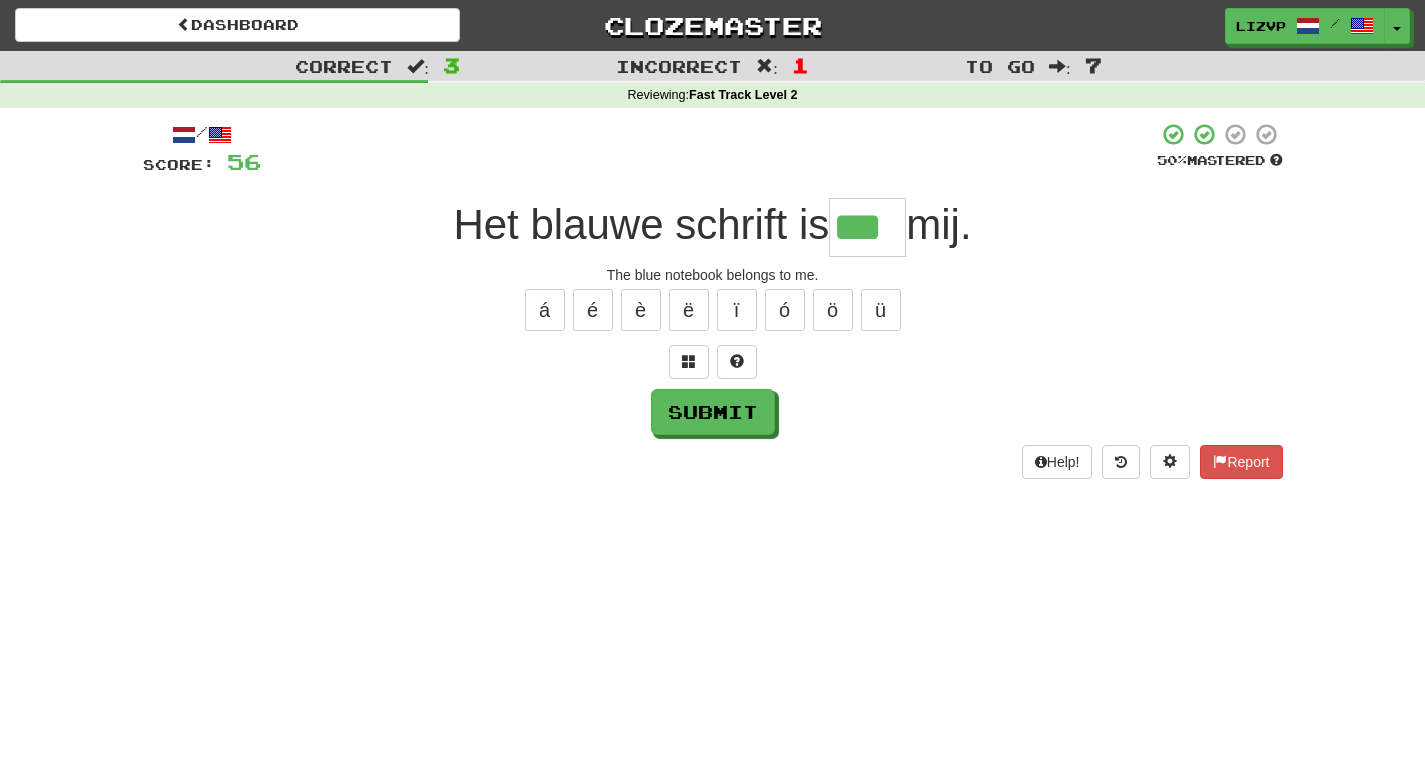 type on "***" 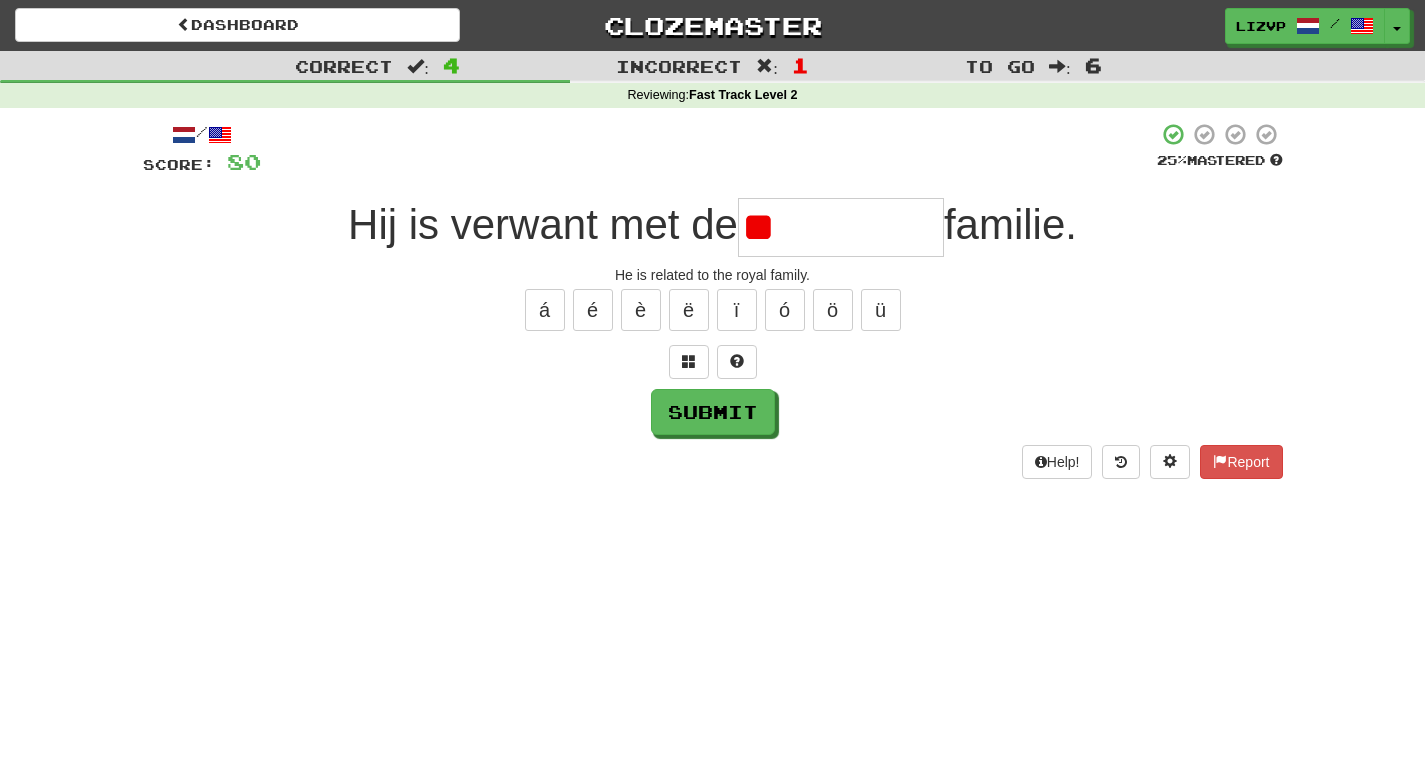 type on "*" 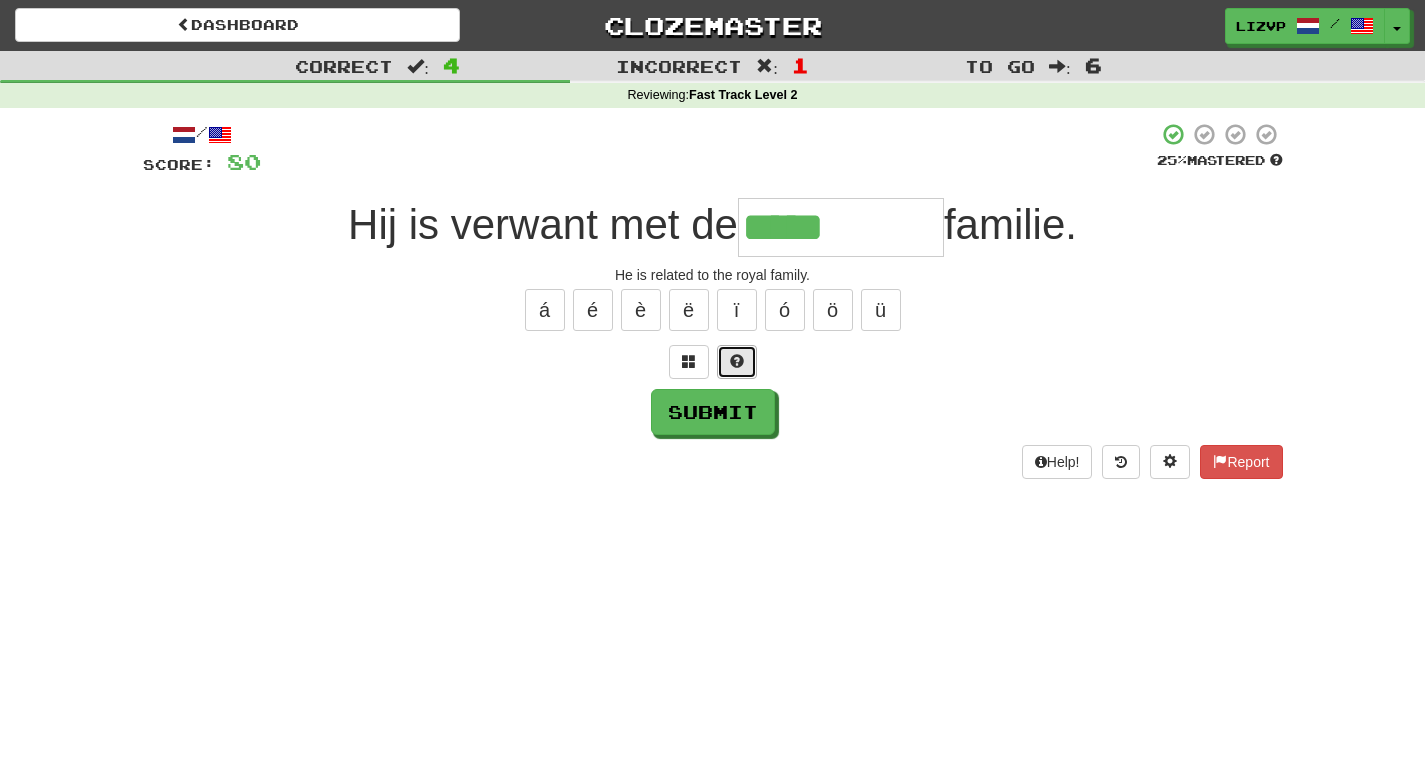 click at bounding box center (737, 361) 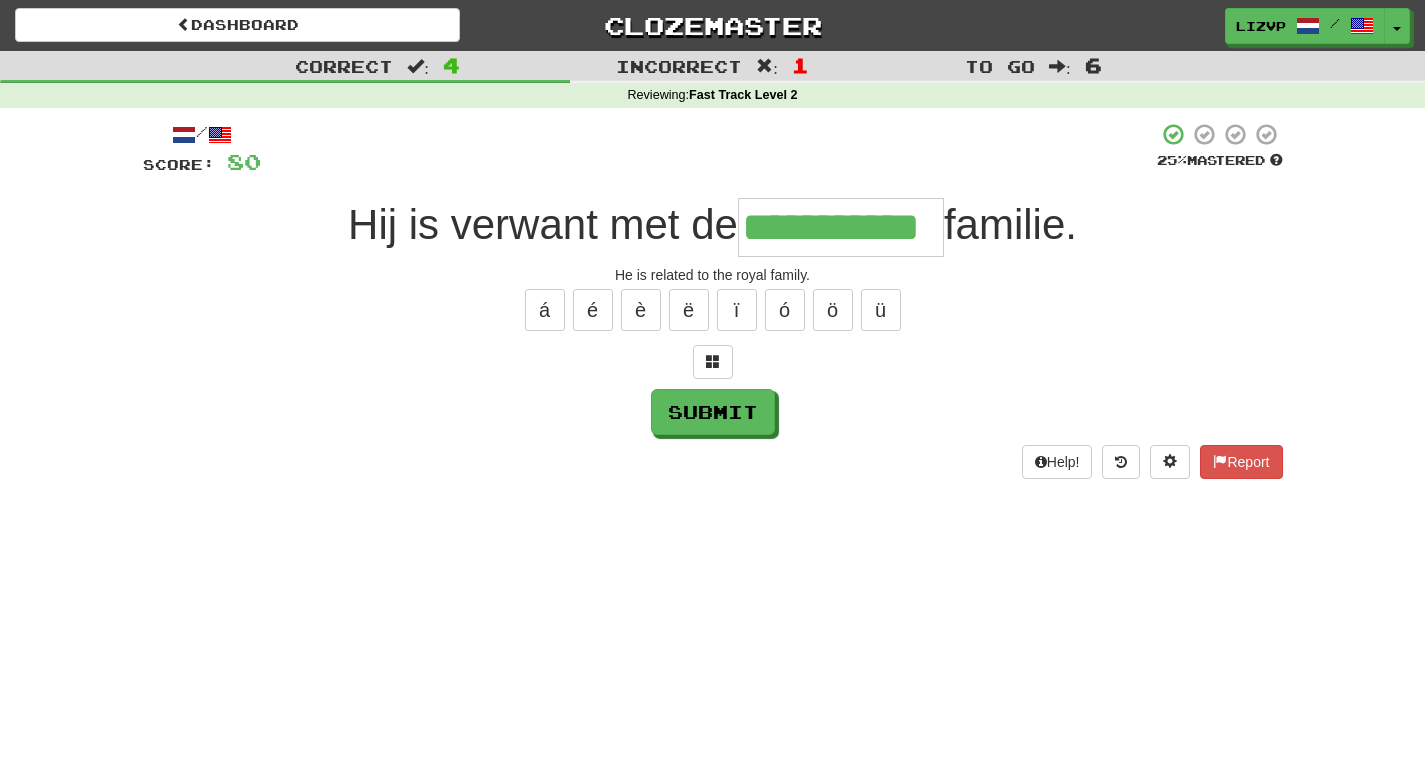 type on "**********" 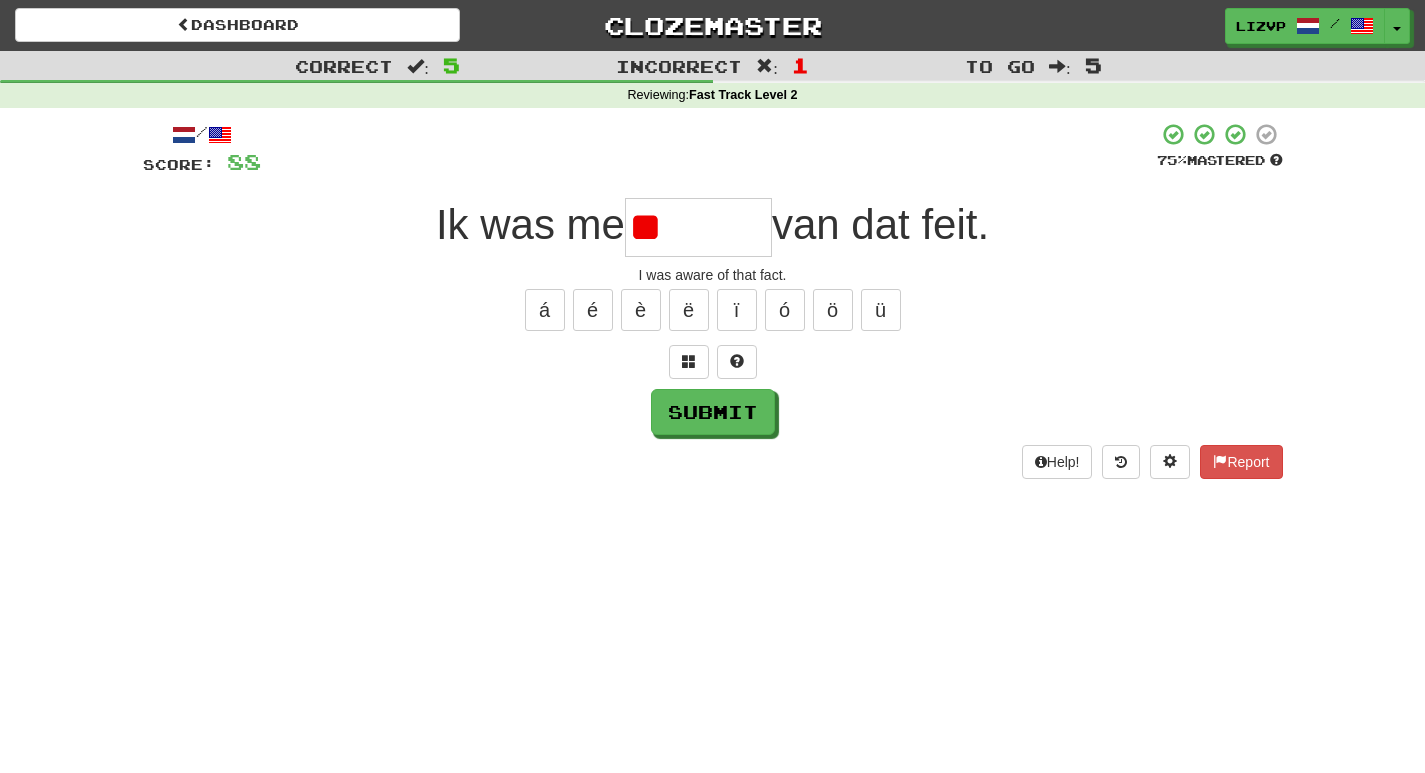 type on "*" 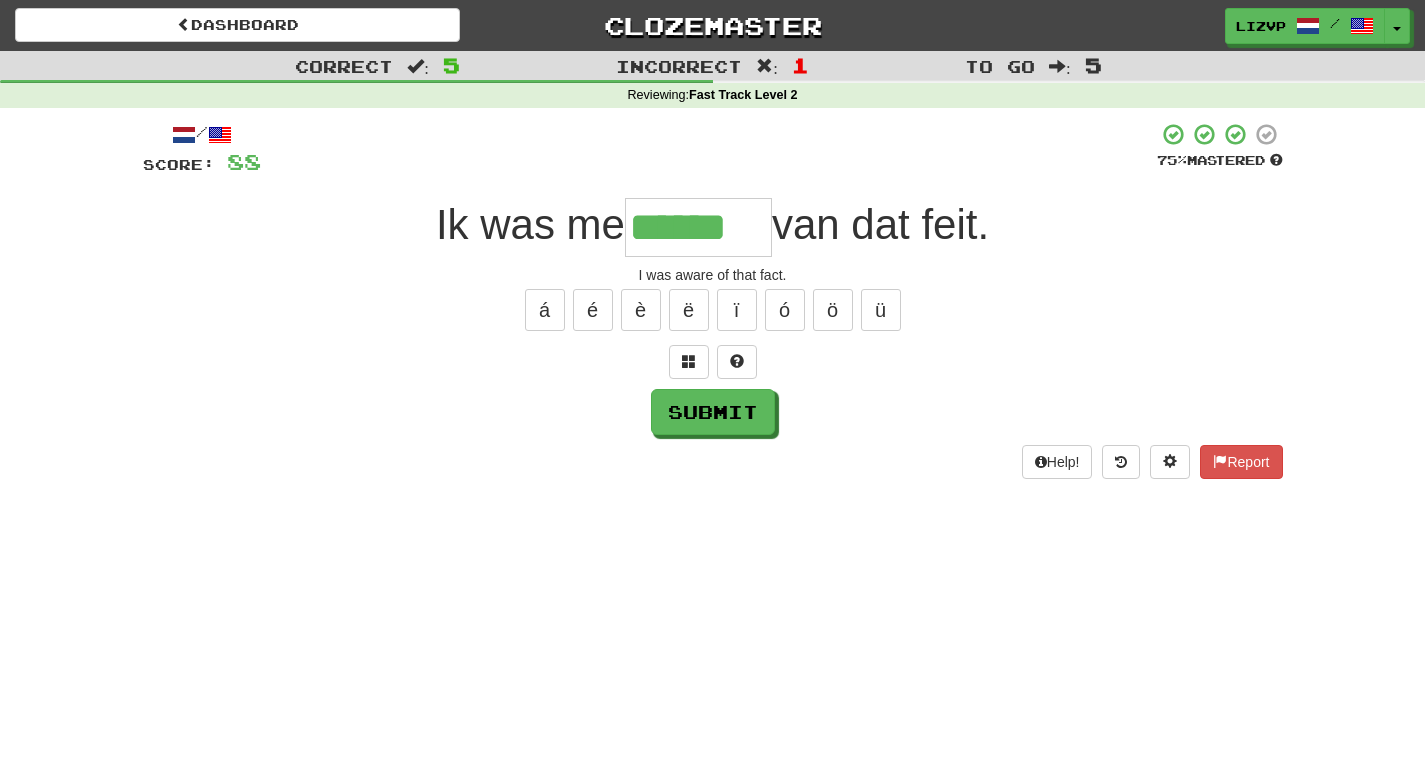 type on "******" 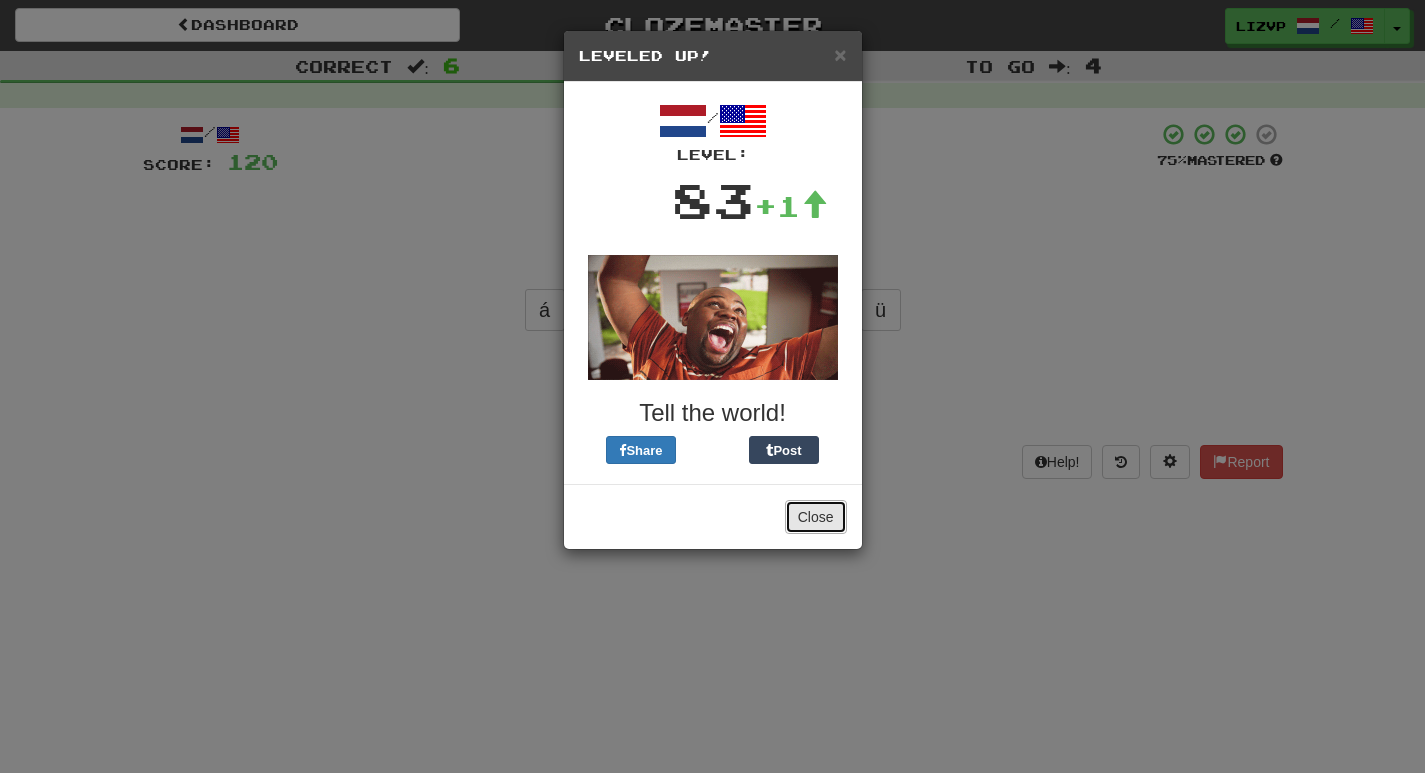 click on "Close" at bounding box center (816, 517) 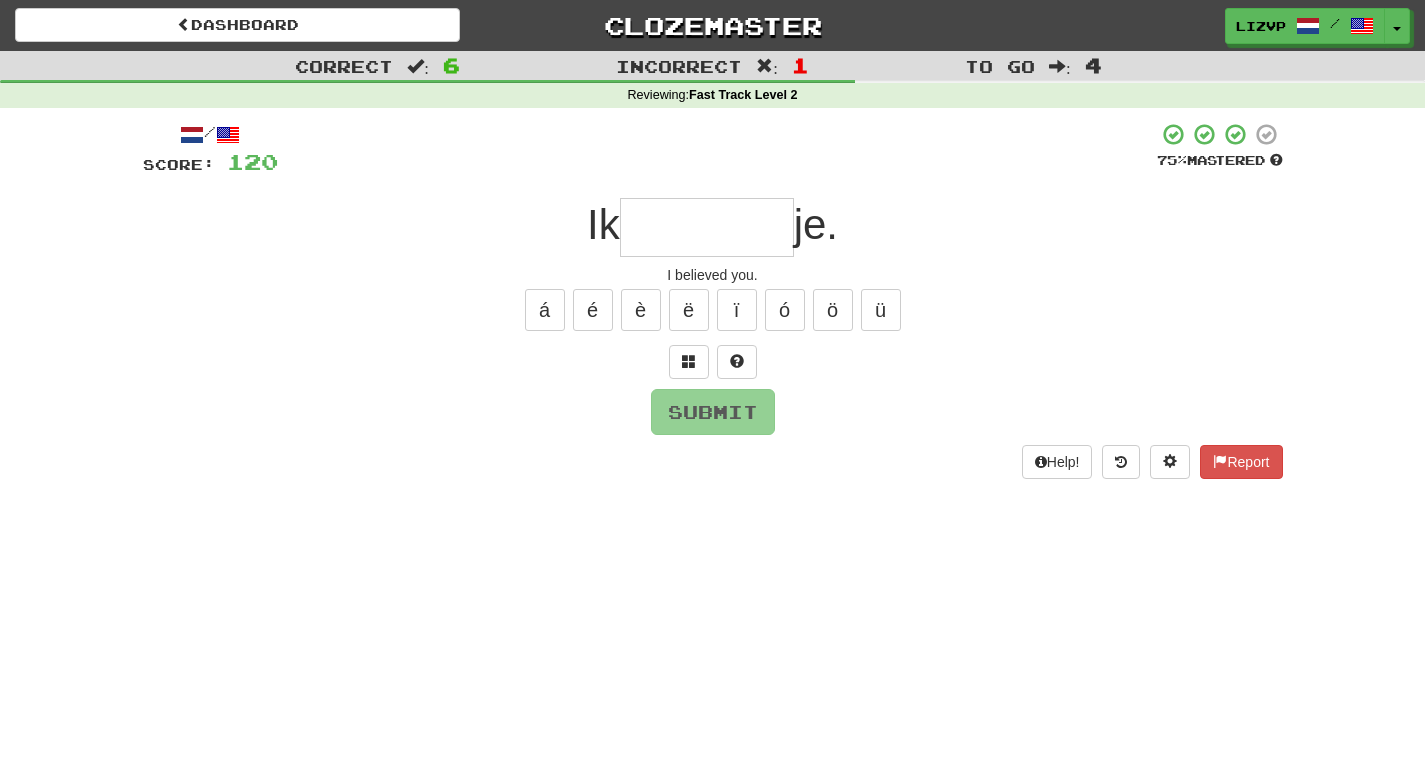 click at bounding box center (707, 227) 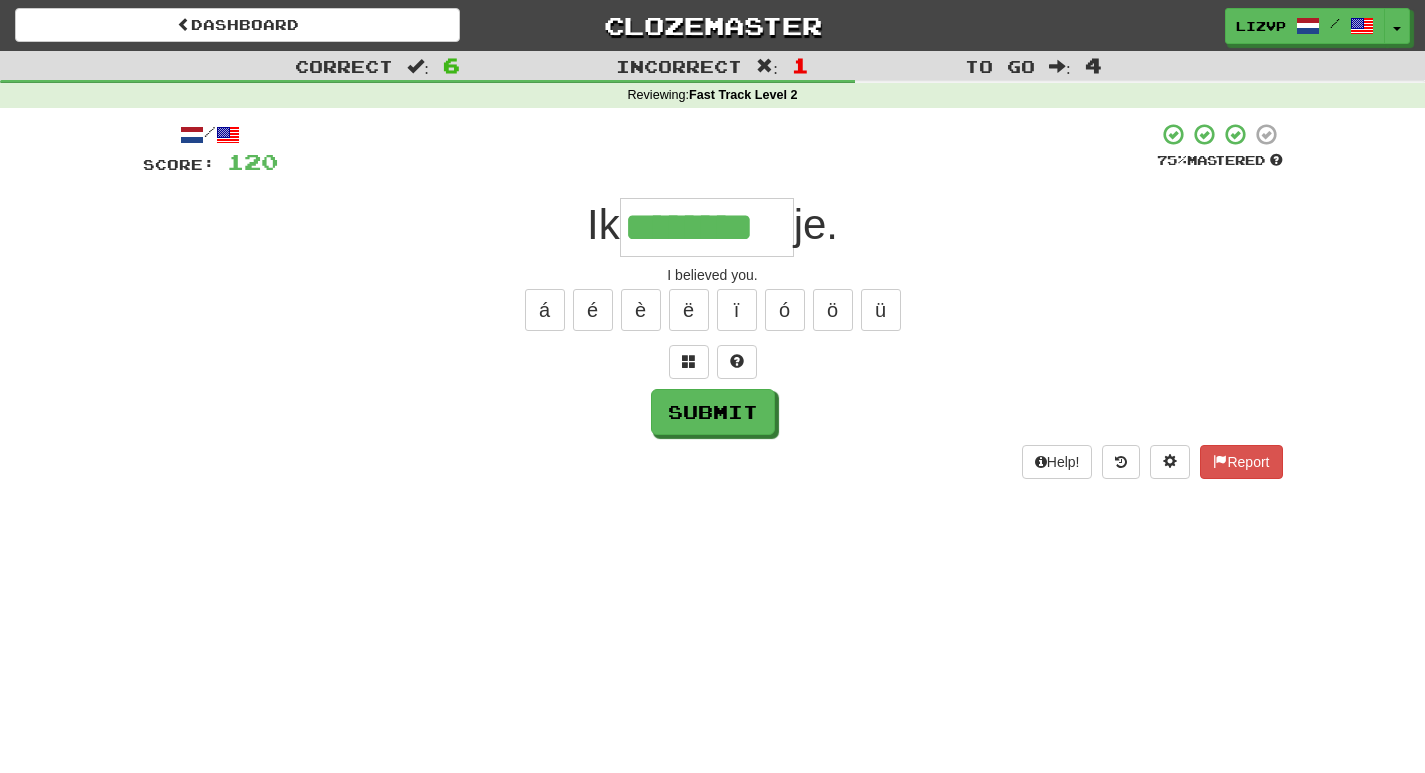 type on "********" 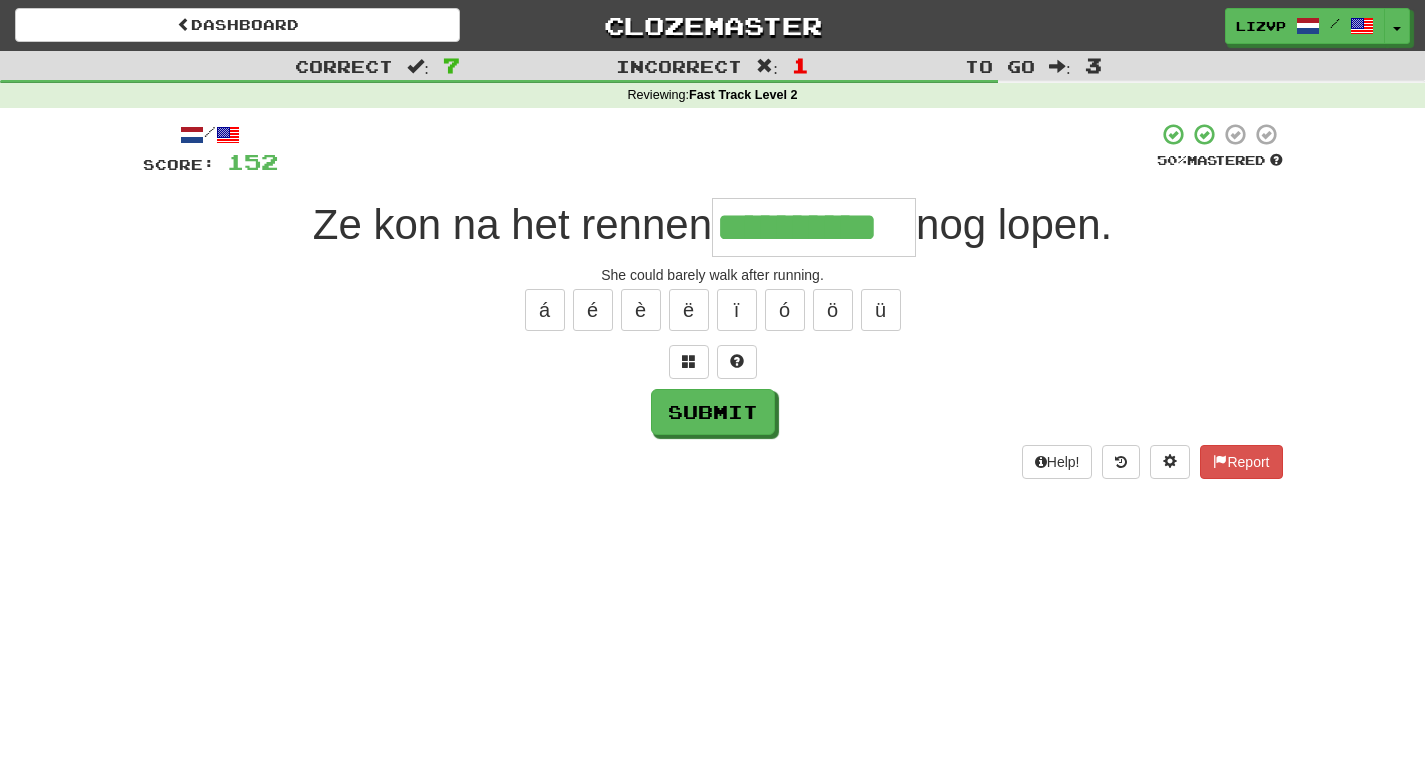 type on "**********" 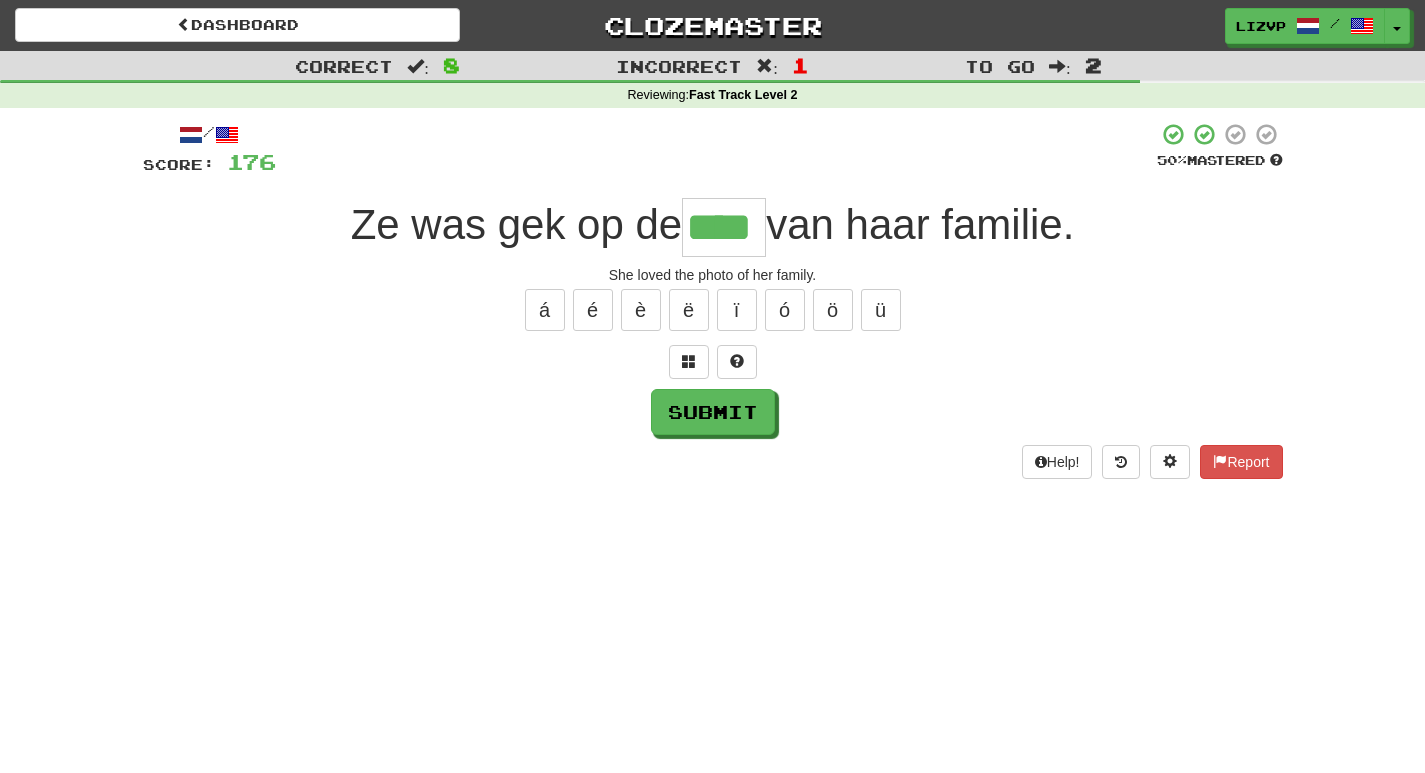 type on "****" 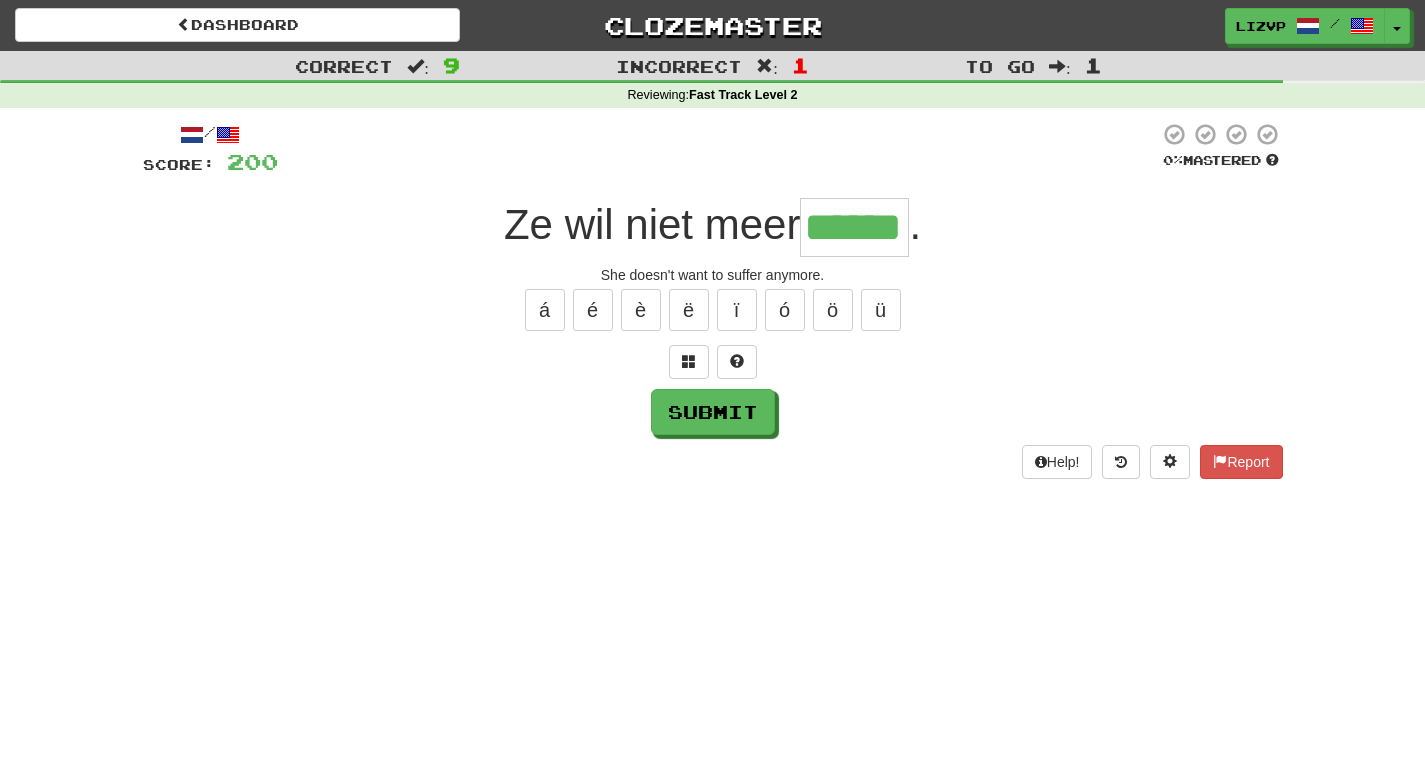 type on "******" 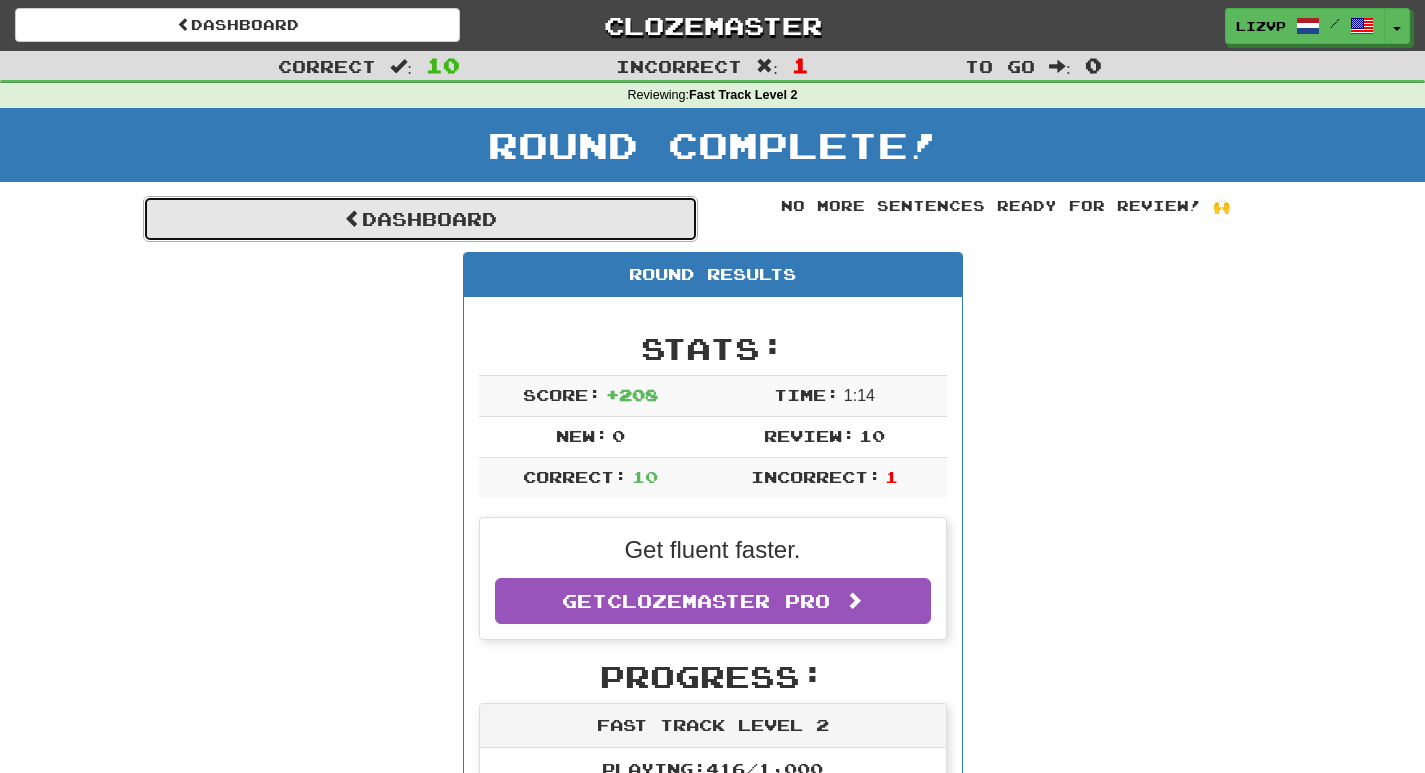 click on "Dashboard" at bounding box center [420, 219] 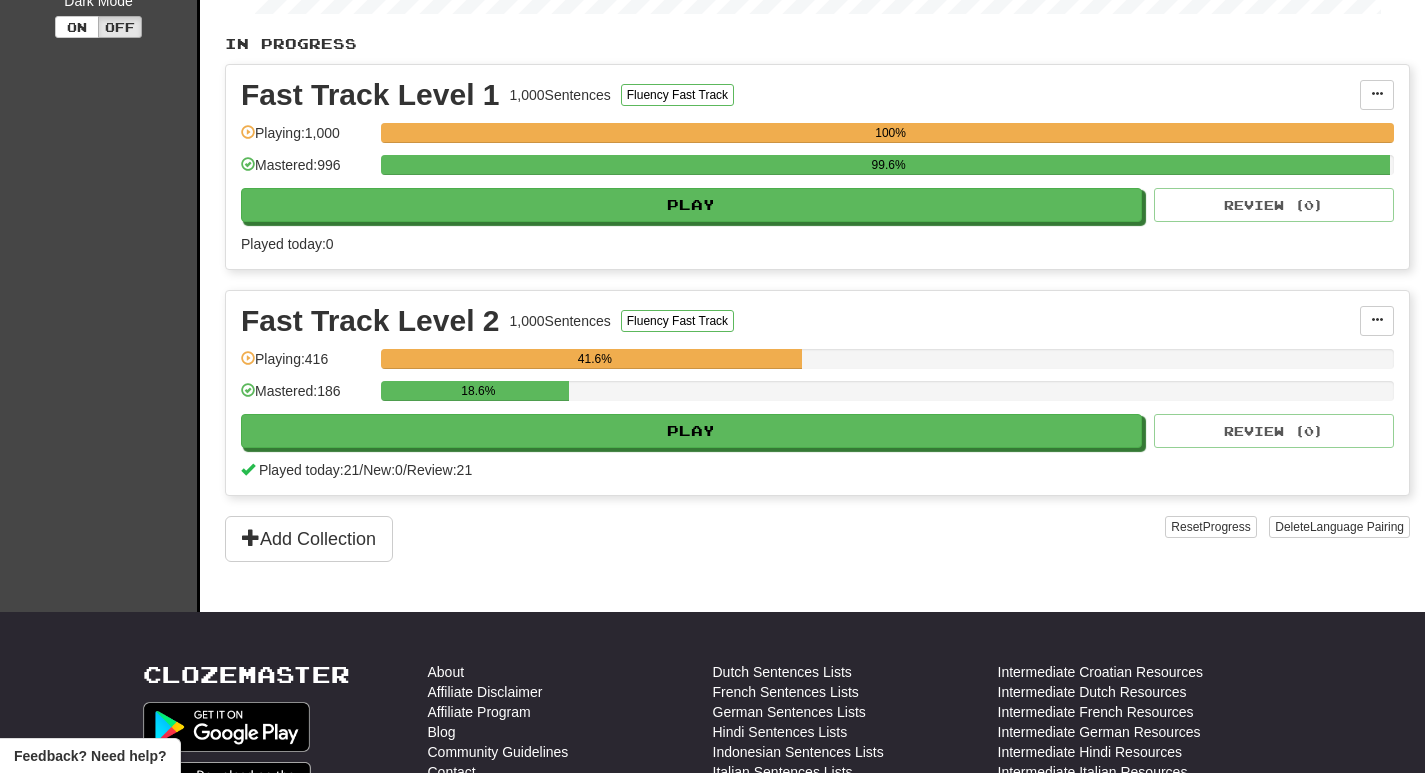 scroll, scrollTop: 476, scrollLeft: 0, axis: vertical 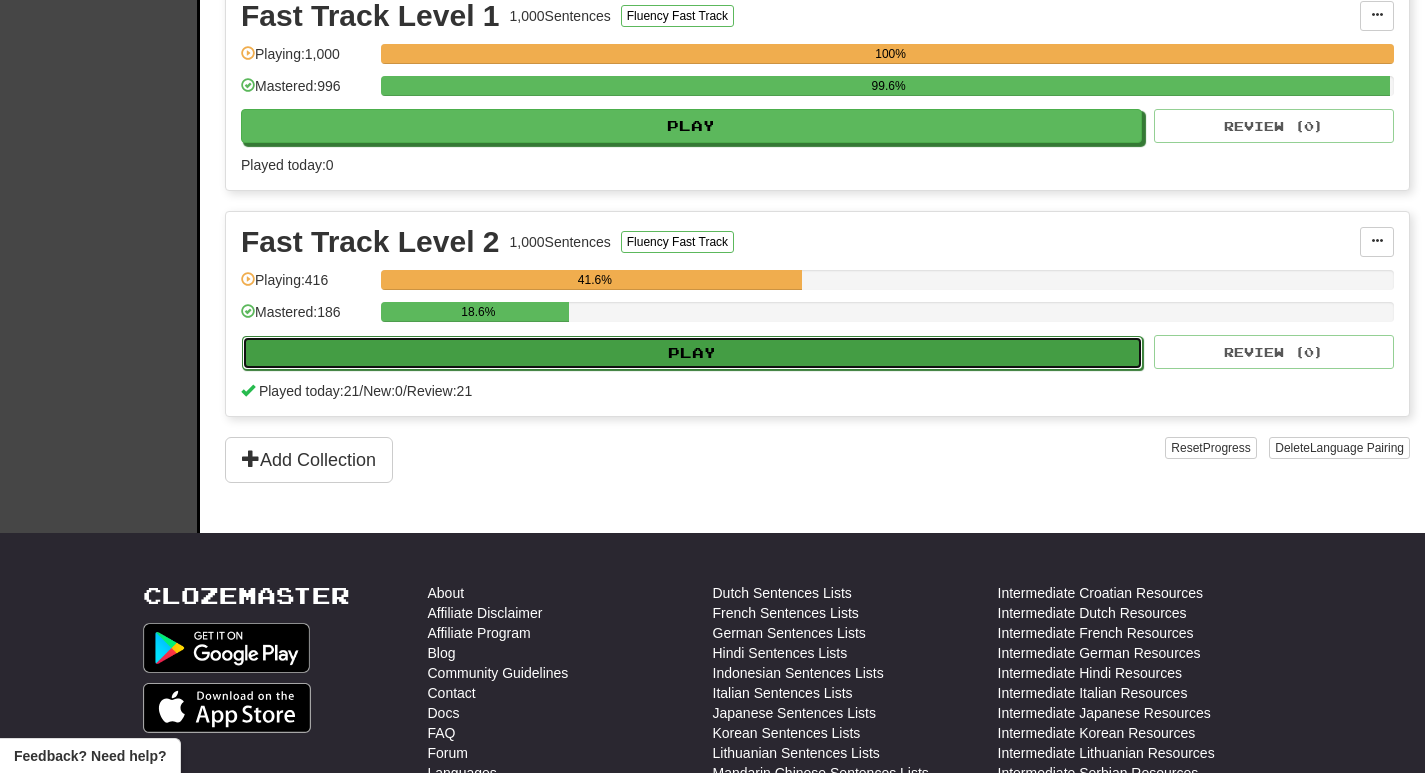 click on "Play" at bounding box center [692, 353] 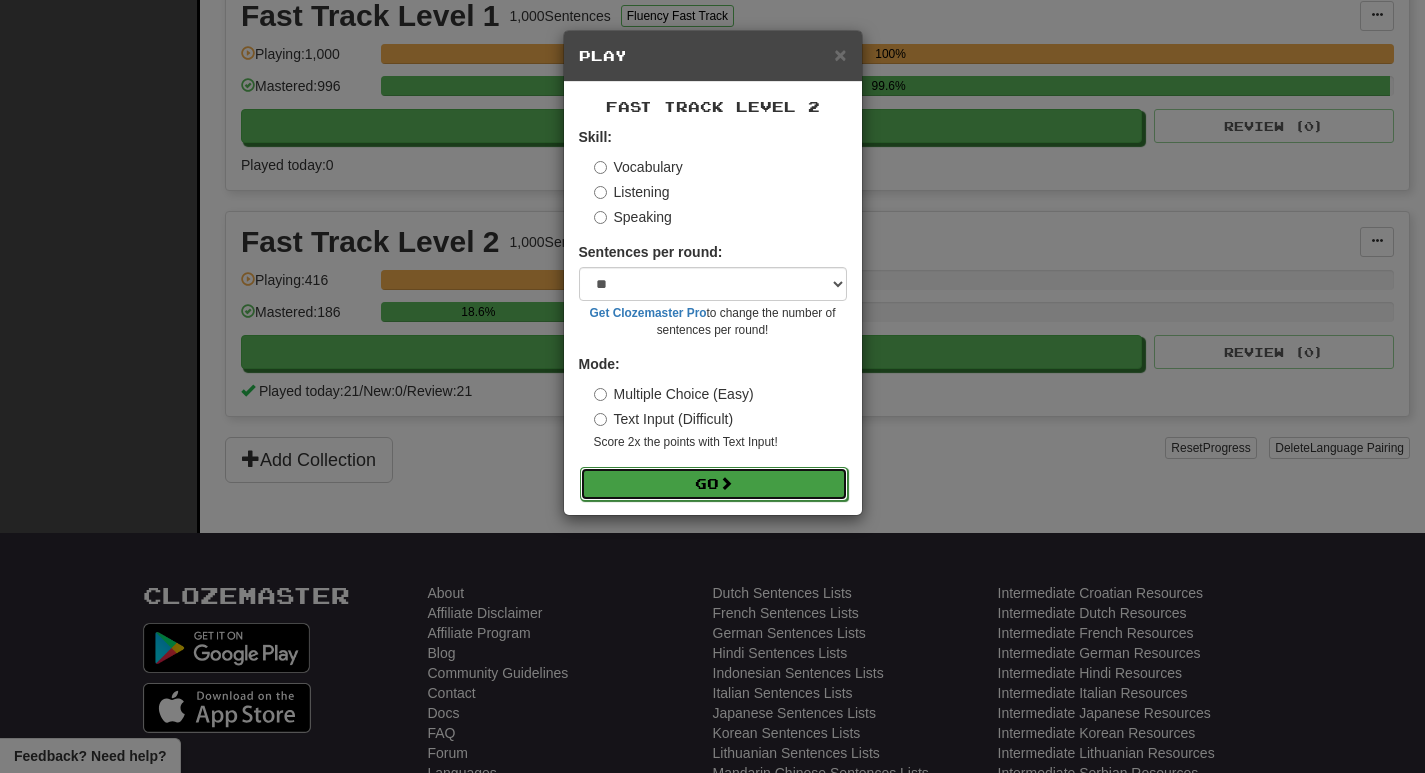 click on "Go" at bounding box center [714, 484] 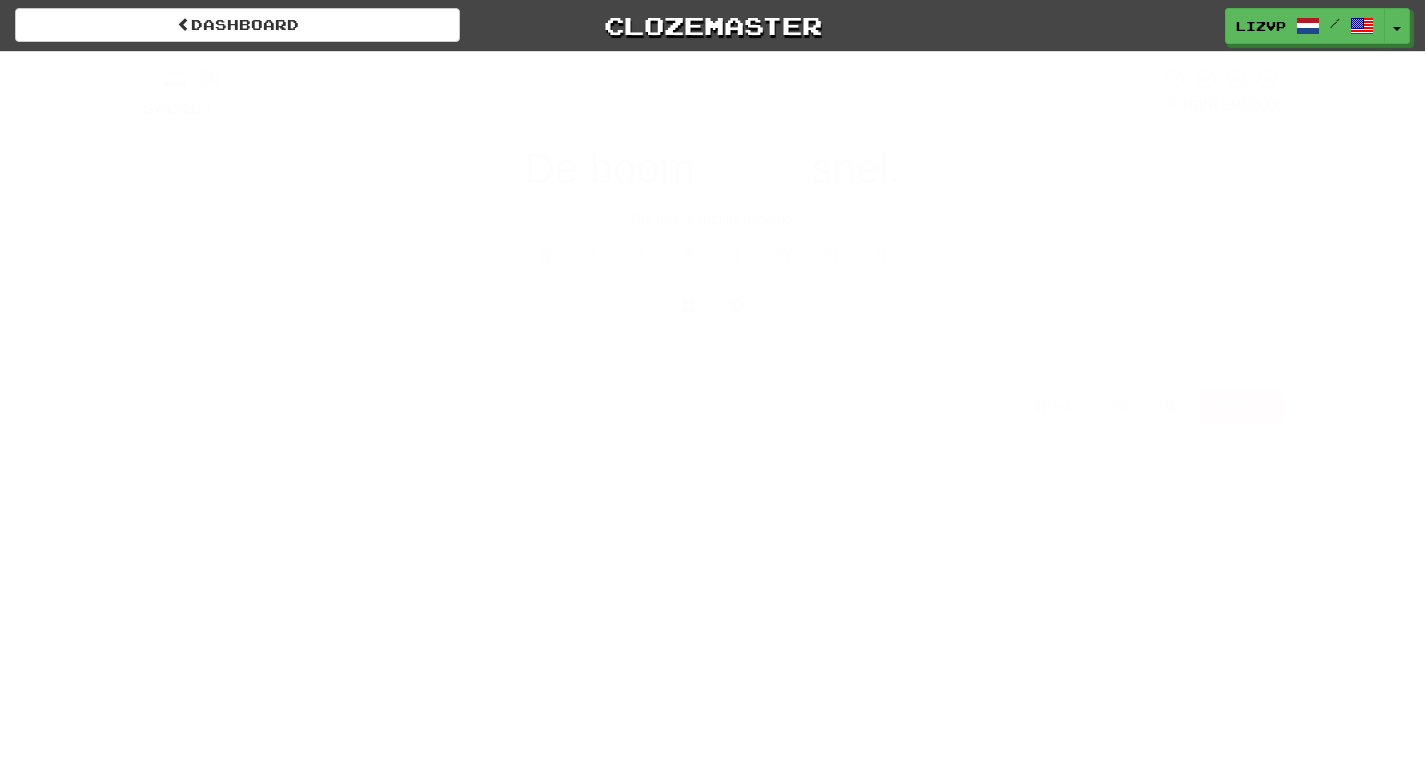 scroll, scrollTop: 0, scrollLeft: 0, axis: both 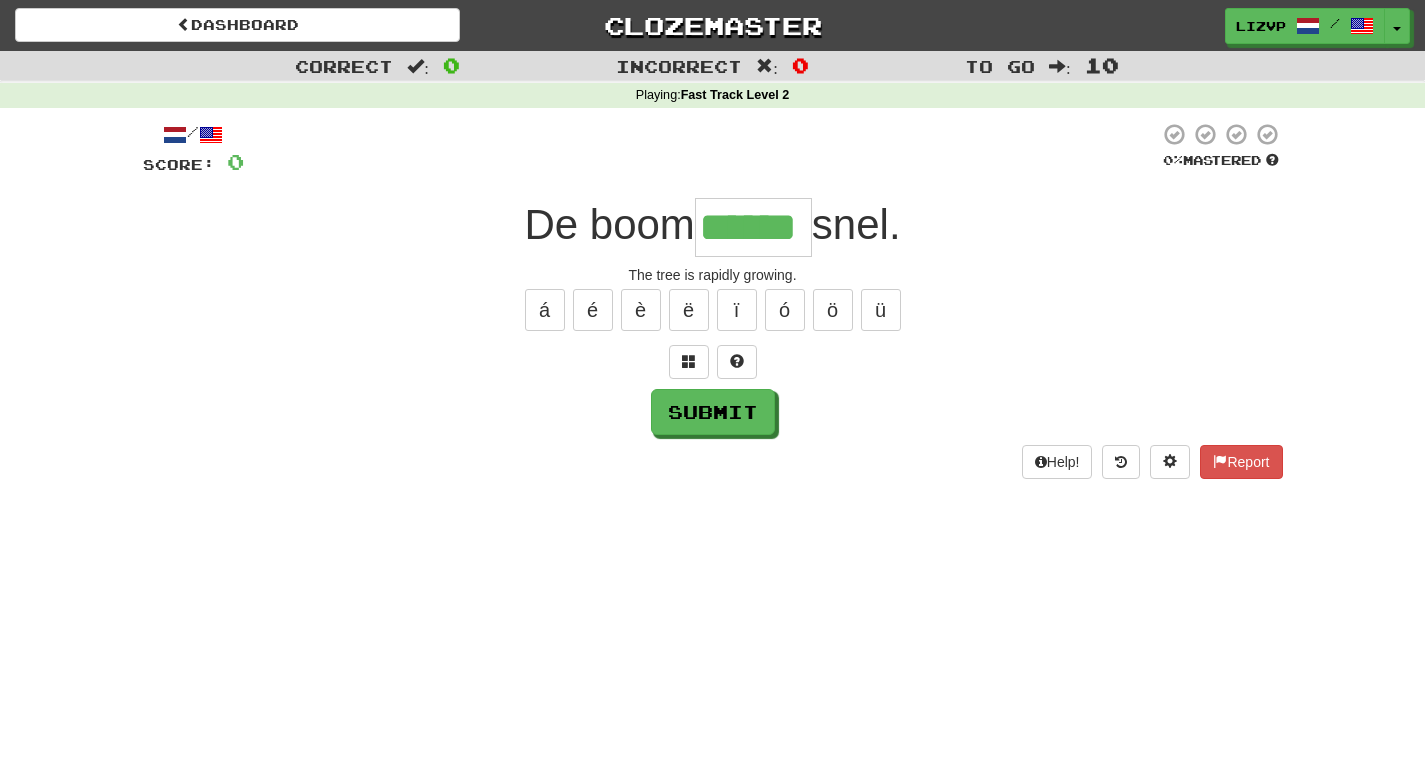 type on "******" 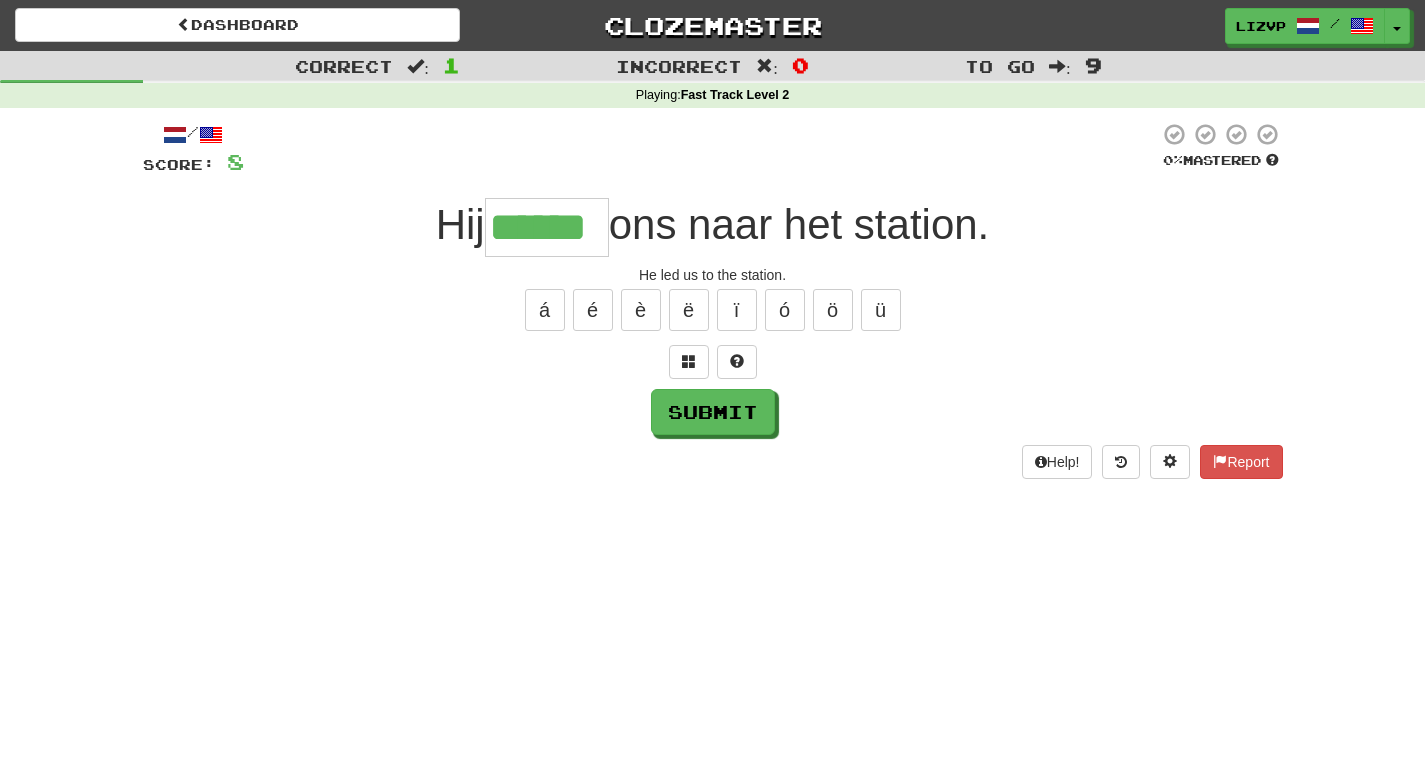type on "******" 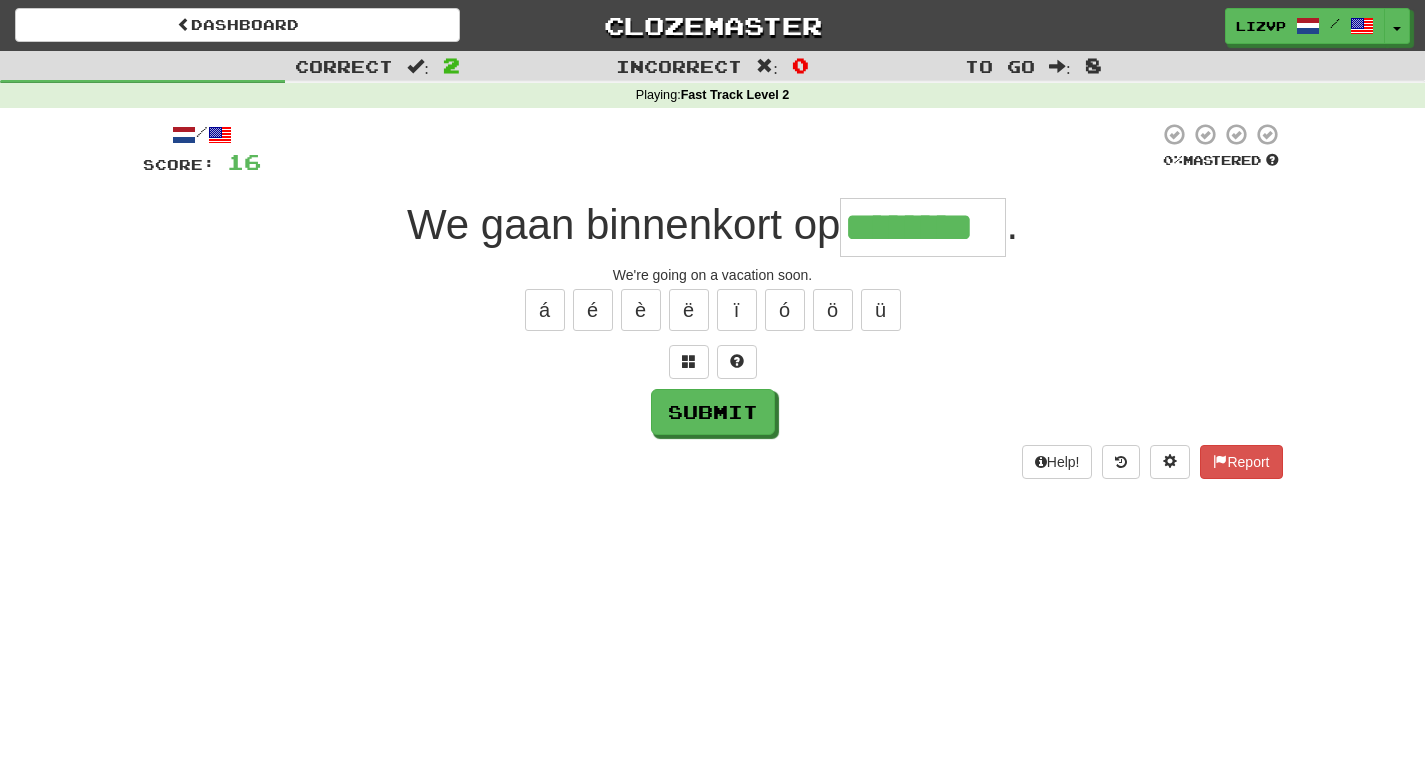 type on "********" 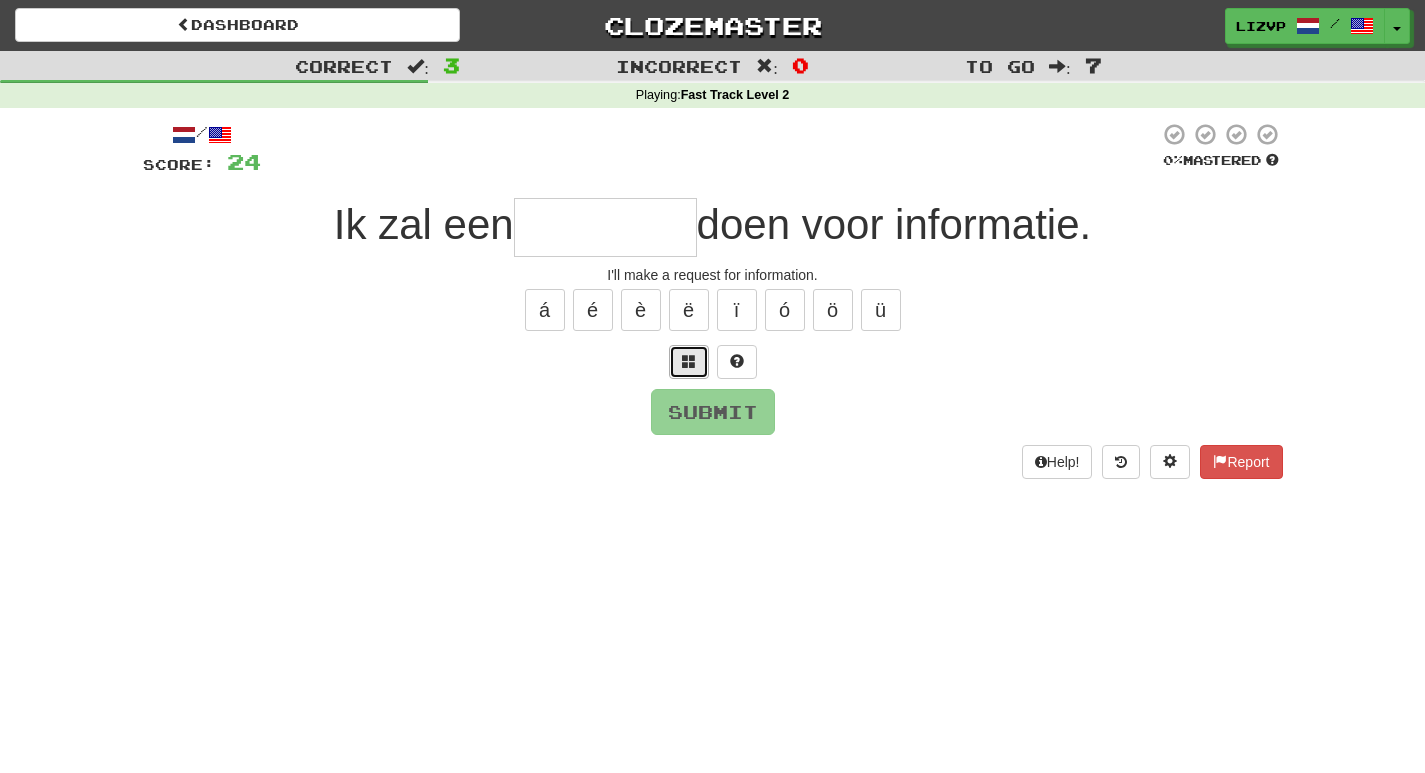click at bounding box center (689, 361) 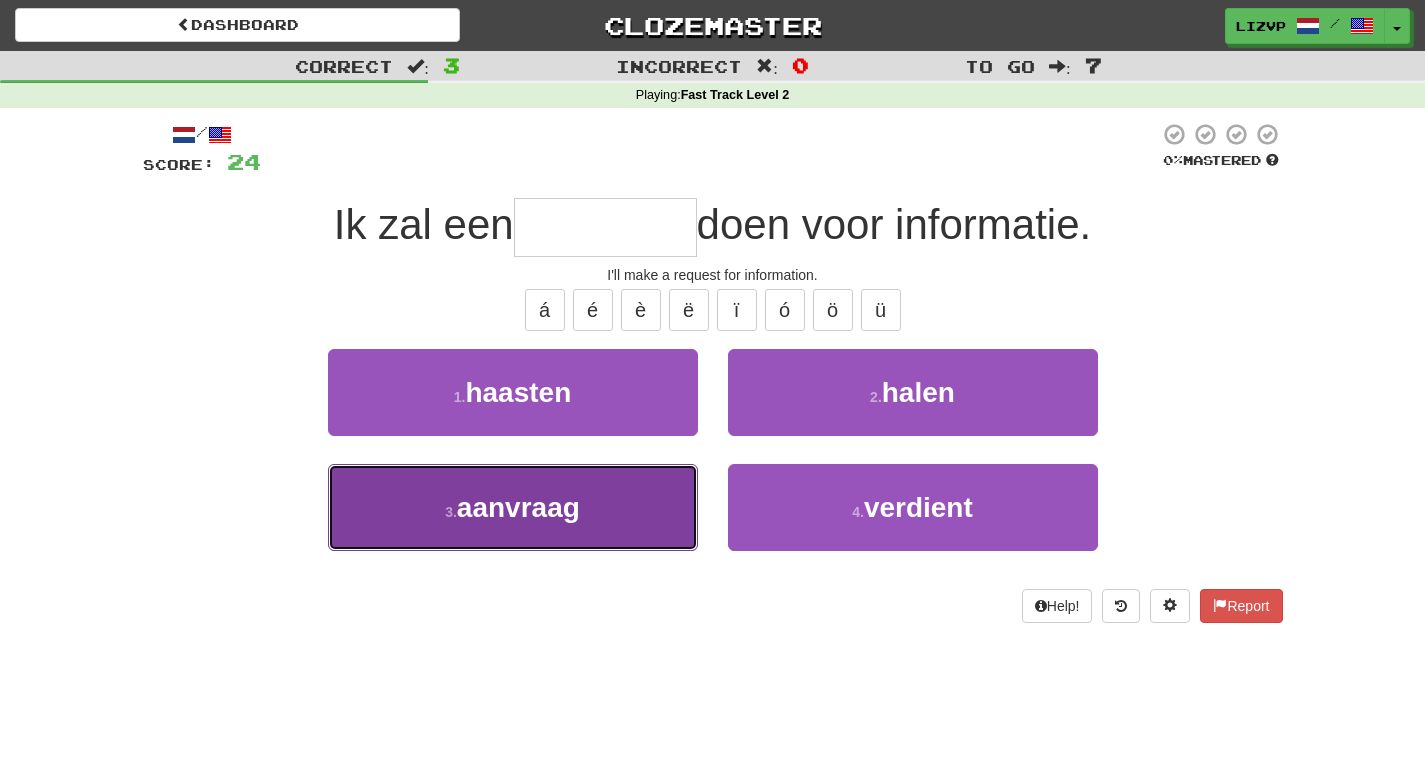 click on "3 .  aanvraag" at bounding box center [513, 507] 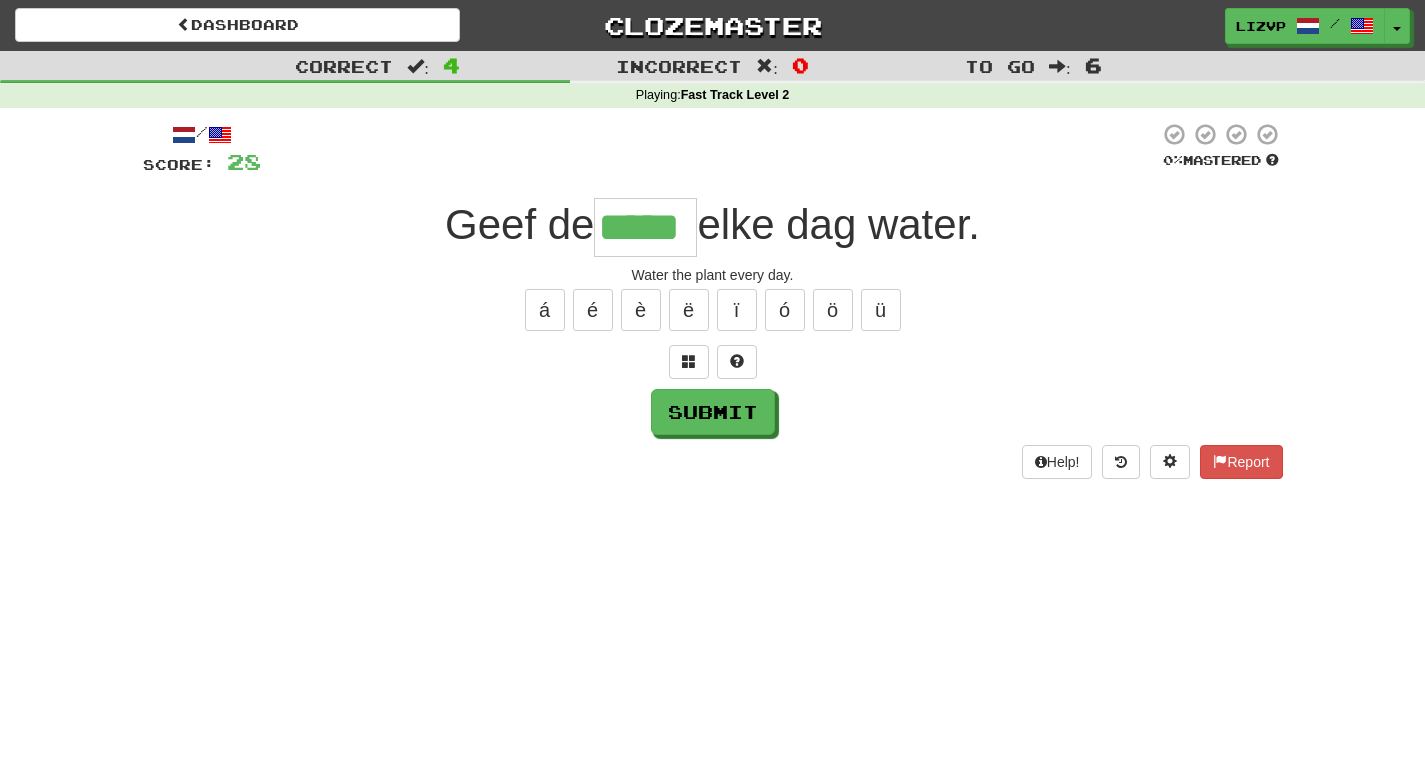 type on "*****" 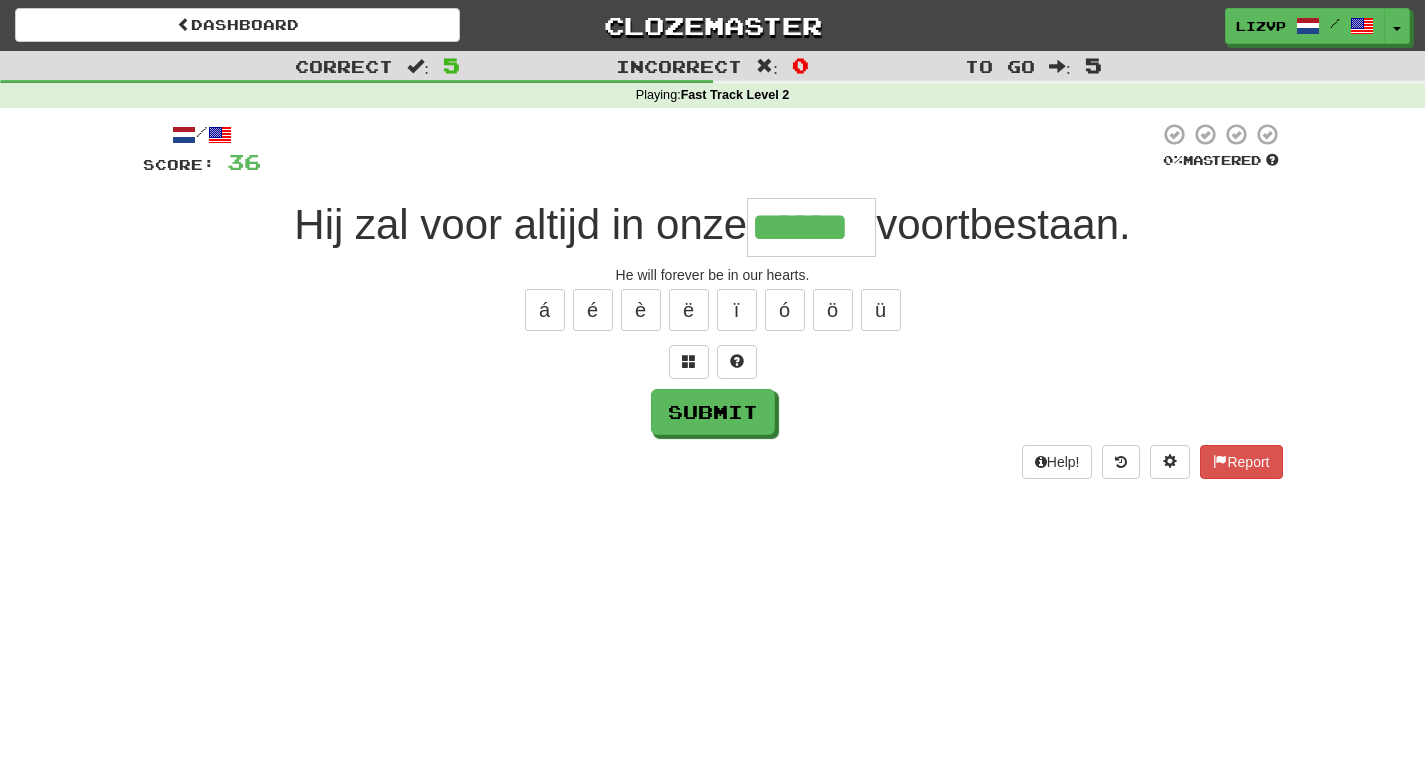 type on "******" 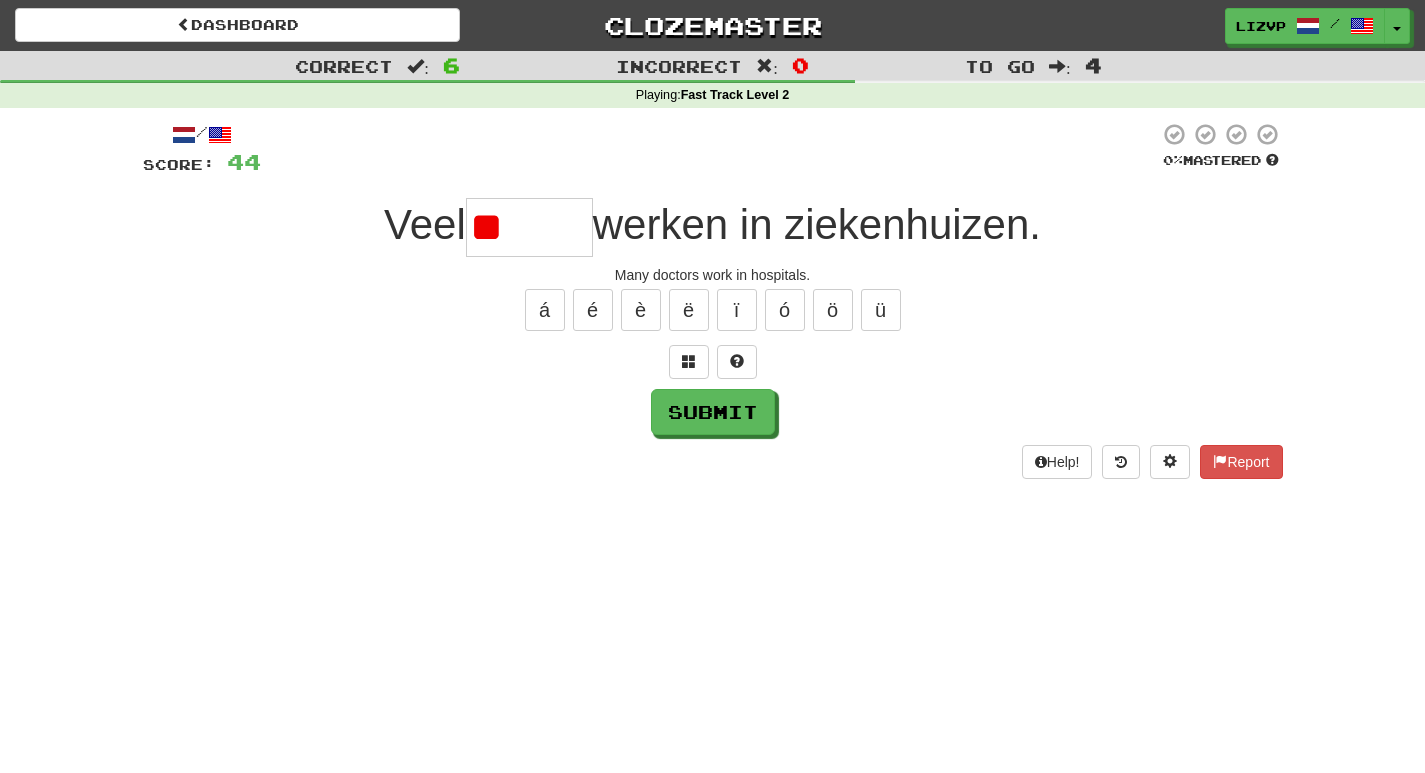 type on "*" 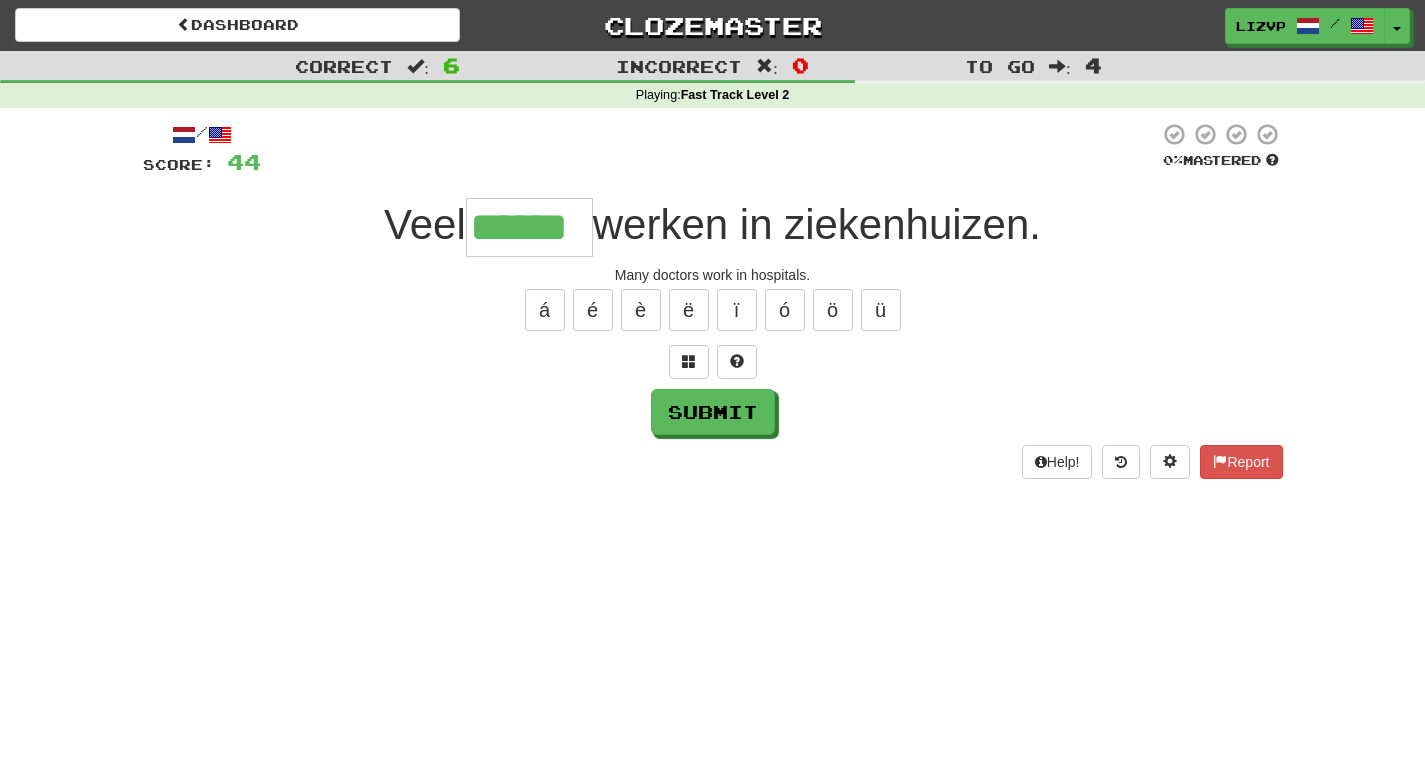 type on "******" 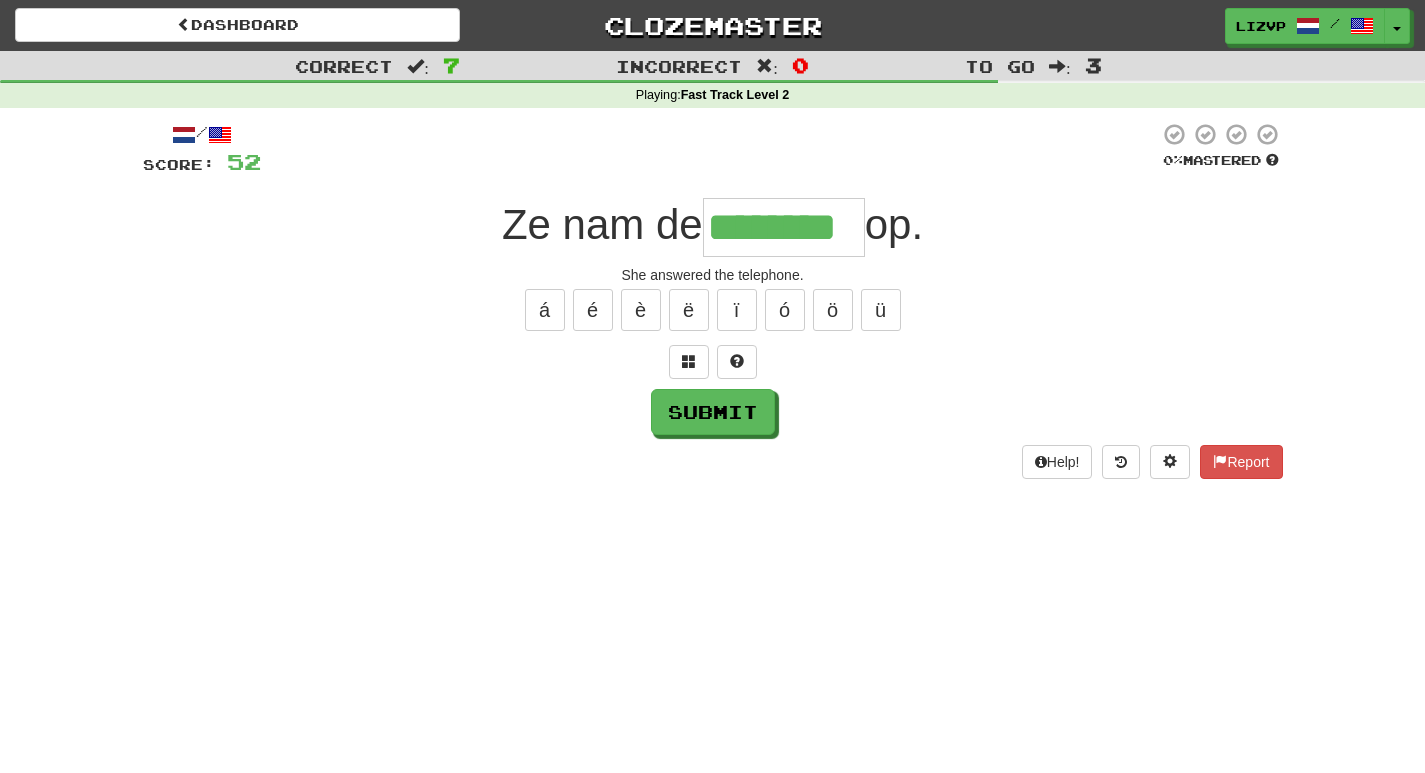 type on "********" 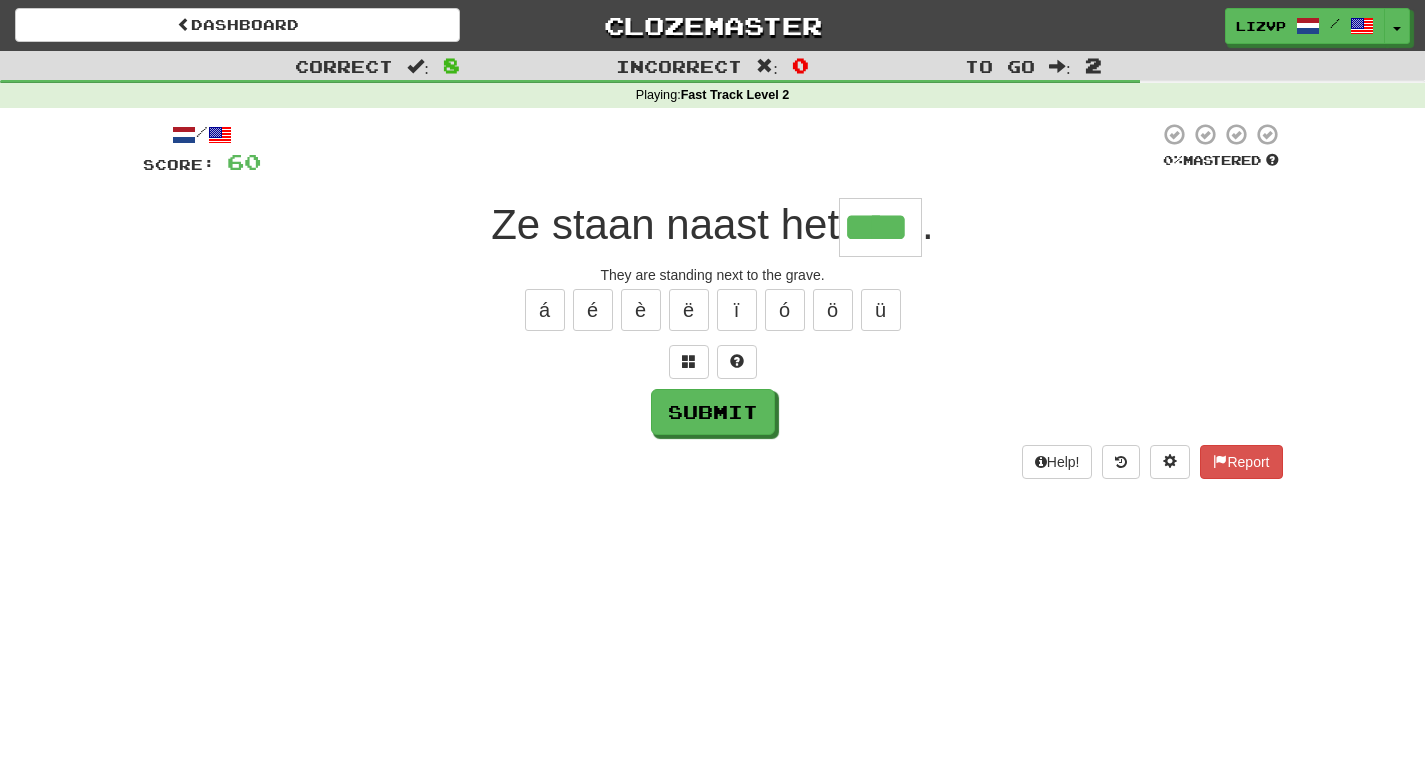 type on "****" 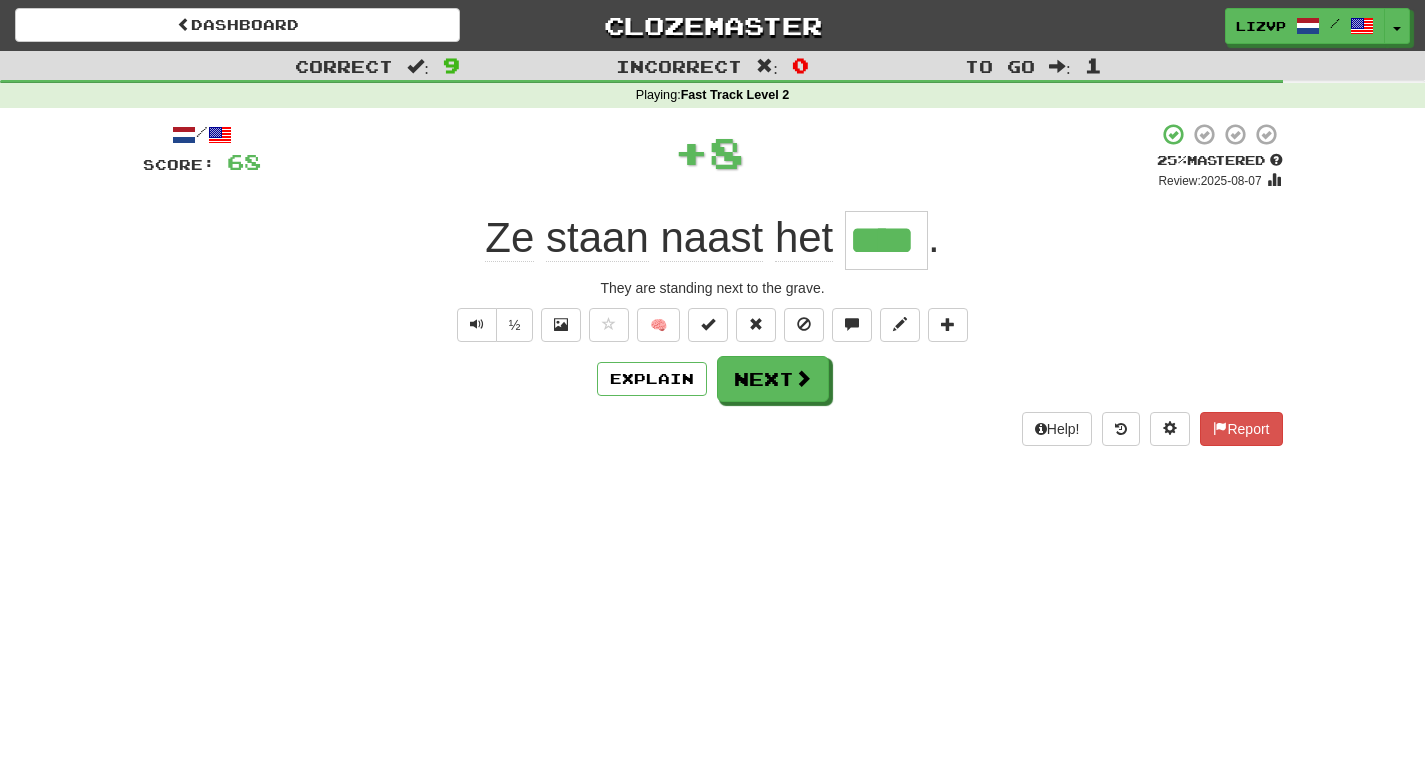 type 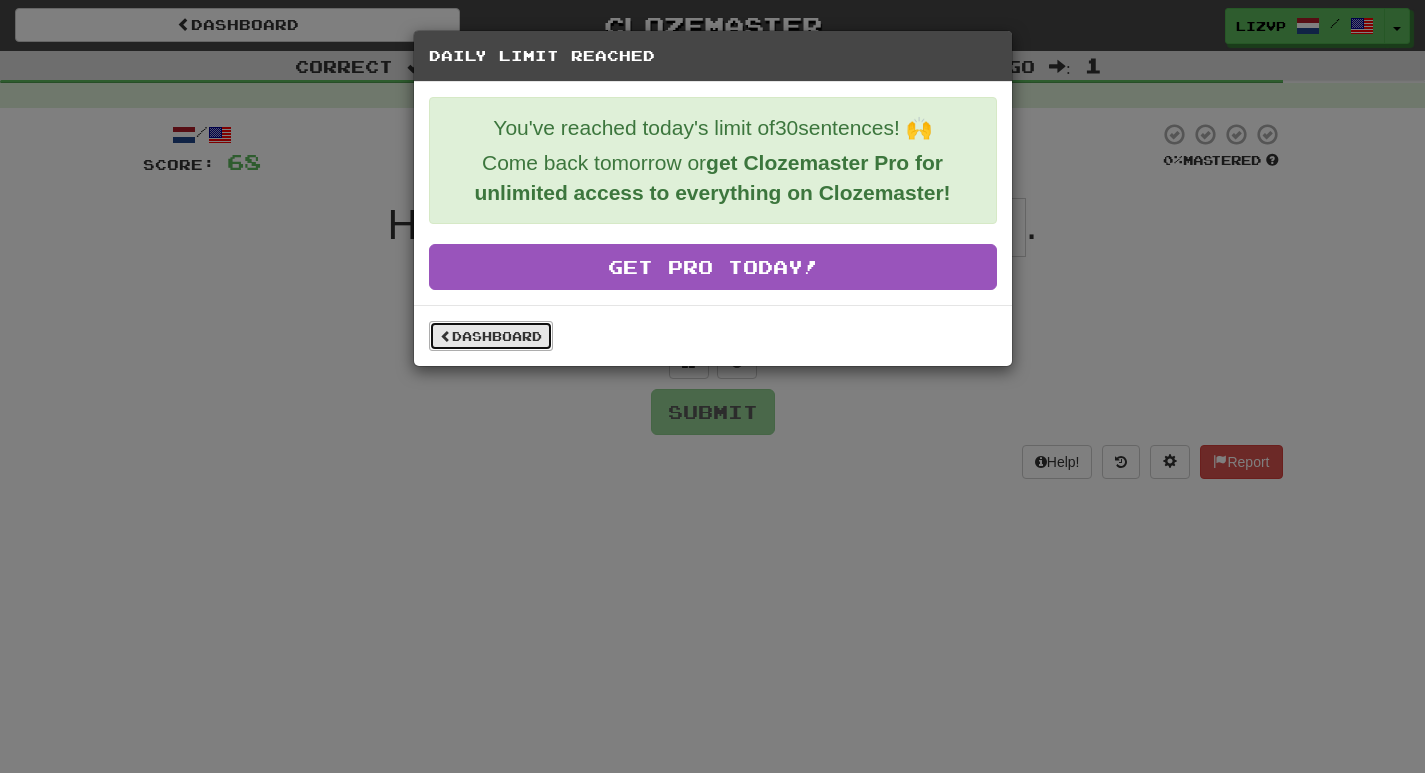 click on "Dashboard" at bounding box center [491, 336] 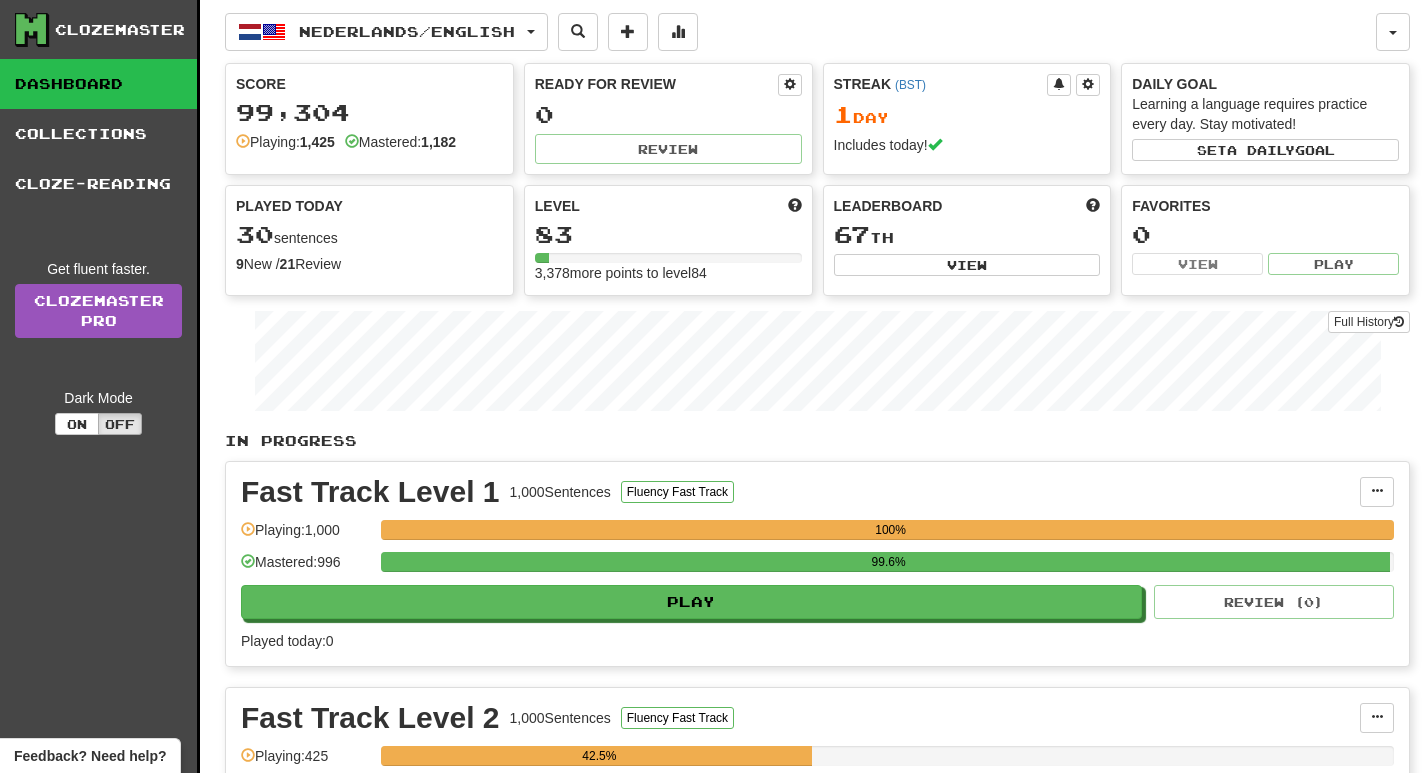 scroll, scrollTop: 0, scrollLeft: 0, axis: both 